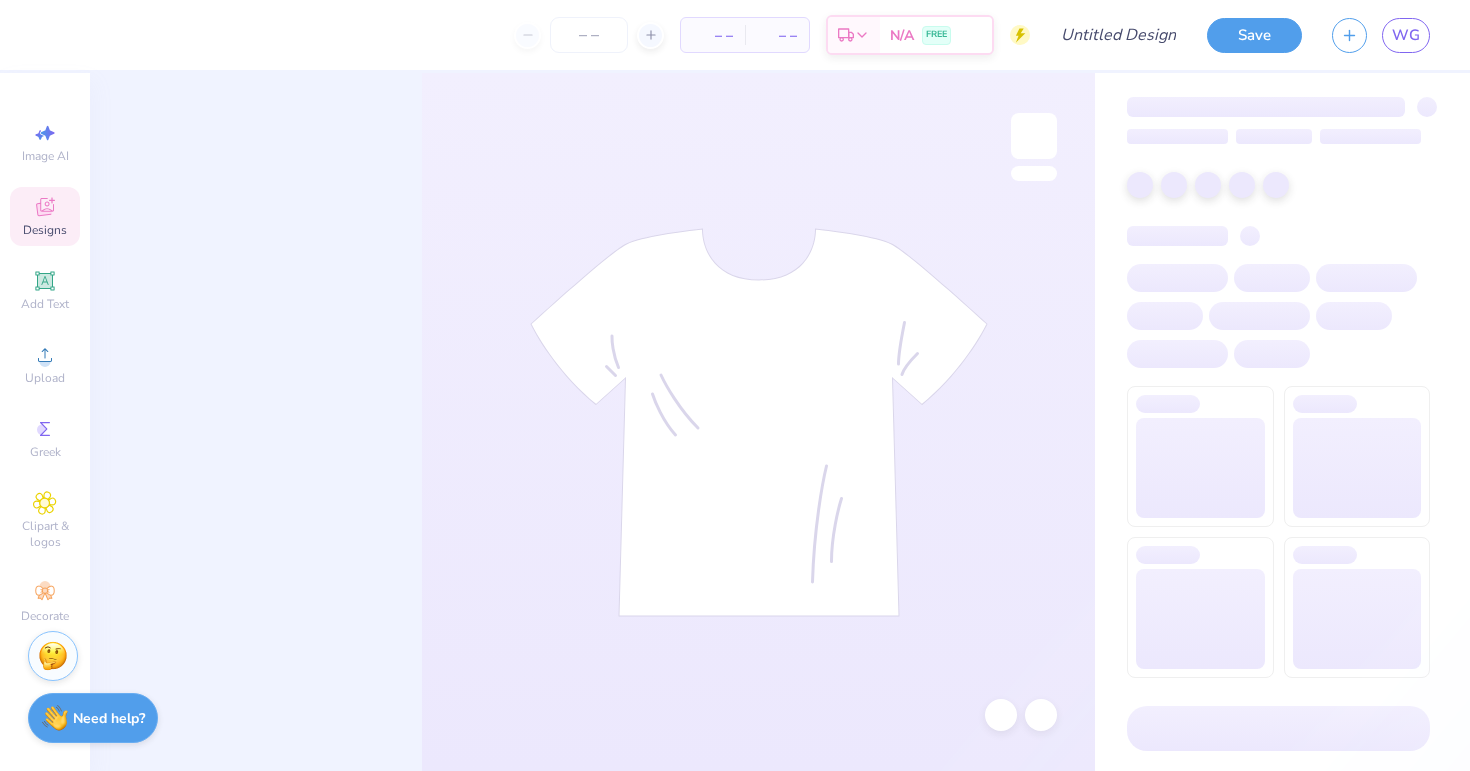 scroll, scrollTop: 0, scrollLeft: 0, axis: both 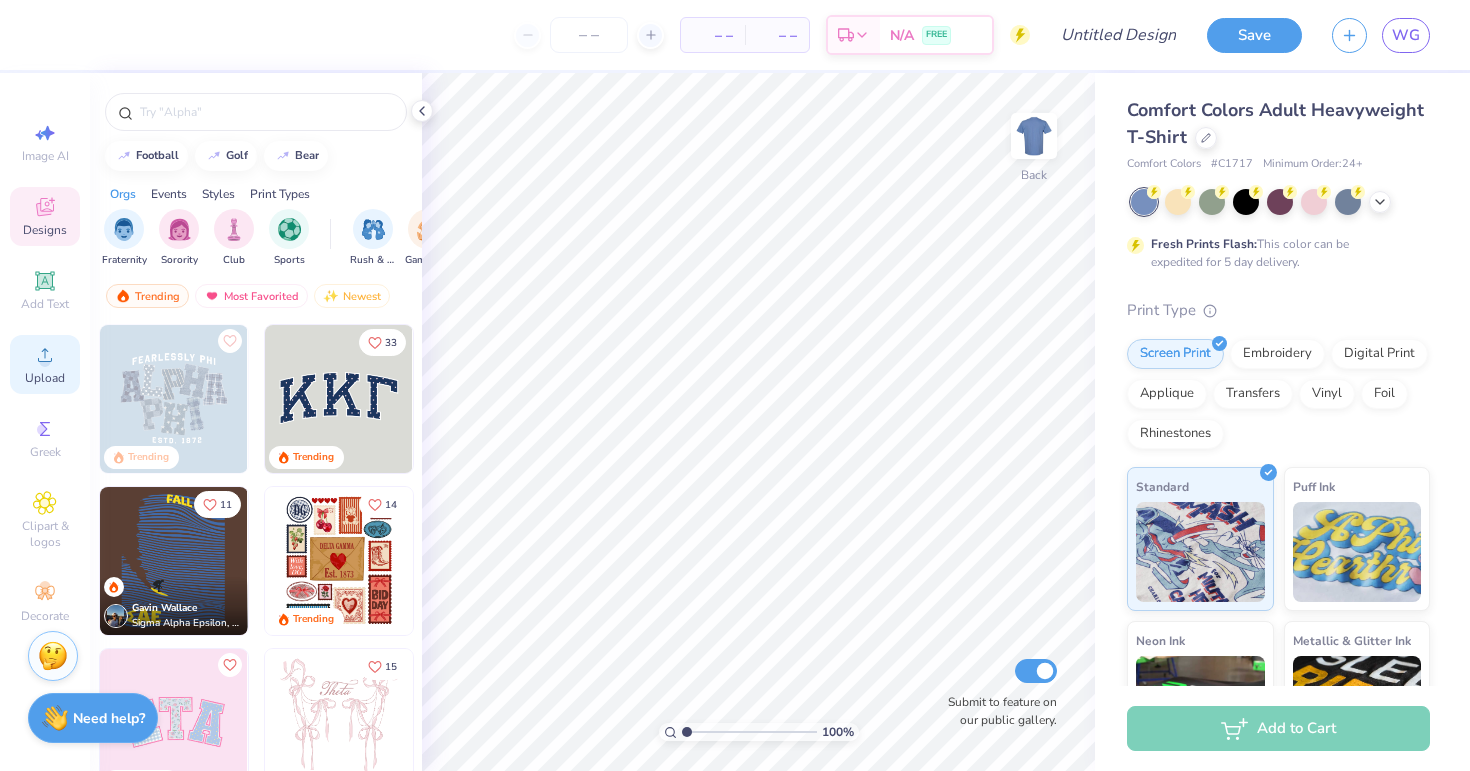 click 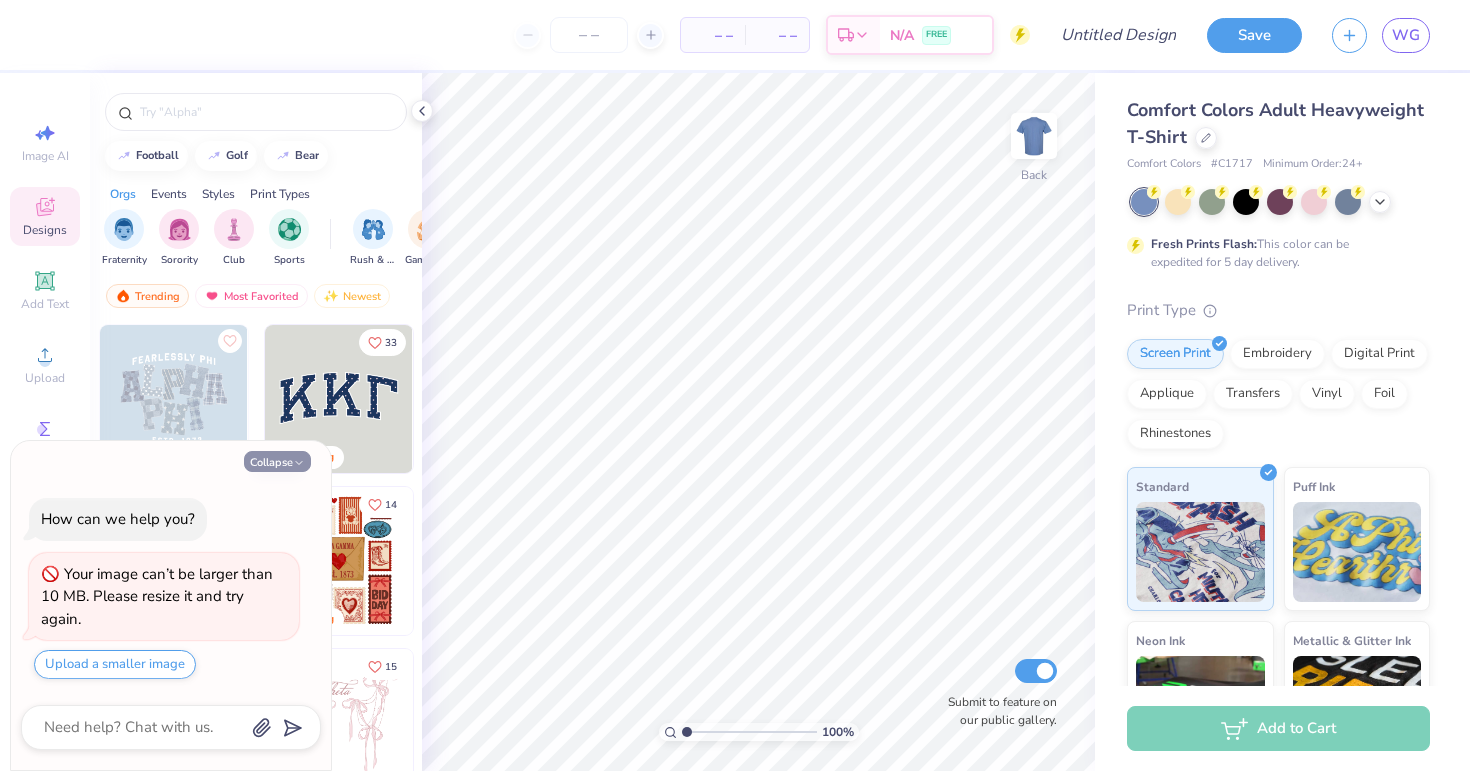 click on "Collapse" at bounding box center (277, 461) 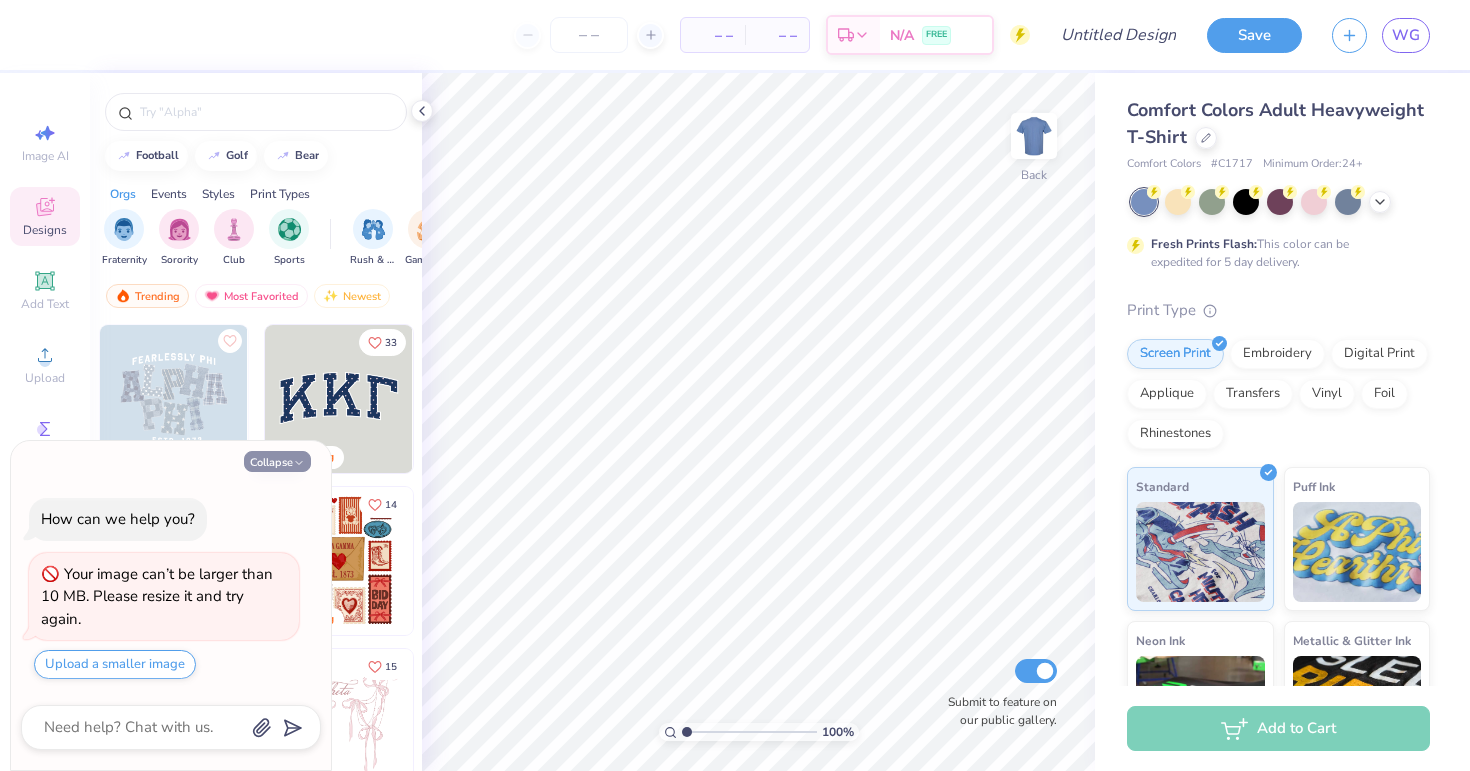 type on "x" 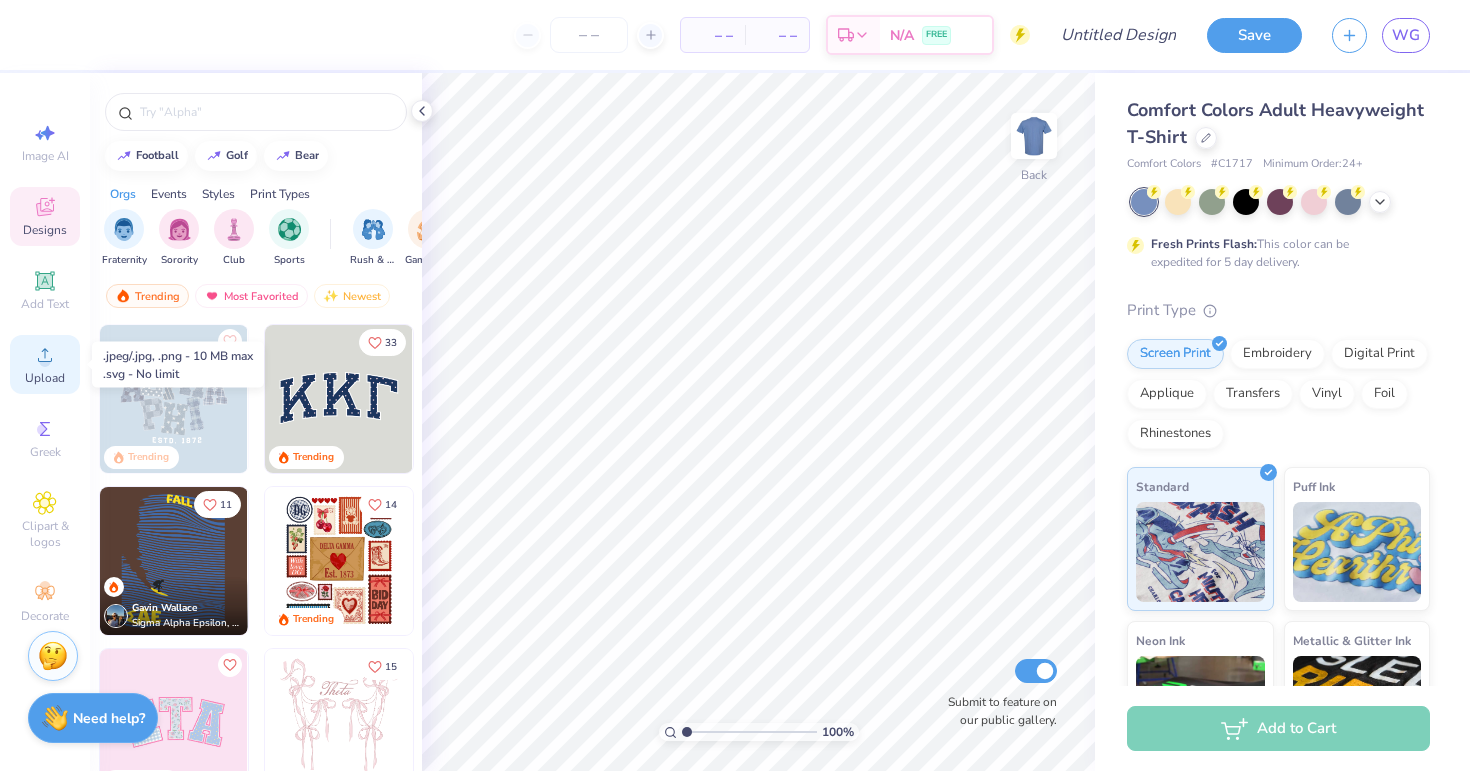 click 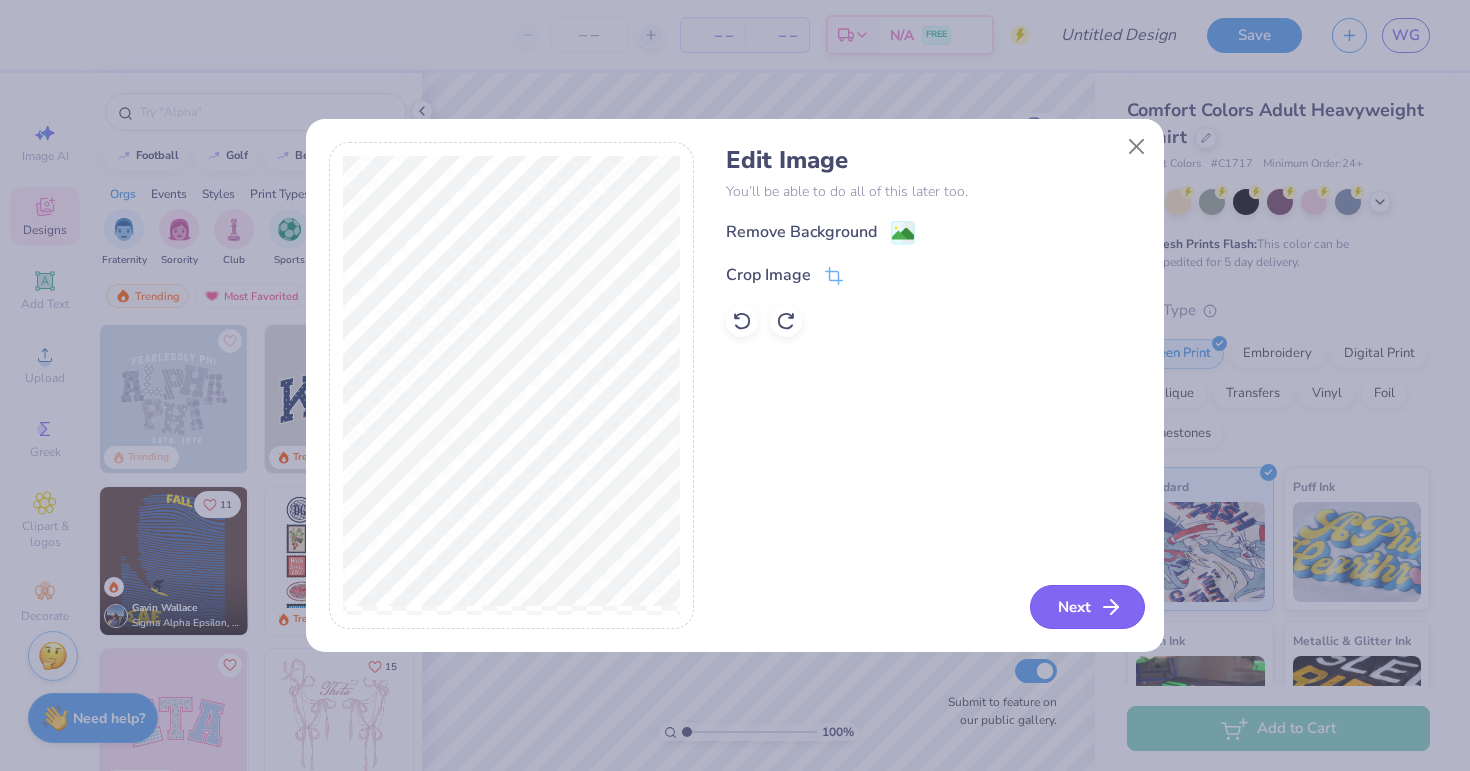 click on "Next" at bounding box center [1087, 607] 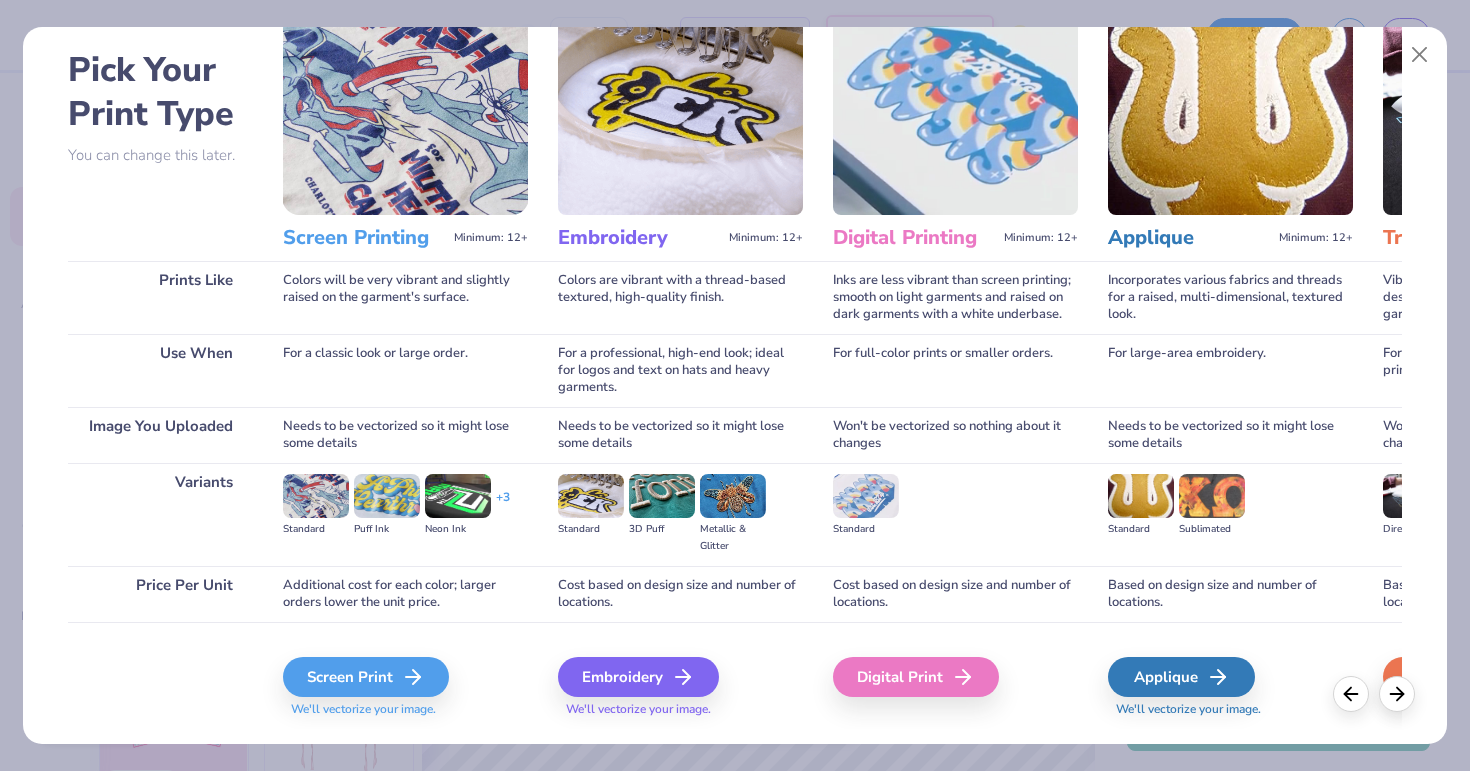 scroll, scrollTop: 83, scrollLeft: 0, axis: vertical 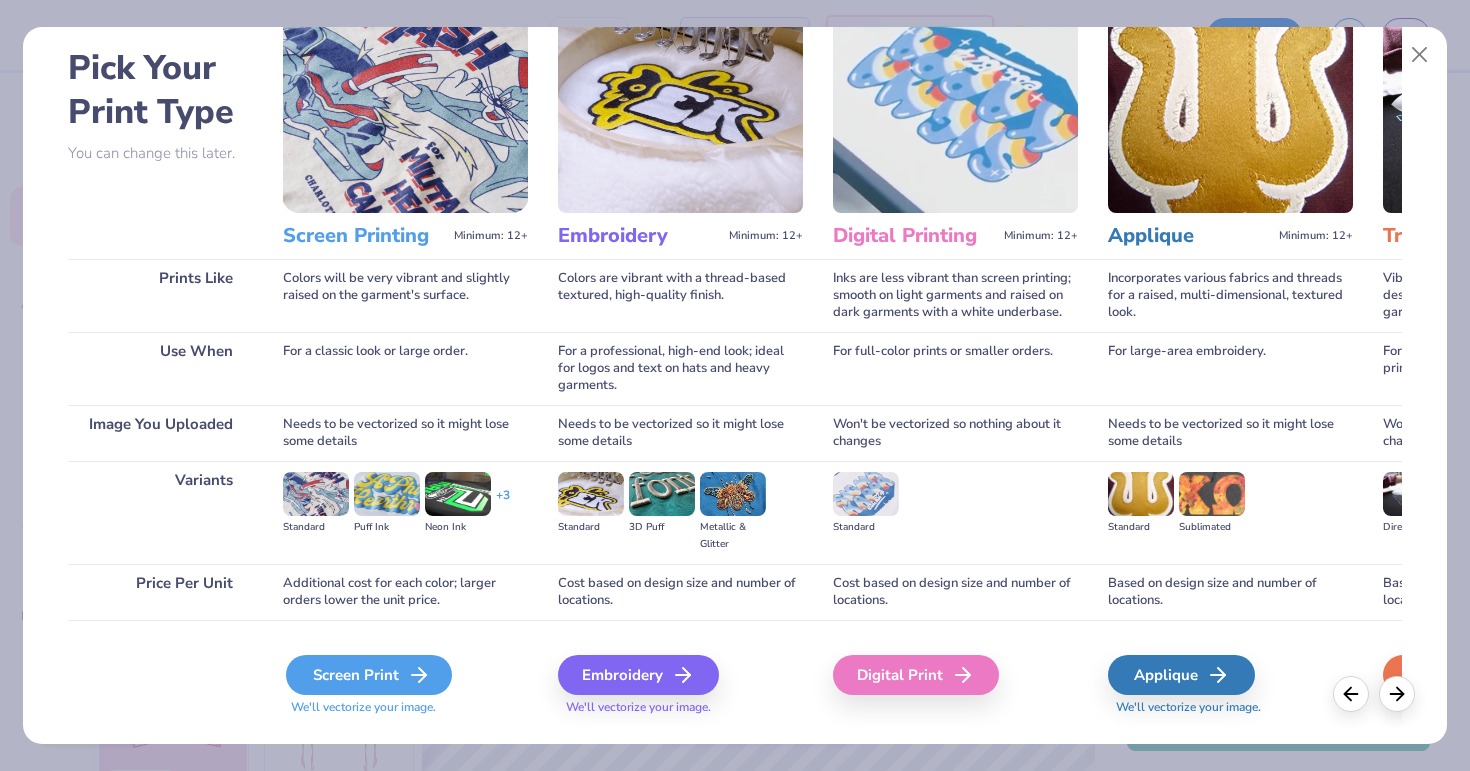 click on "Screen Print" at bounding box center (369, 675) 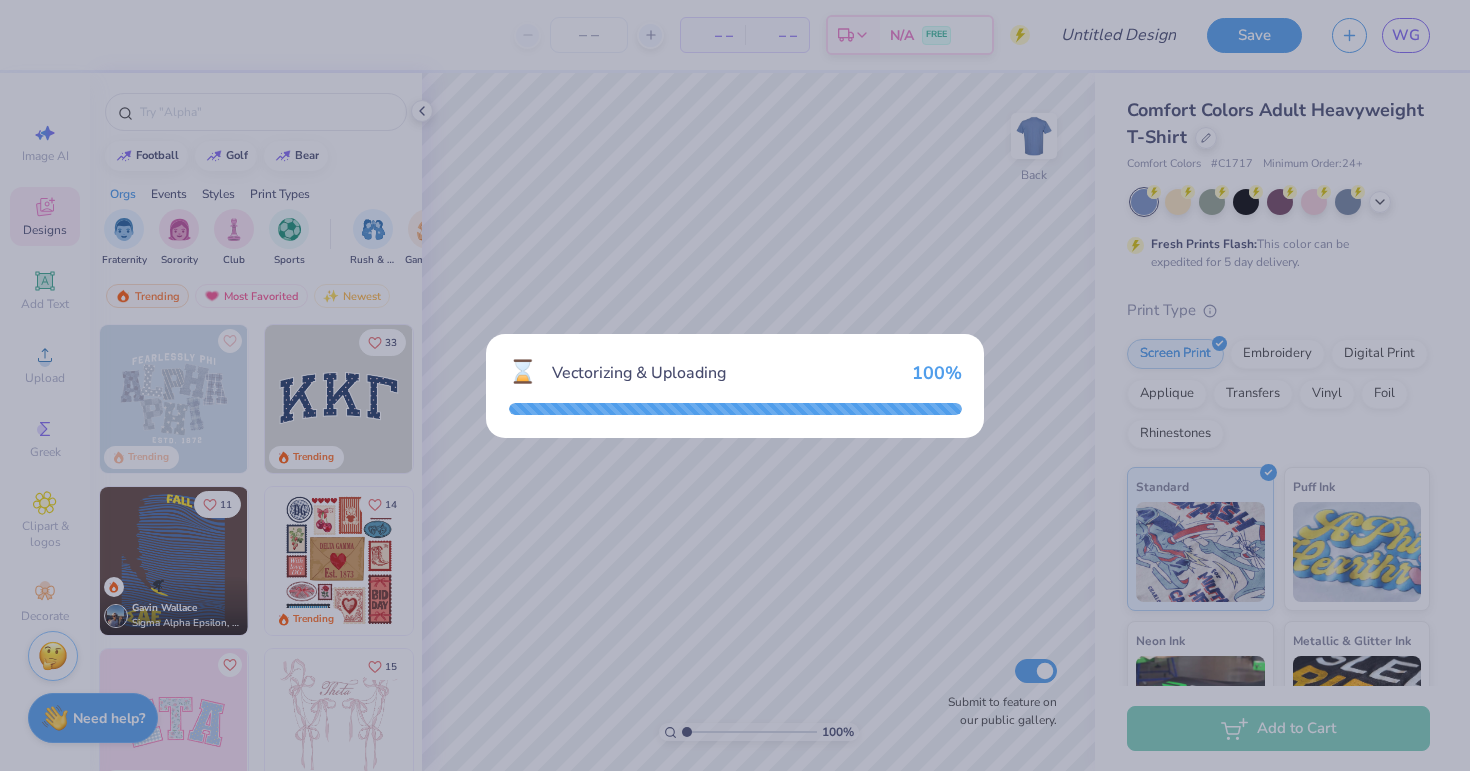 click on "⌛ Vectorizing & Uploading 100 %" at bounding box center (735, 385) 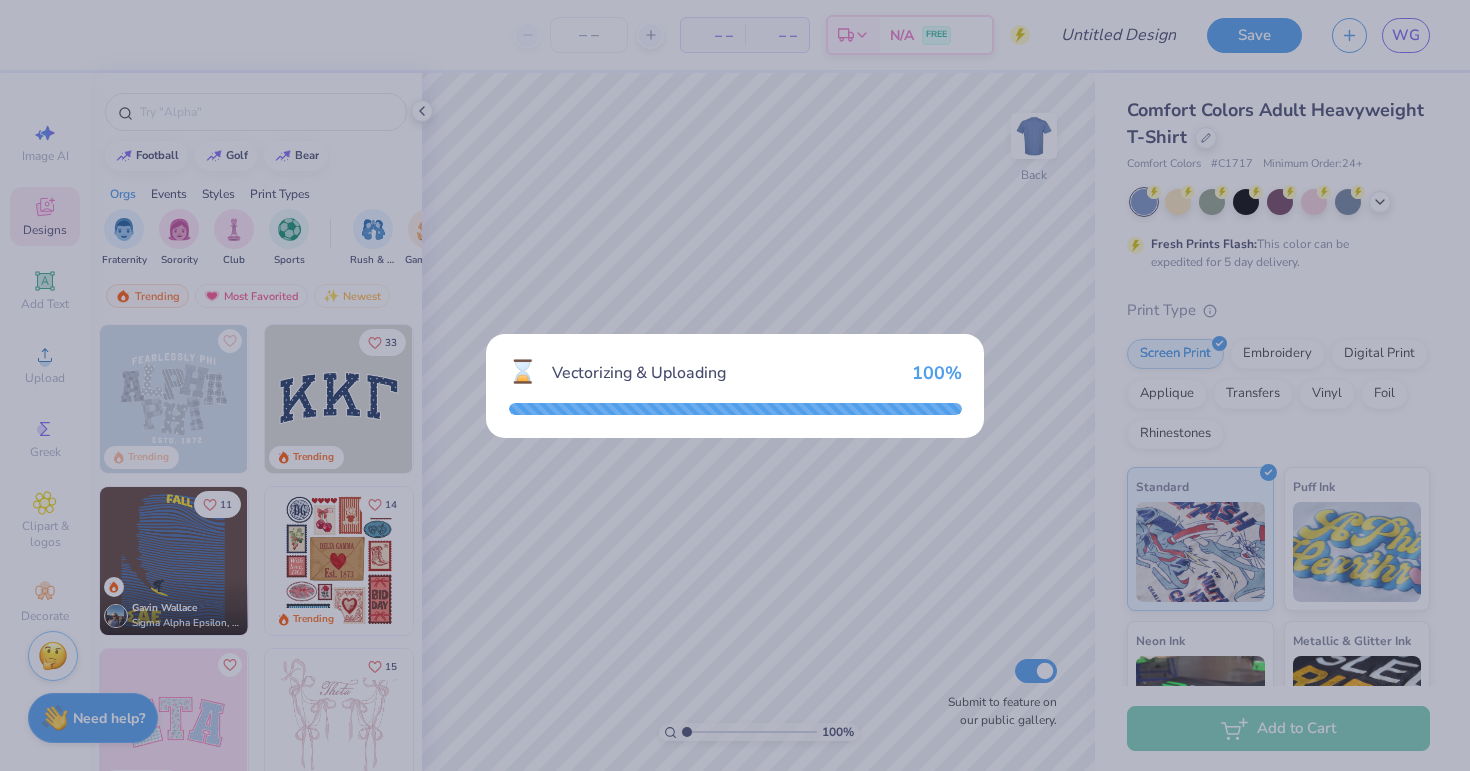 click on "⌛ Vectorizing & Uploading 100 %" at bounding box center (735, 385) 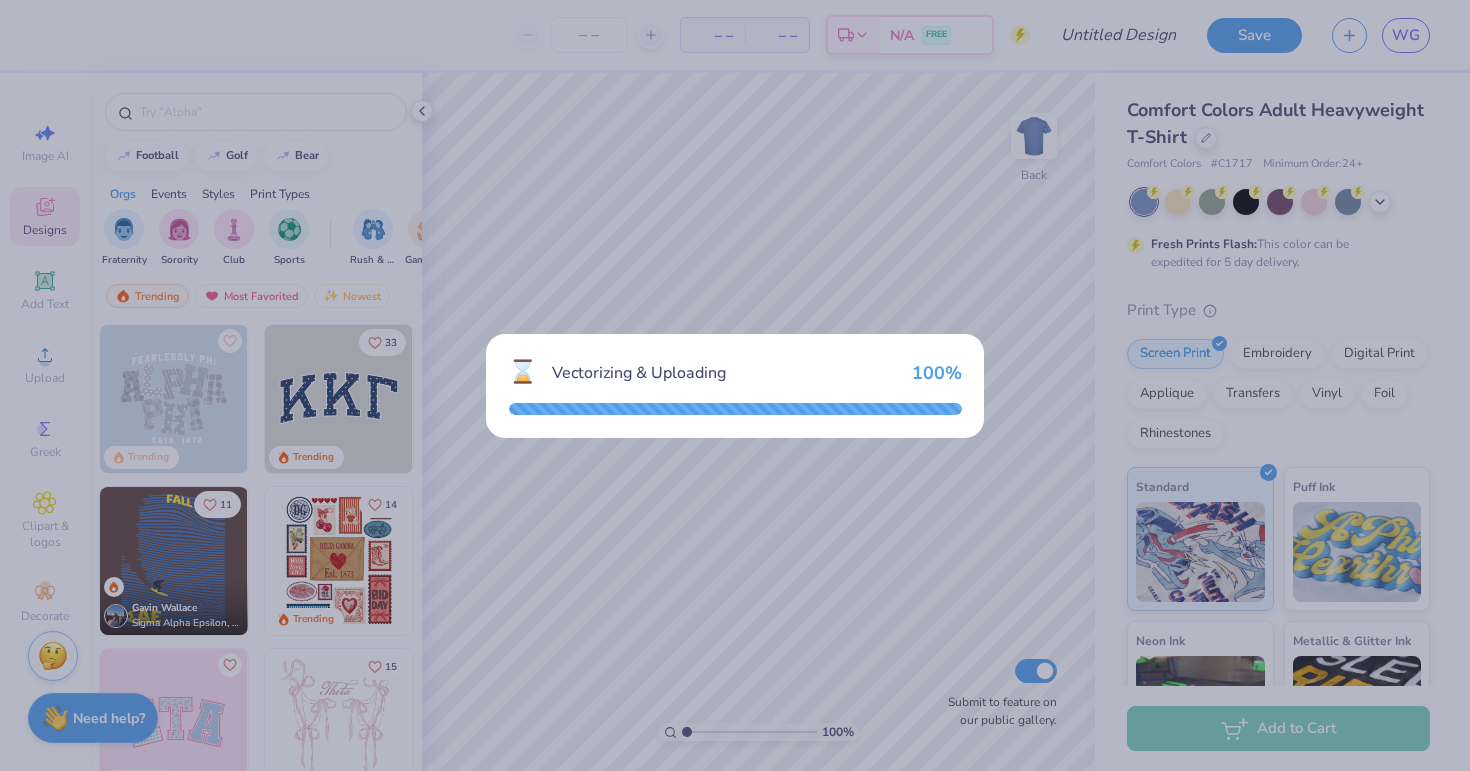 click on "⌛ Vectorizing & Uploading 100 %" at bounding box center [735, 385] 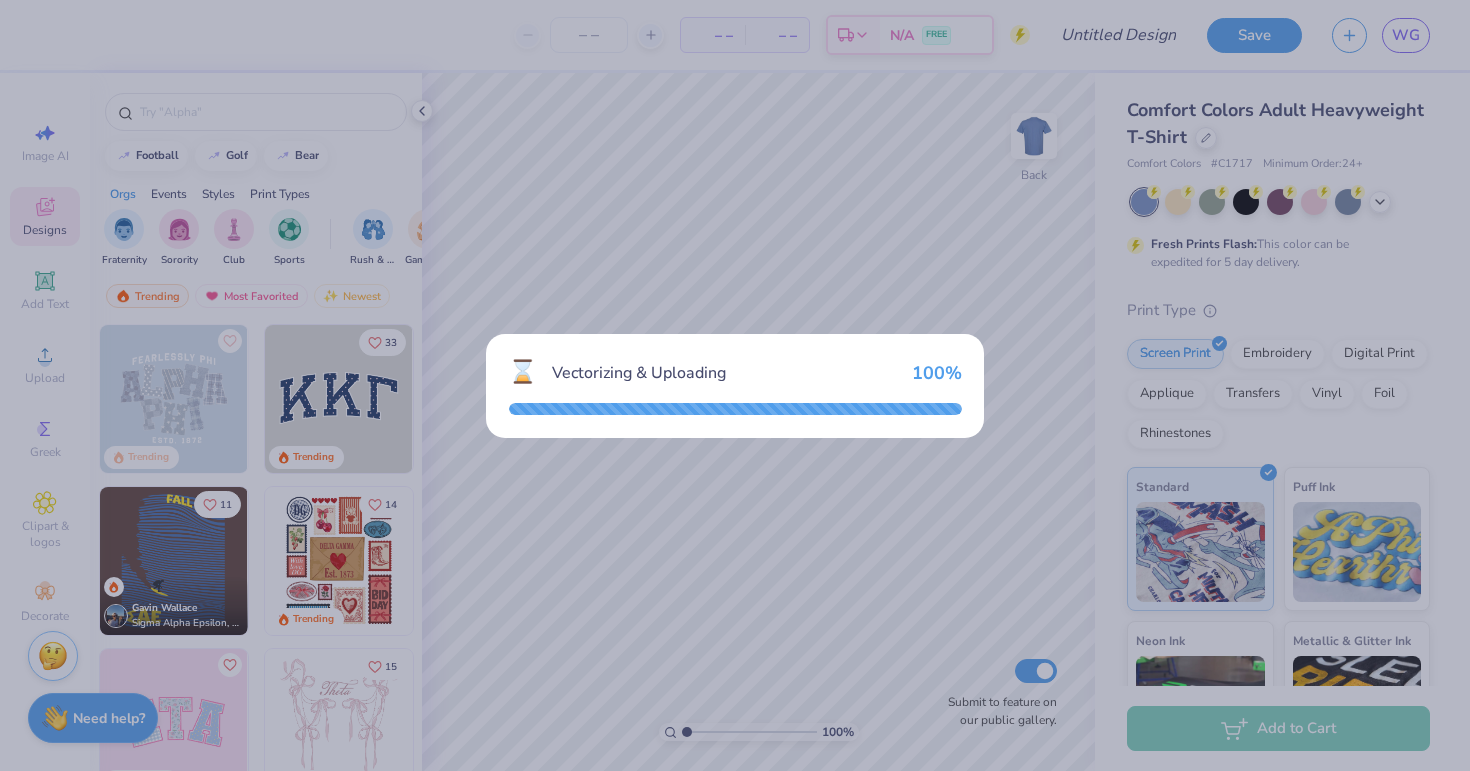 click on "⌛ Vectorizing & Uploading 100 %" at bounding box center (735, 385) 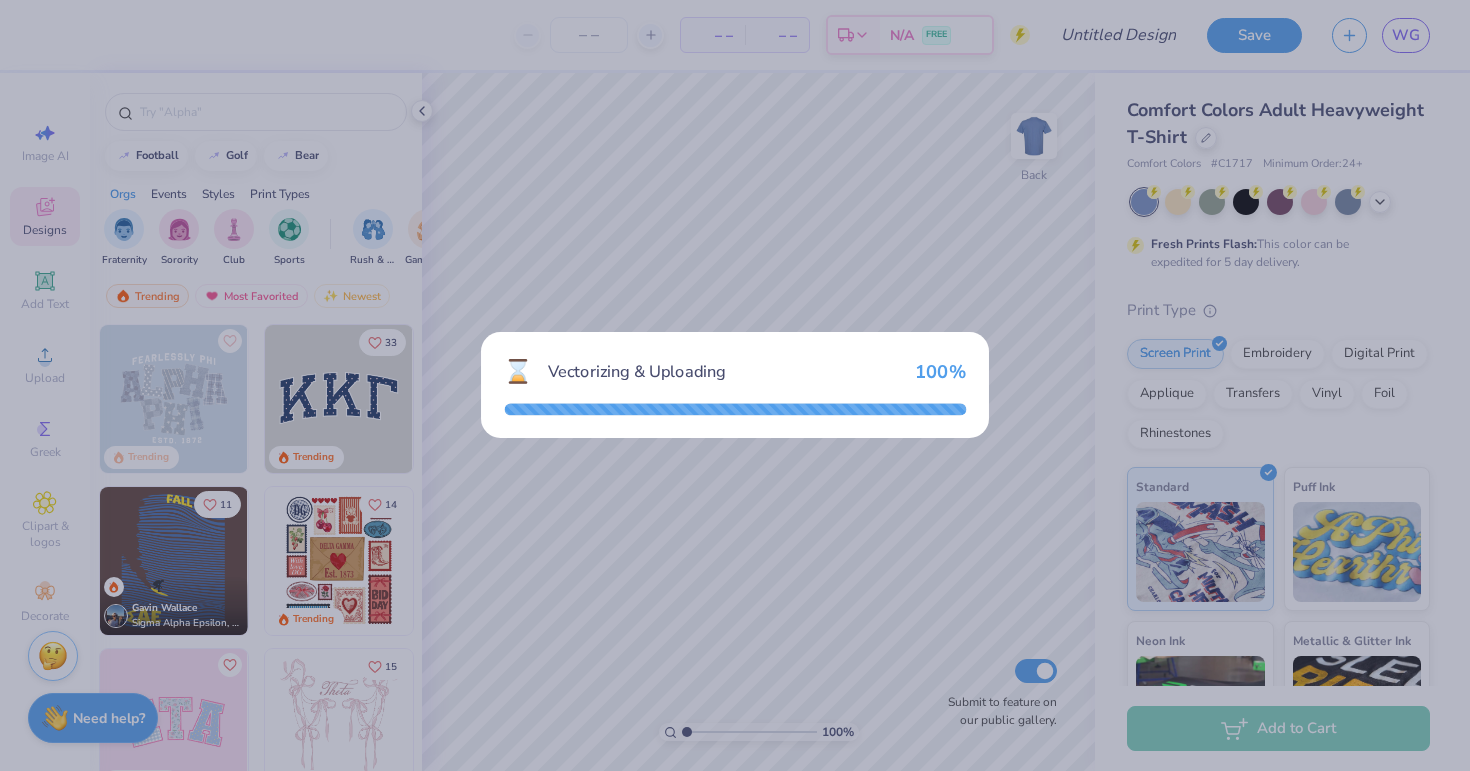 click on "⌛ Vectorizing & Uploading 100 %" at bounding box center (735, 385) 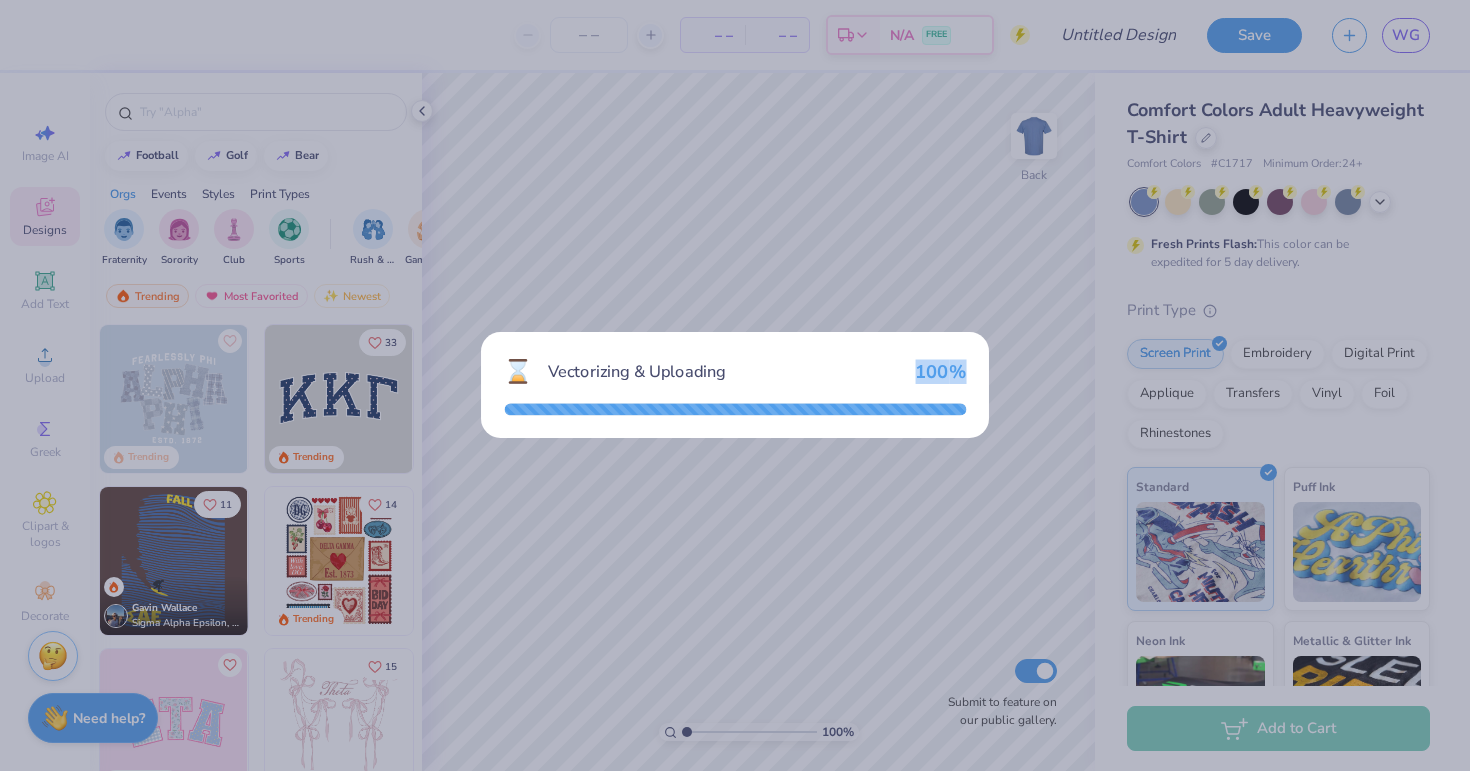 click on "⌛ Vectorizing & Uploading 100 %" at bounding box center [735, 385] 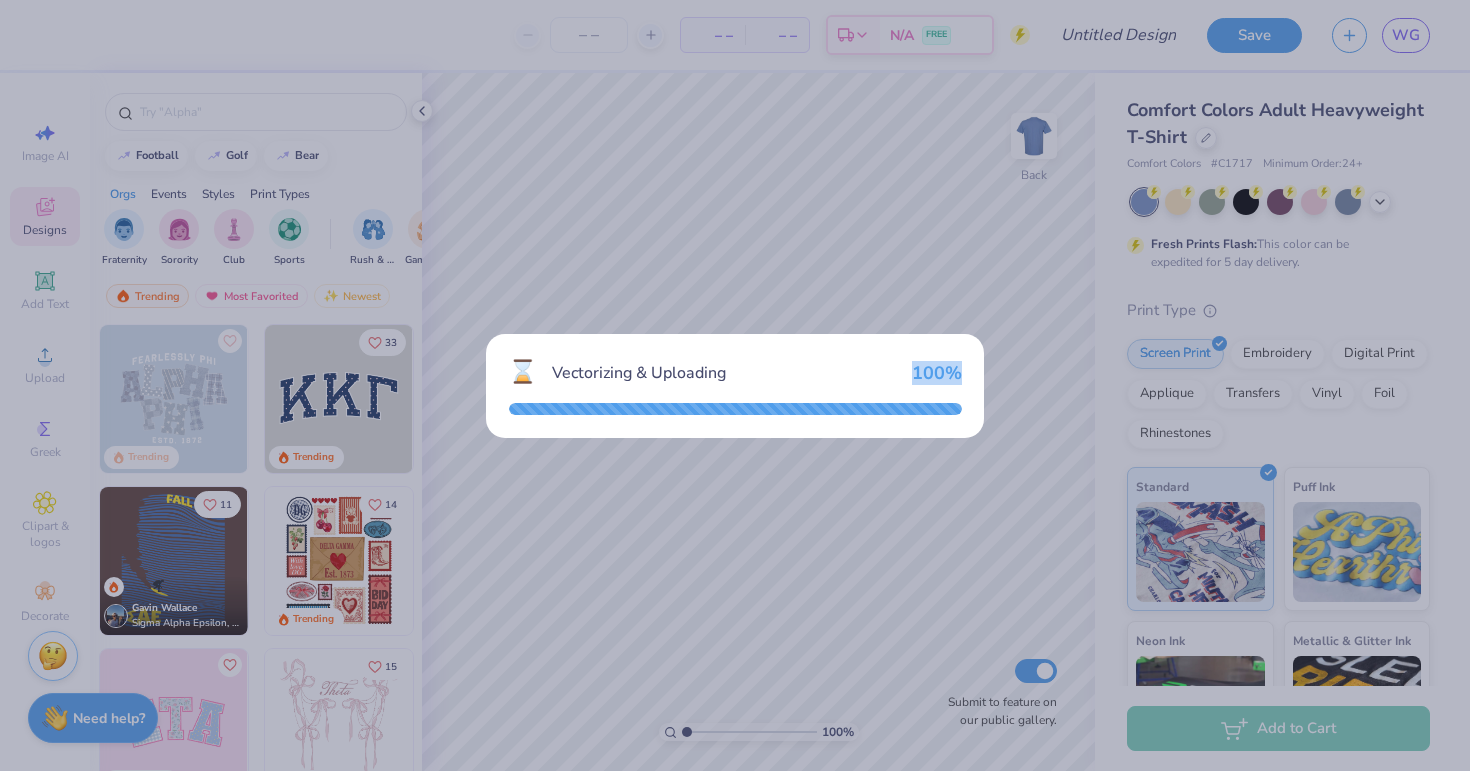 click on "⌛ Vectorizing & Uploading 100 %" at bounding box center [735, 385] 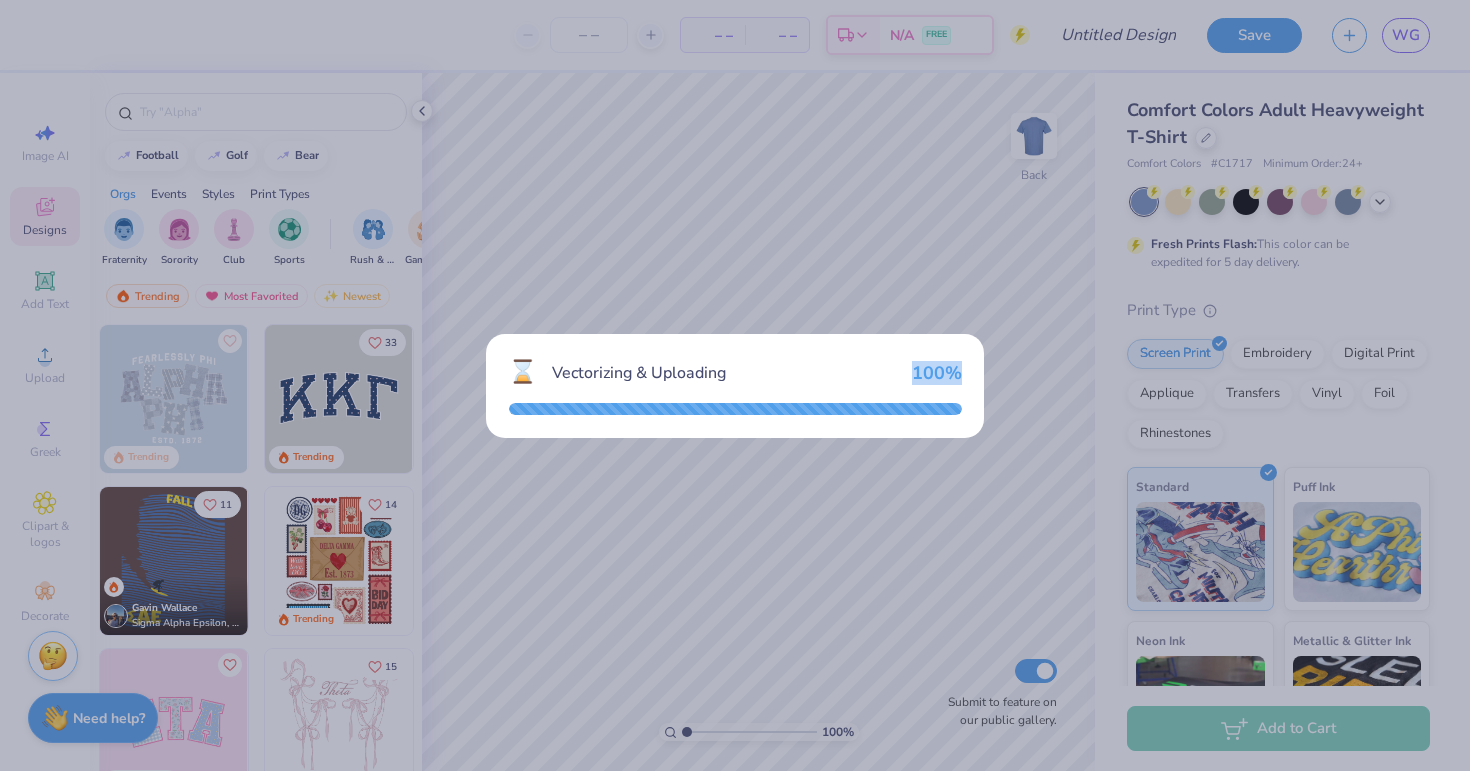 click on "⌛ Vectorizing & Uploading 100 %" at bounding box center (735, 385) 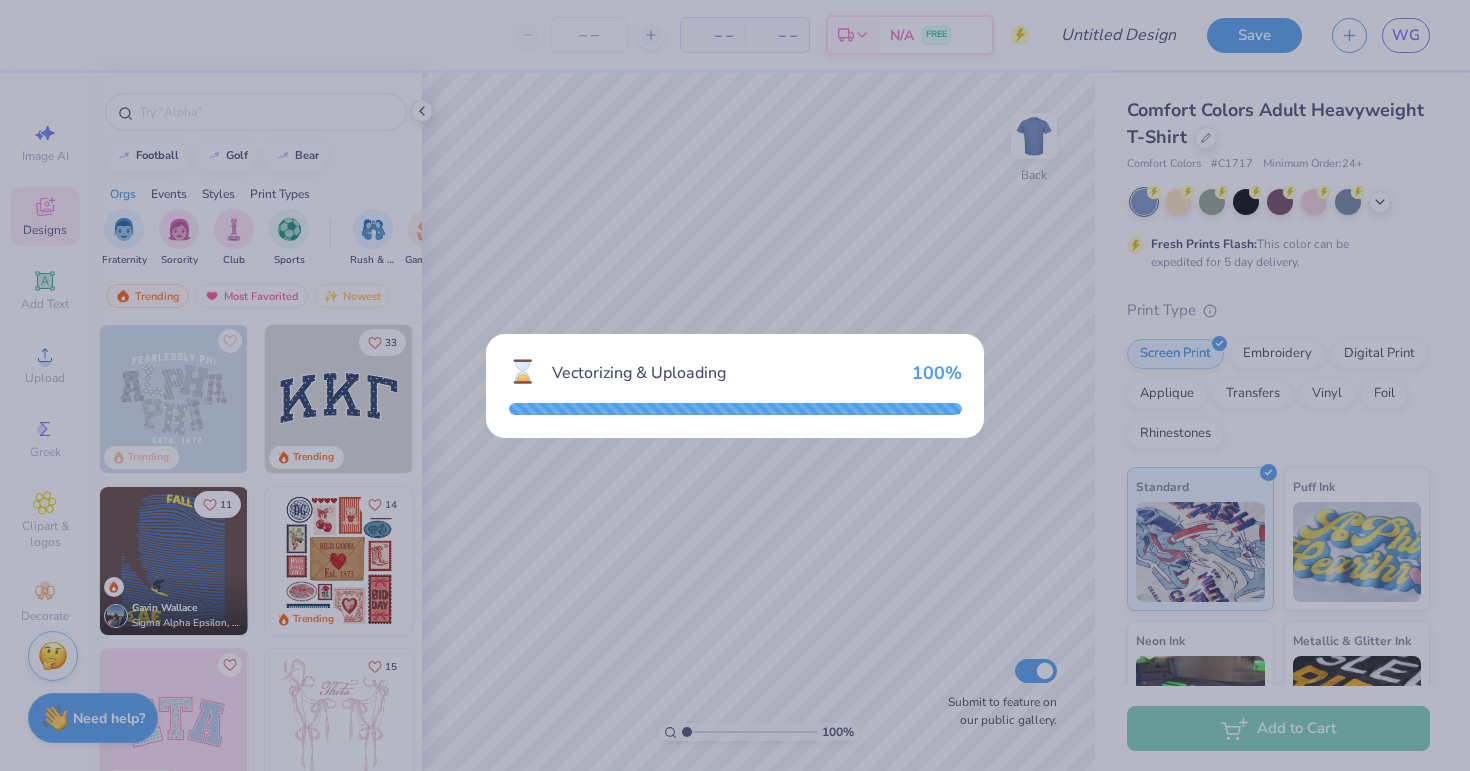 click on "⌛ Vectorizing & Uploading 100 %" at bounding box center [735, 385] 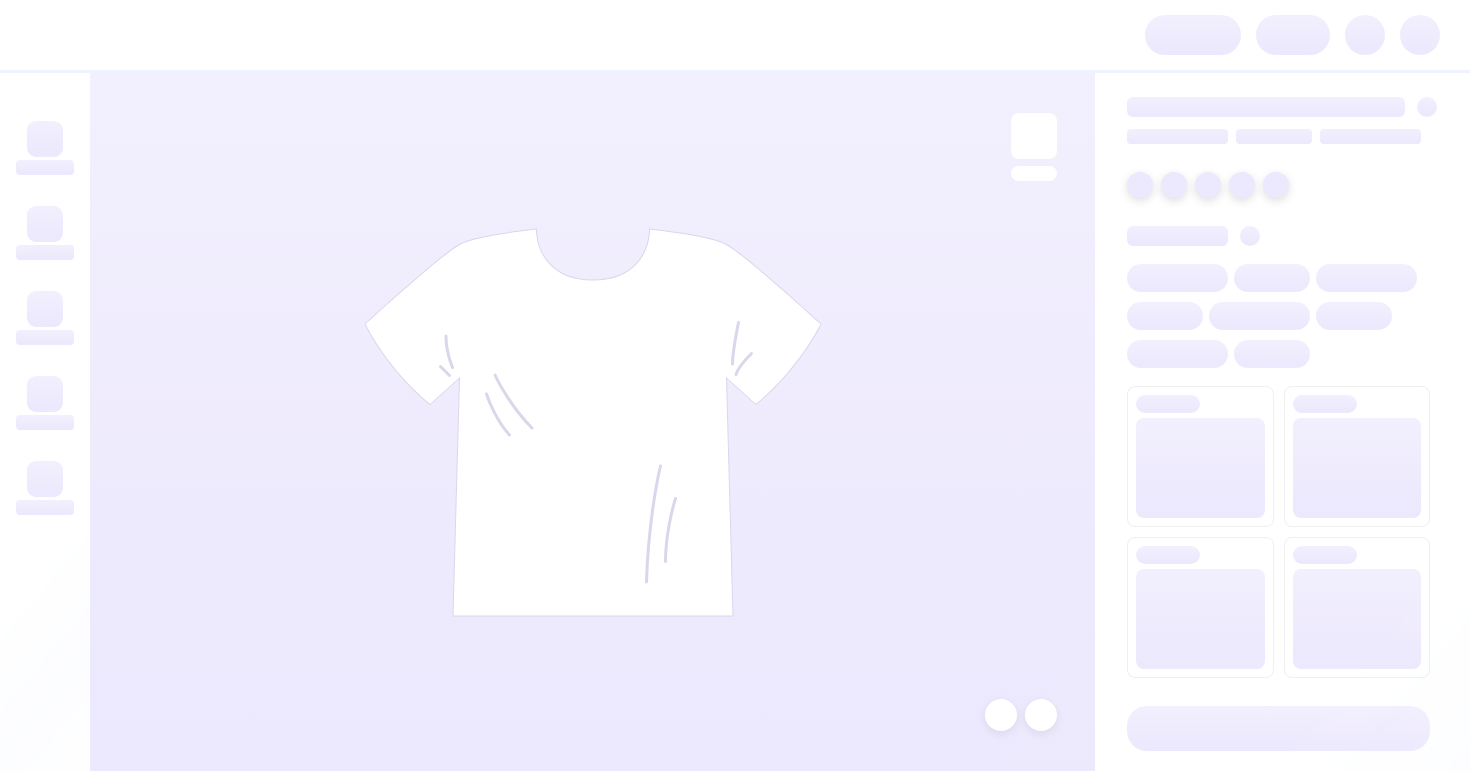 scroll, scrollTop: 0, scrollLeft: 0, axis: both 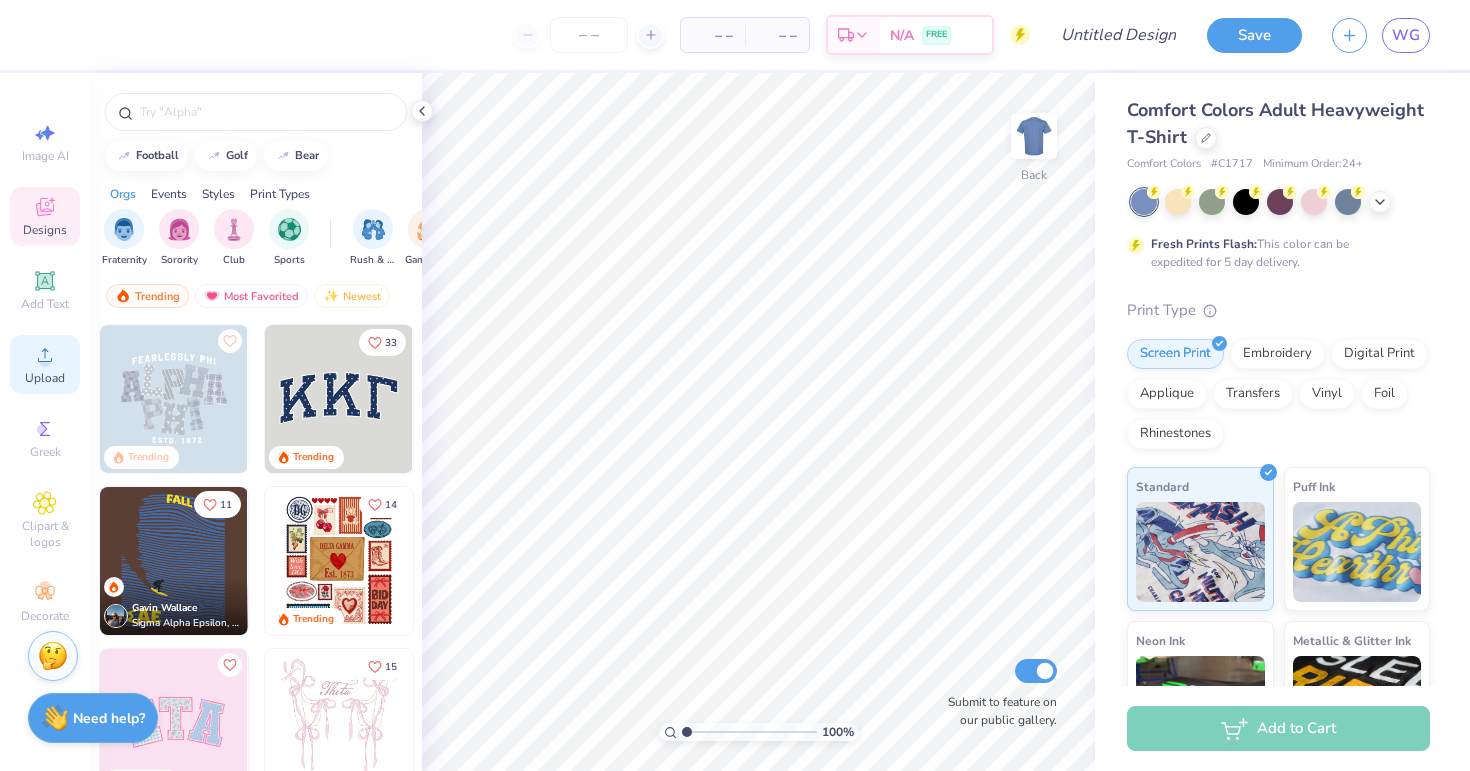 click on "Upload" at bounding box center [45, 378] 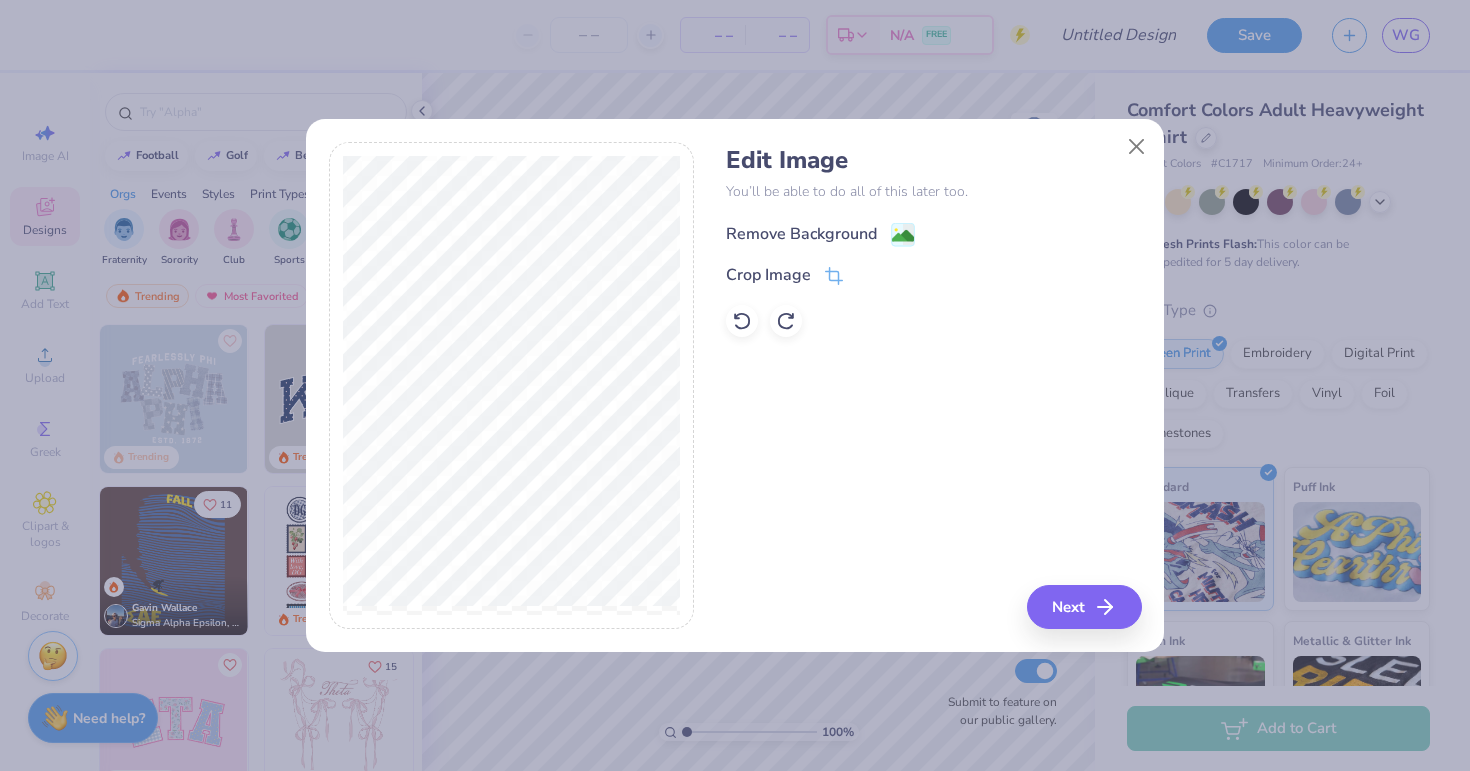 click 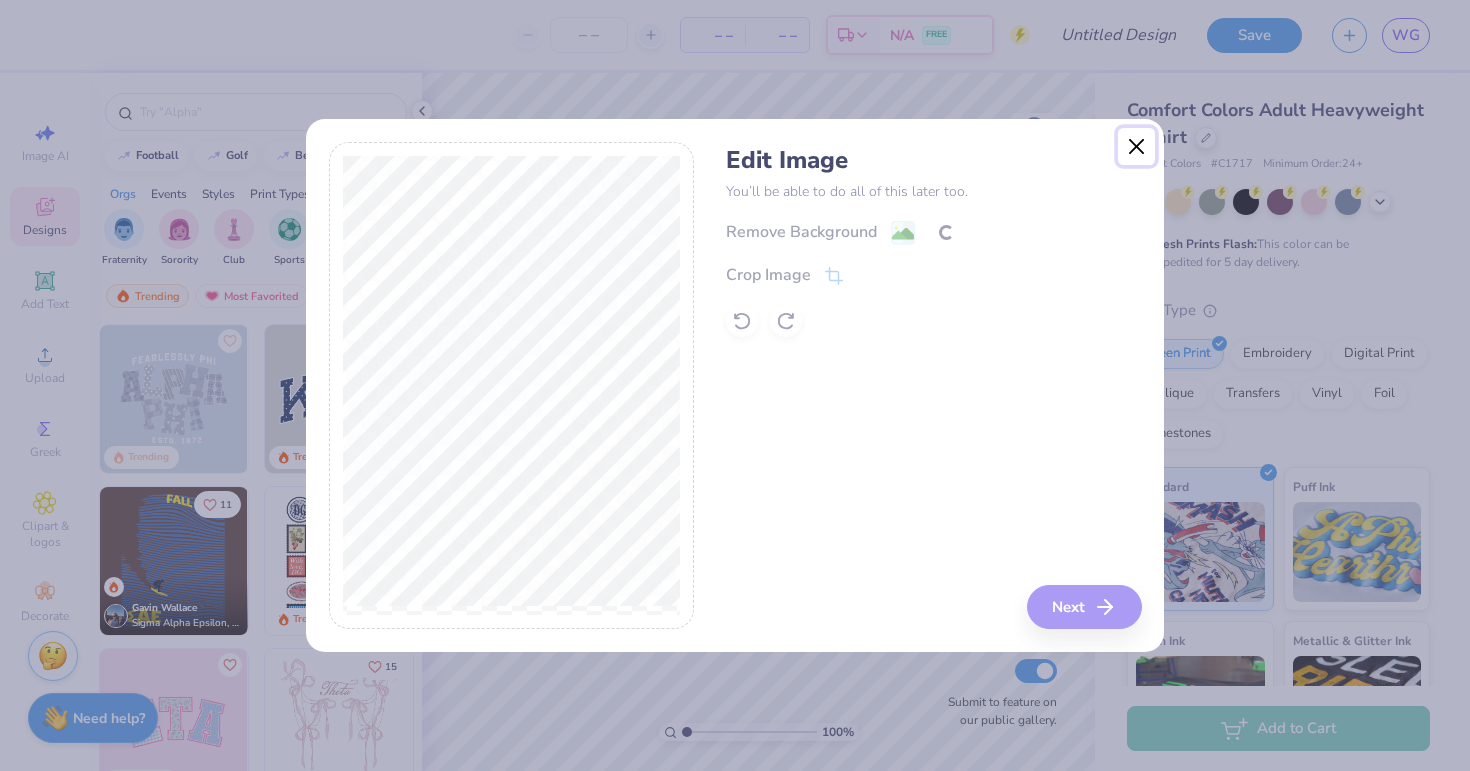 click at bounding box center [1137, 147] 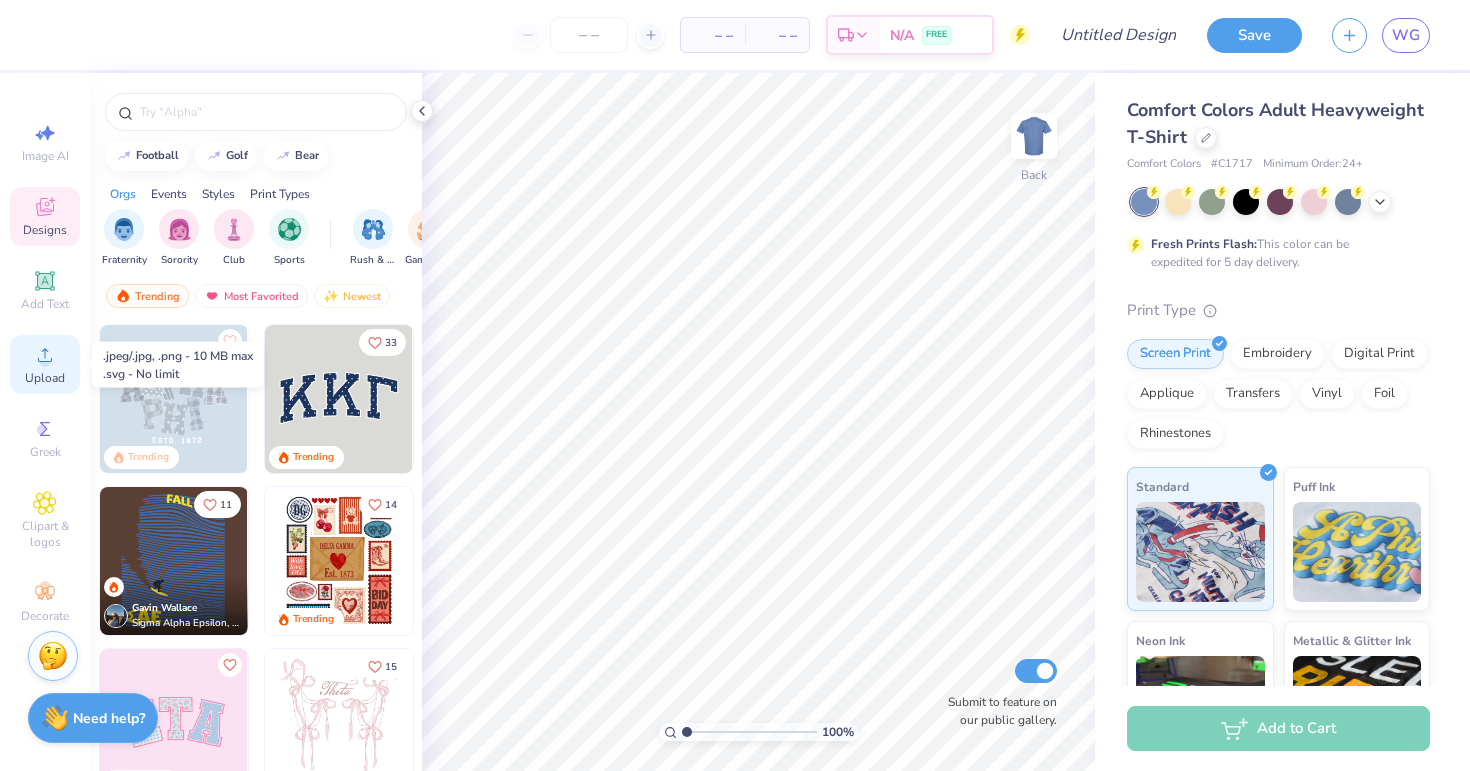 click on "Upload" at bounding box center [45, 378] 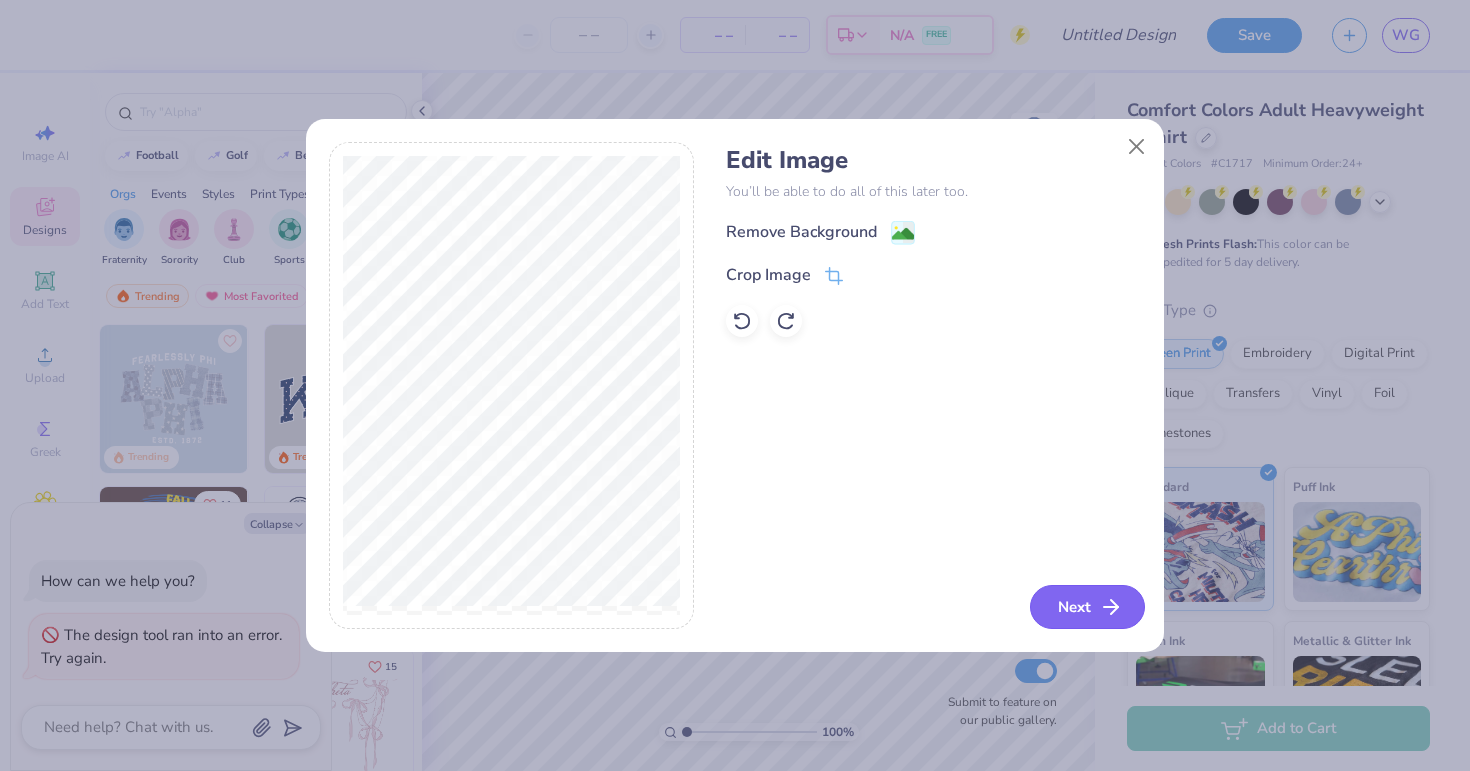 click on "Next" at bounding box center (1087, 607) 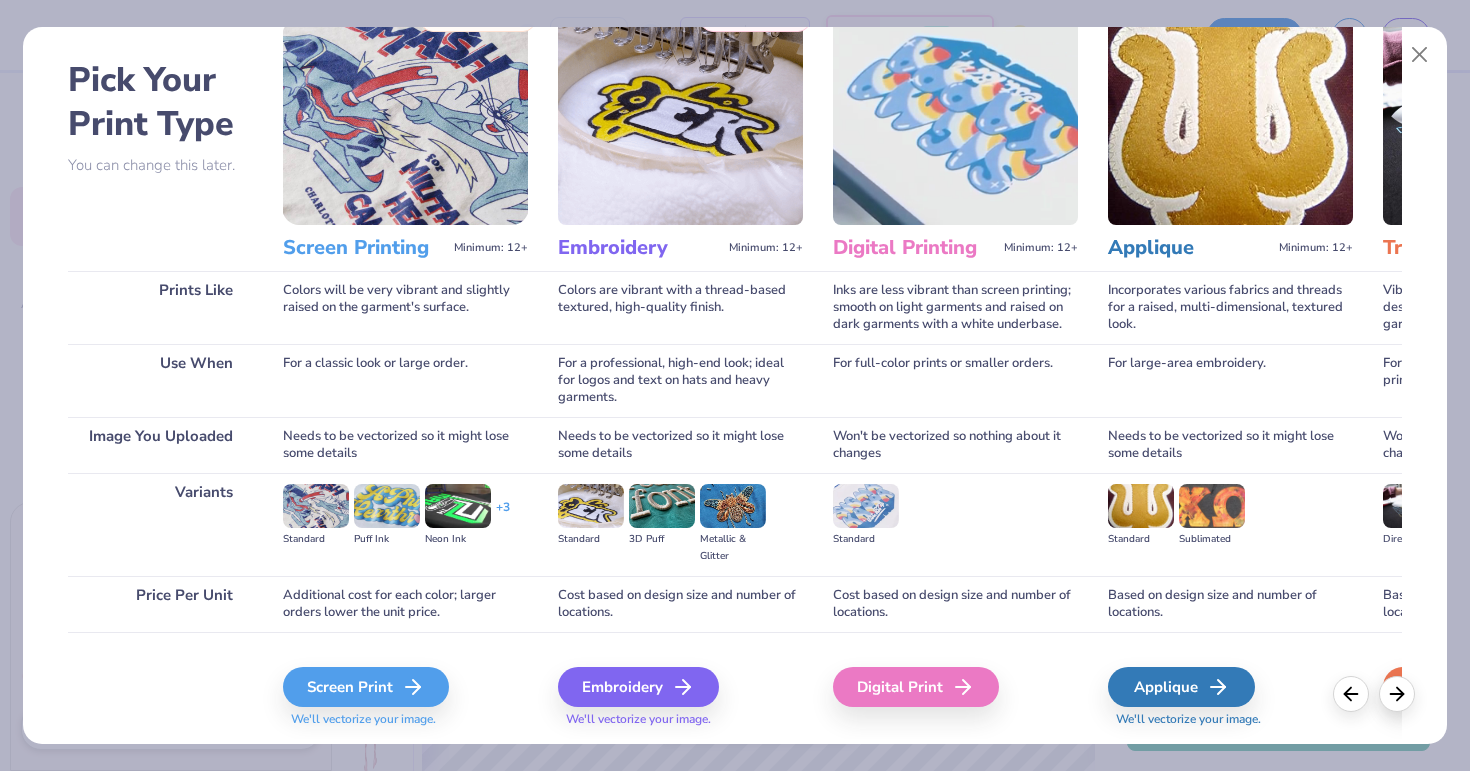 scroll, scrollTop: 72, scrollLeft: 0, axis: vertical 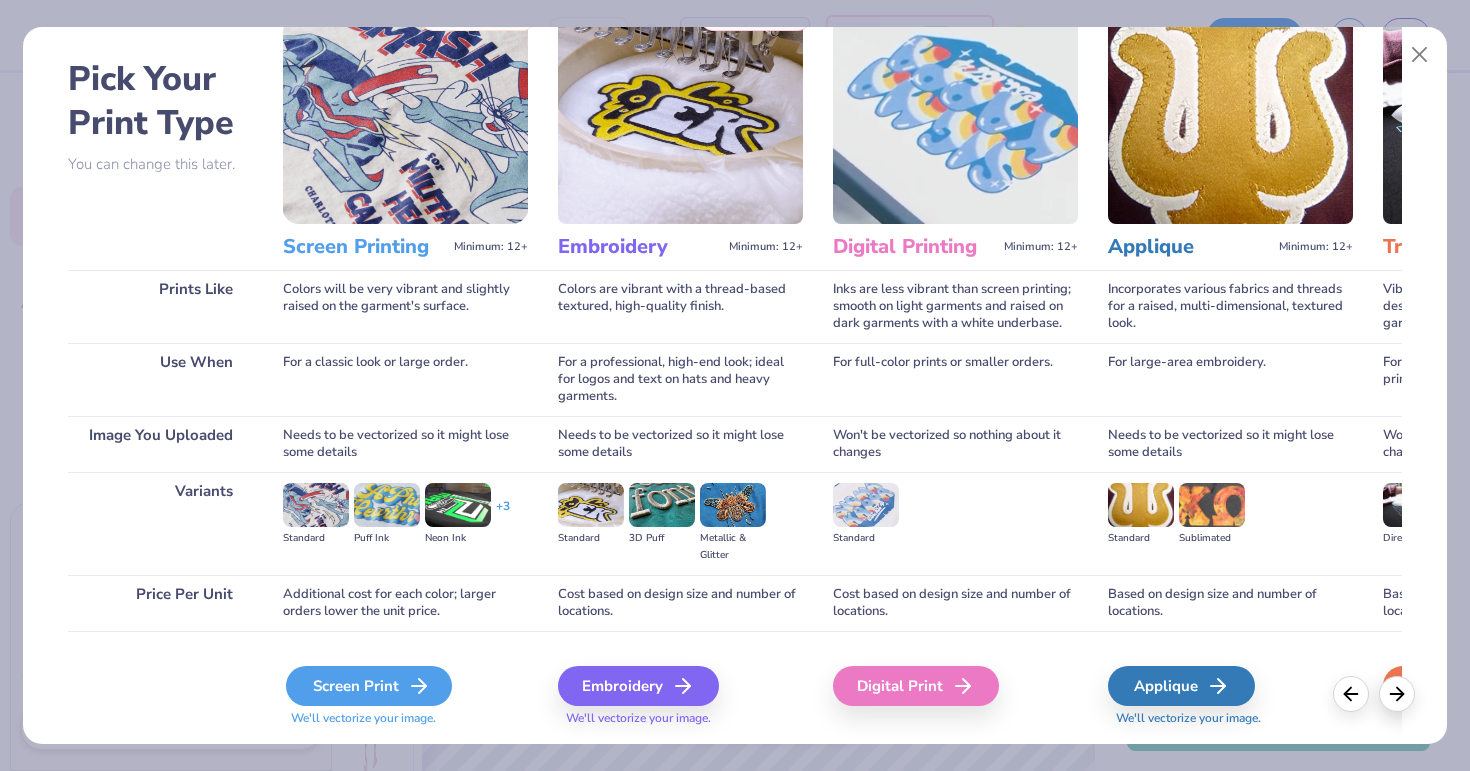 click on "Screen Print" at bounding box center (369, 686) 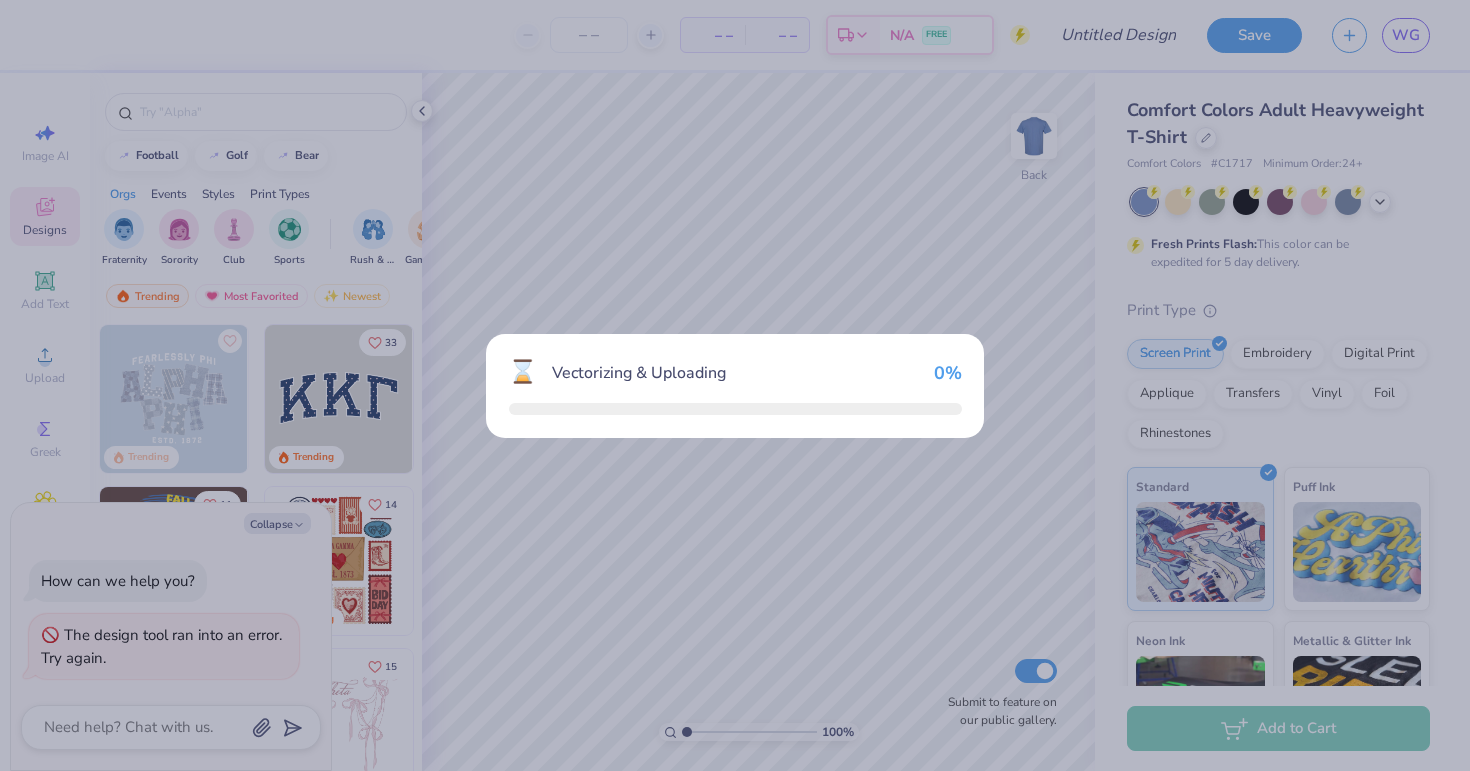 type on "x" 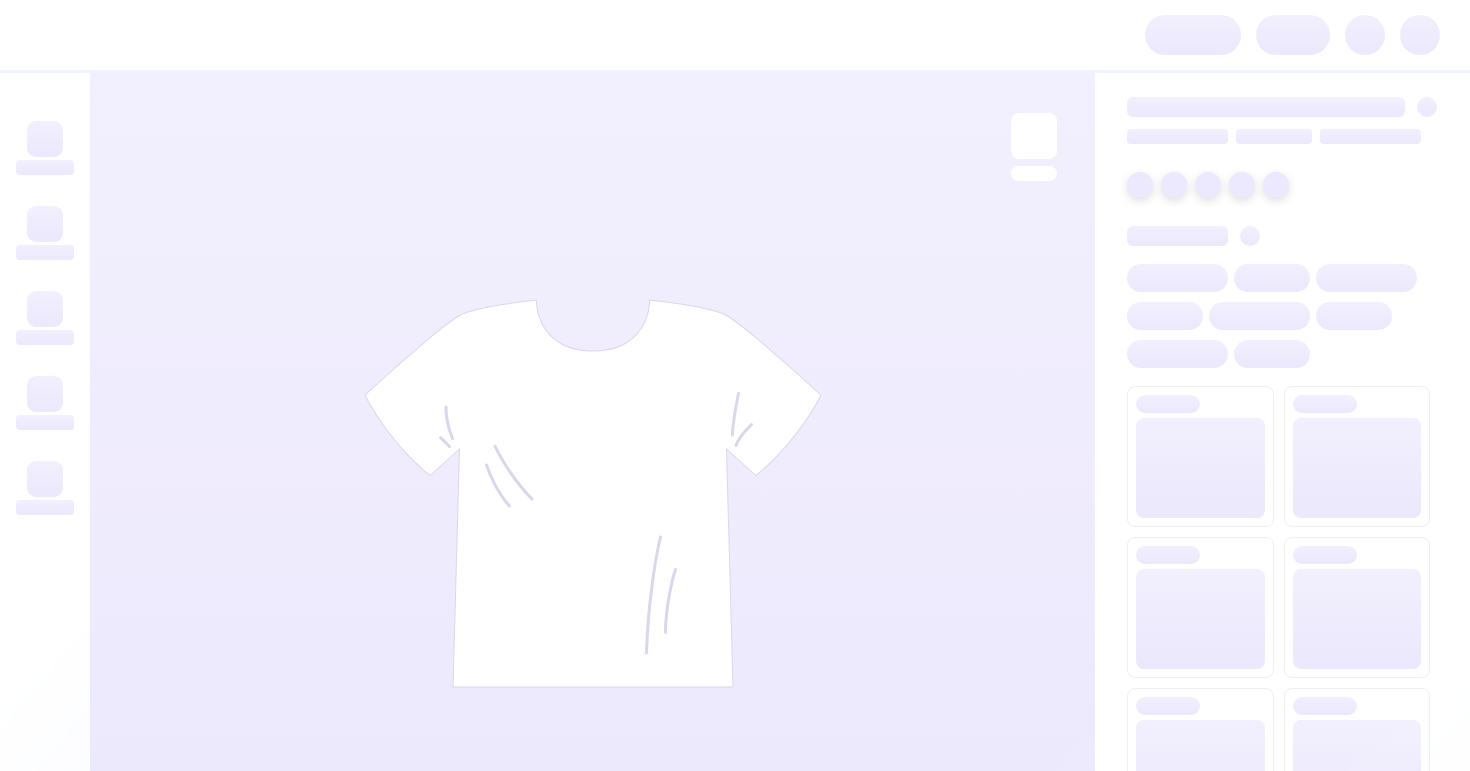 scroll, scrollTop: 0, scrollLeft: 0, axis: both 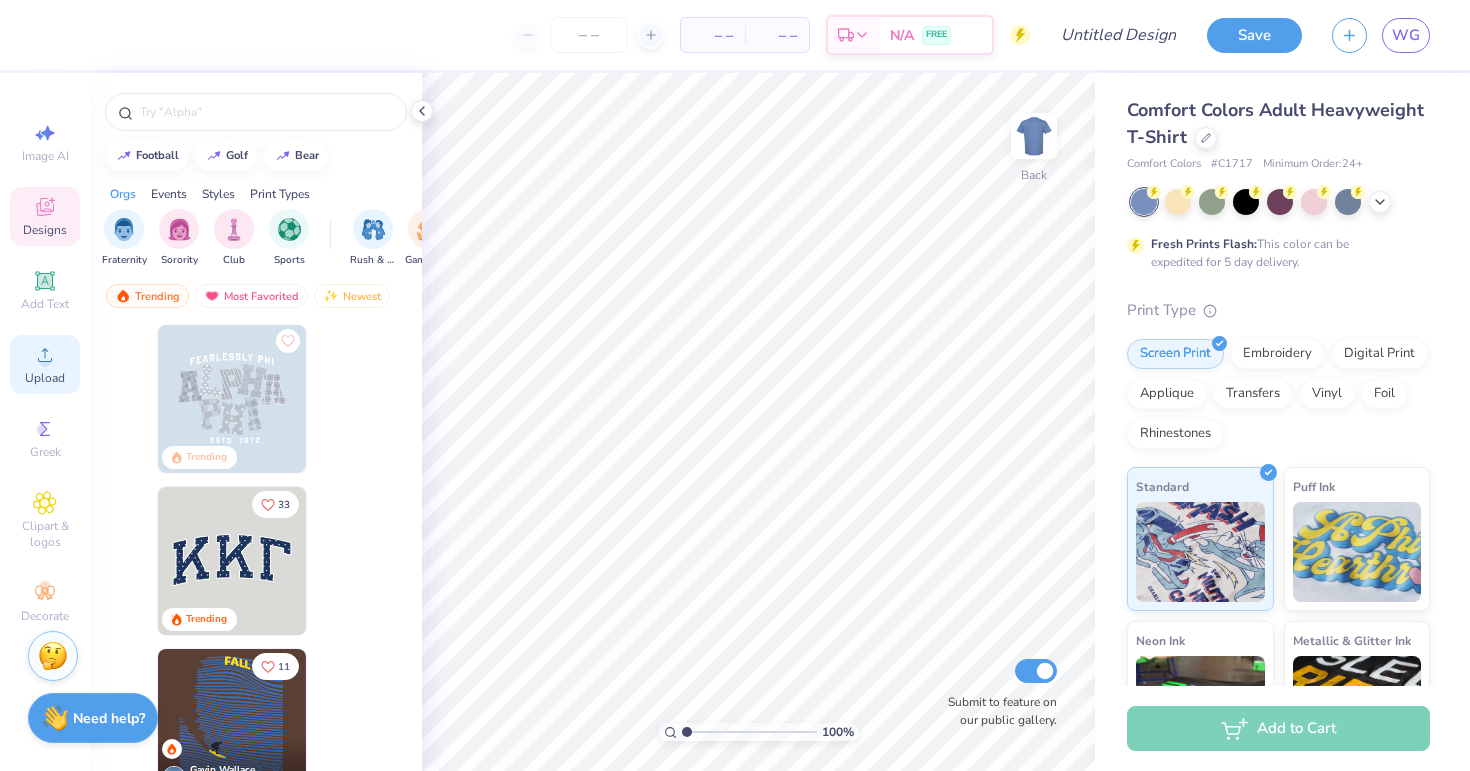 click on "Upload" at bounding box center [45, 378] 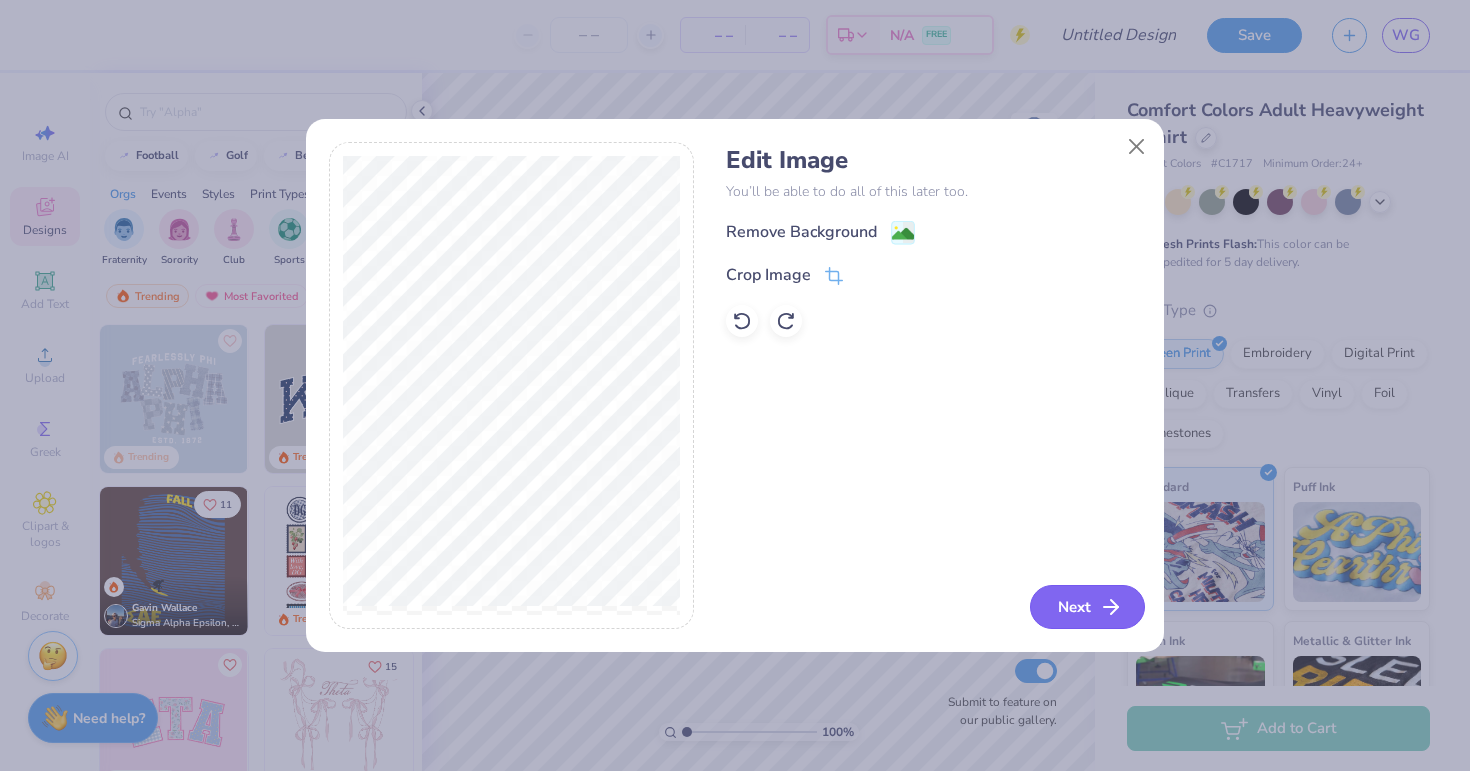 click on "Next" at bounding box center (1087, 607) 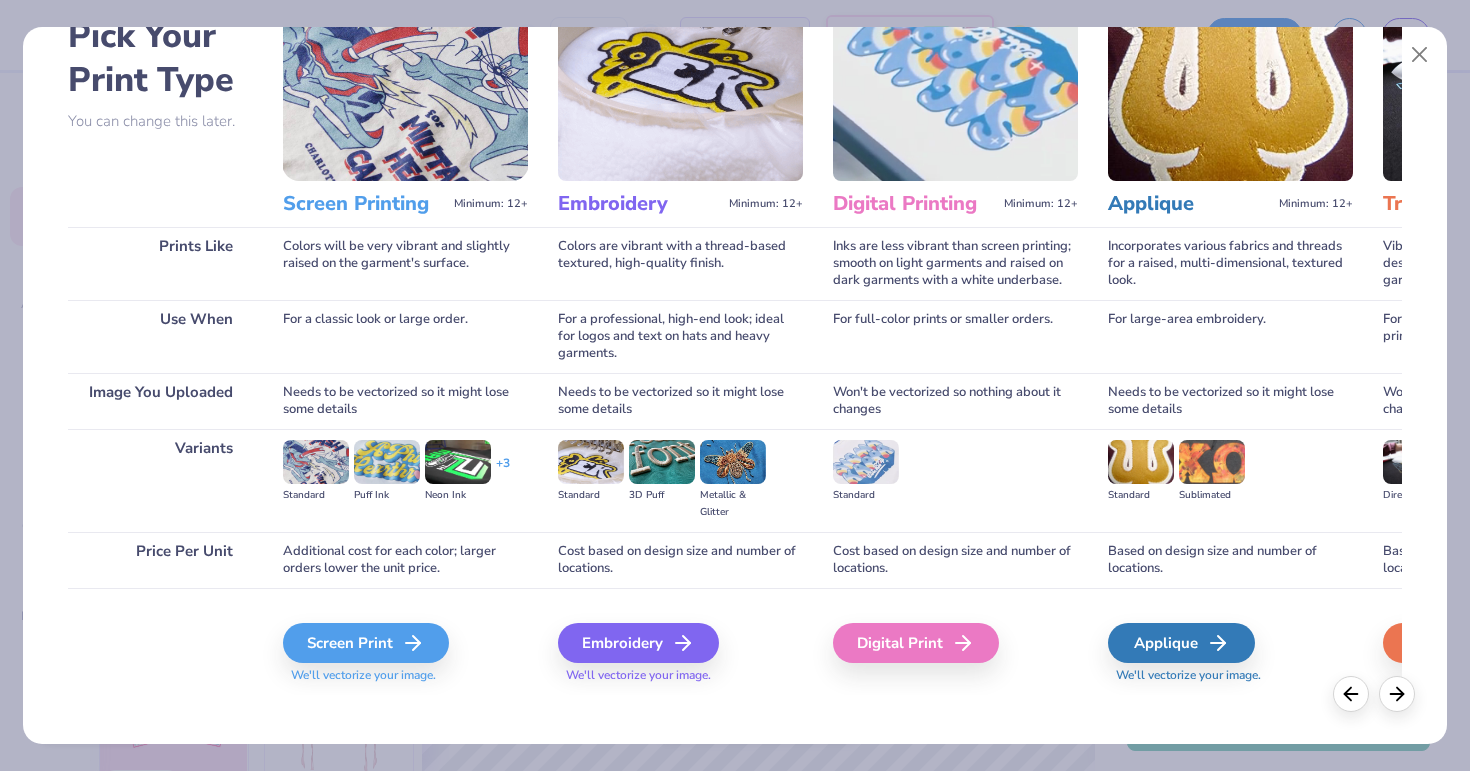 scroll, scrollTop: 126, scrollLeft: 0, axis: vertical 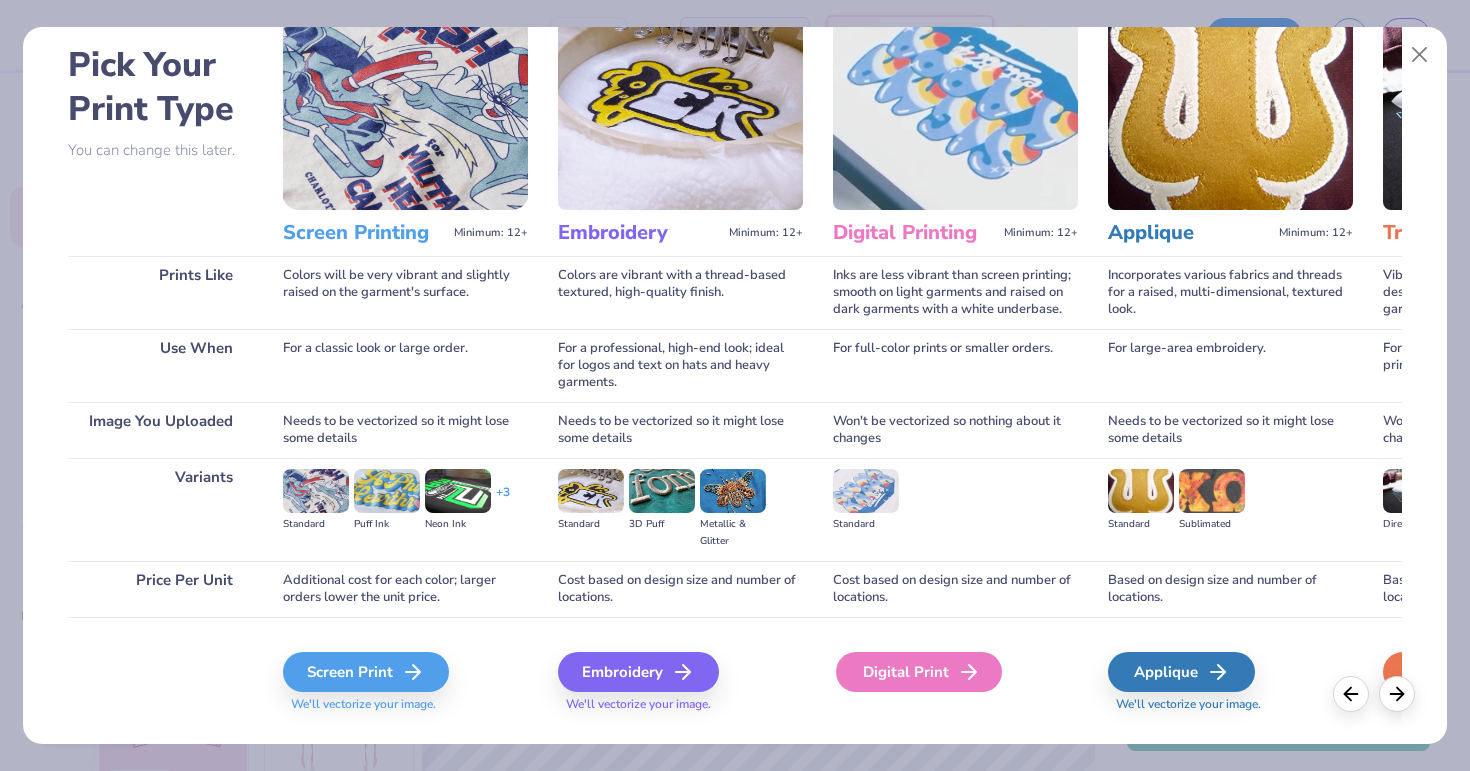 click on "Digital Print" at bounding box center (919, 672) 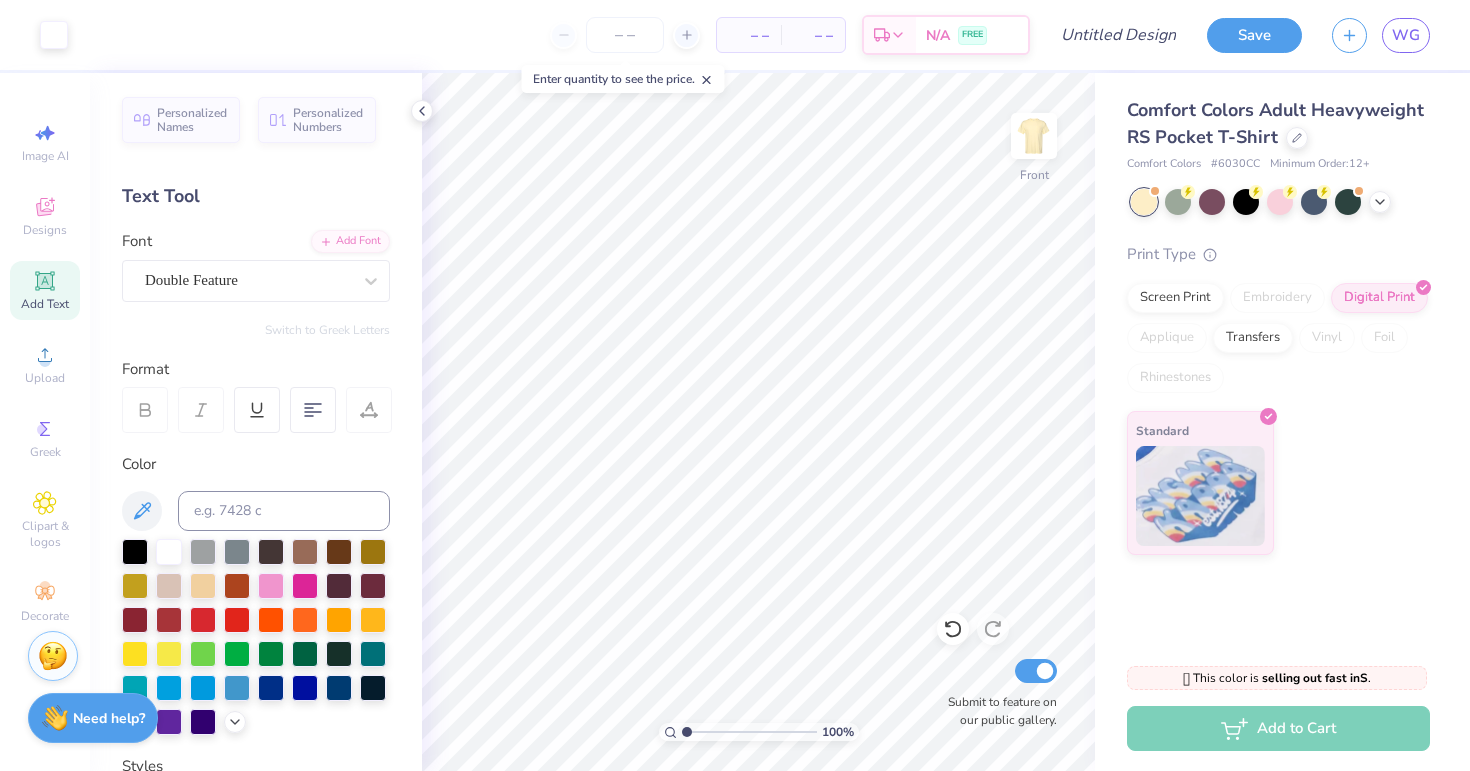 scroll, scrollTop: 0, scrollLeft: 0, axis: both 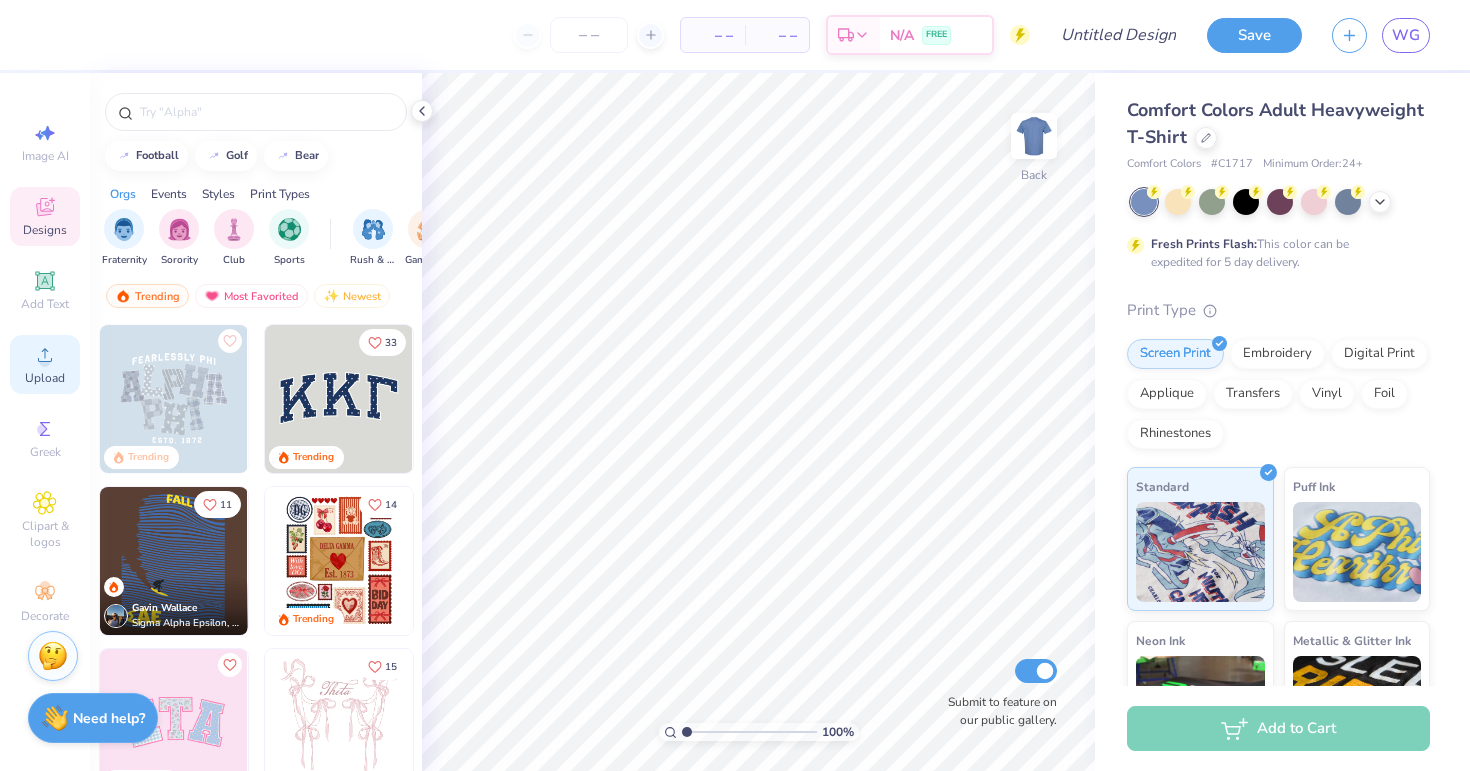 click on "Upload" at bounding box center [45, 378] 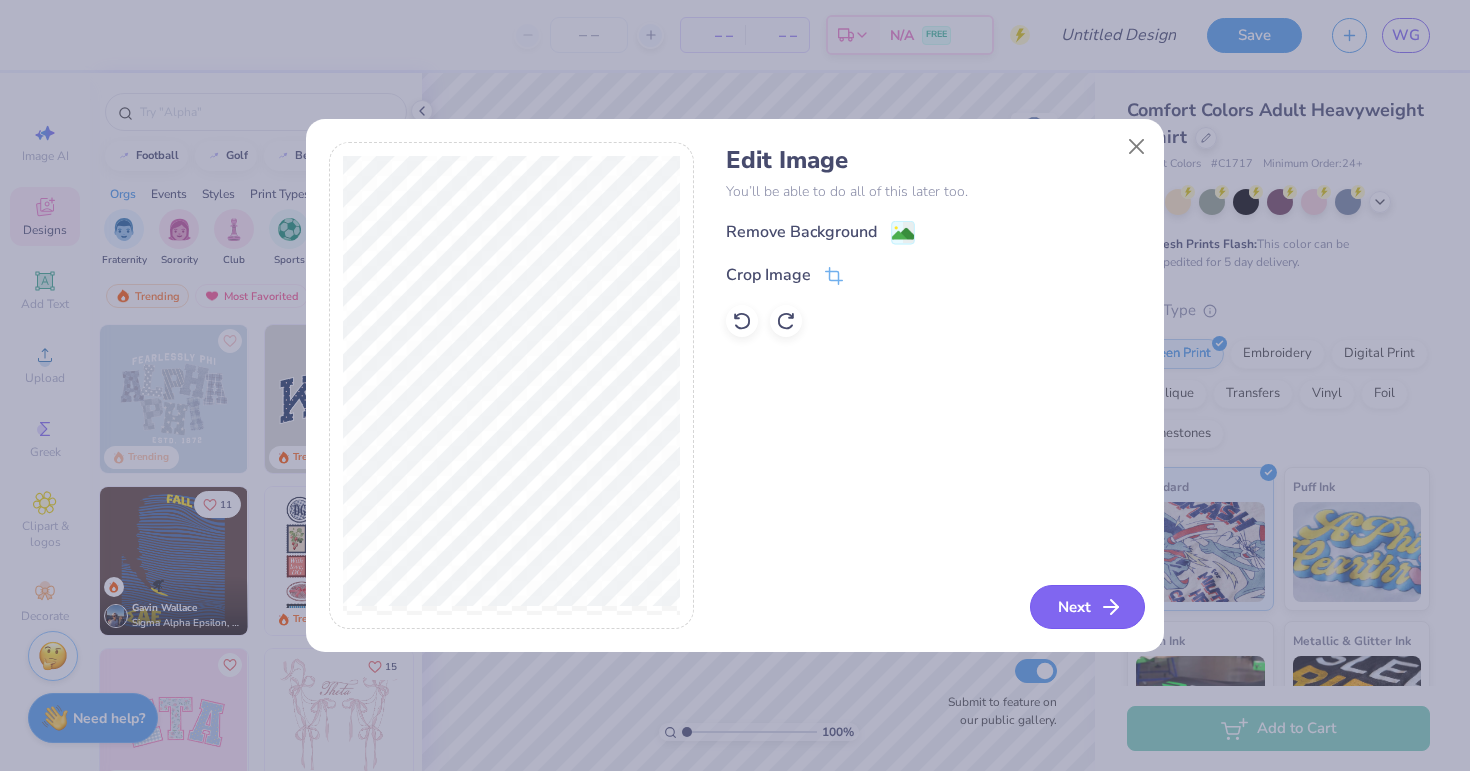 click on "Next" at bounding box center (1087, 607) 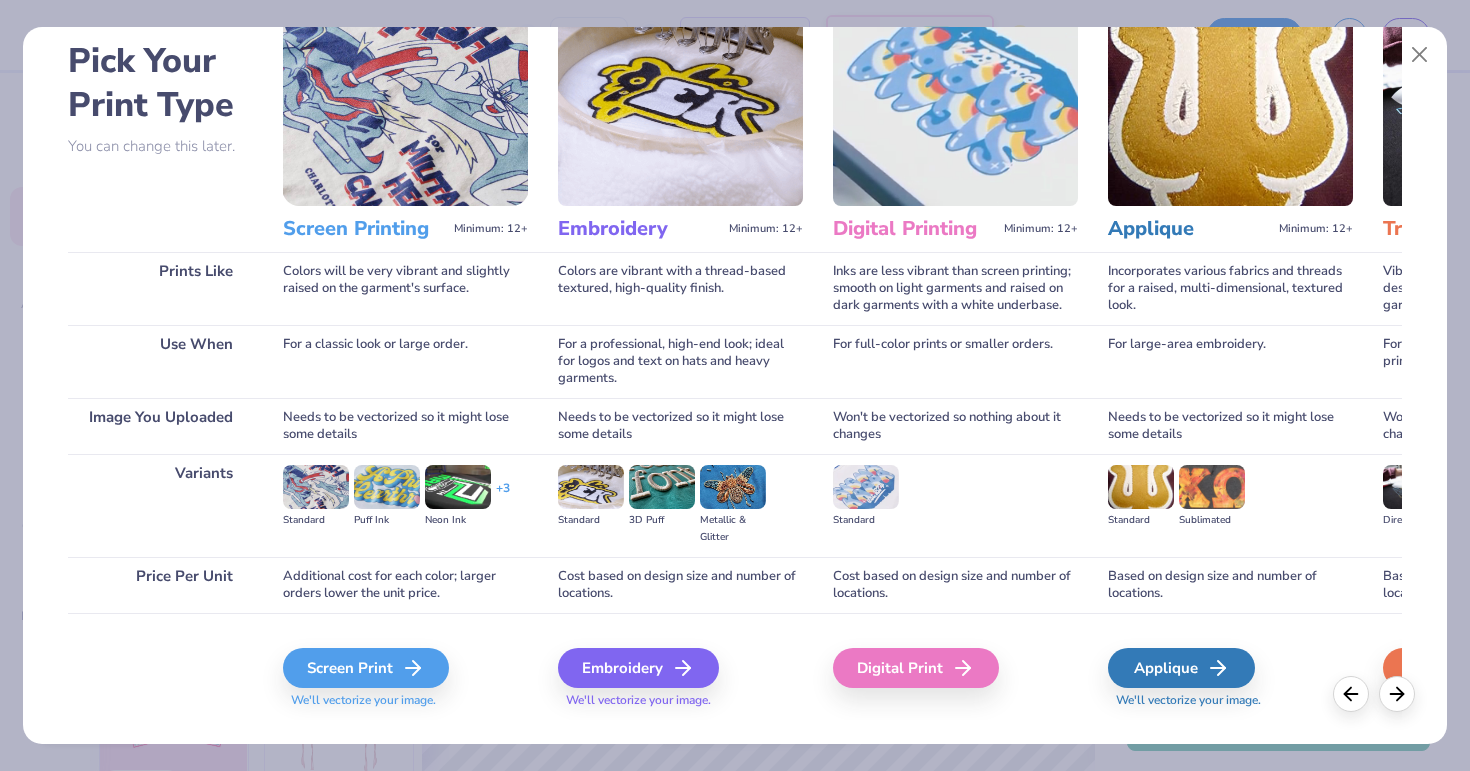 scroll, scrollTop: 122, scrollLeft: 0, axis: vertical 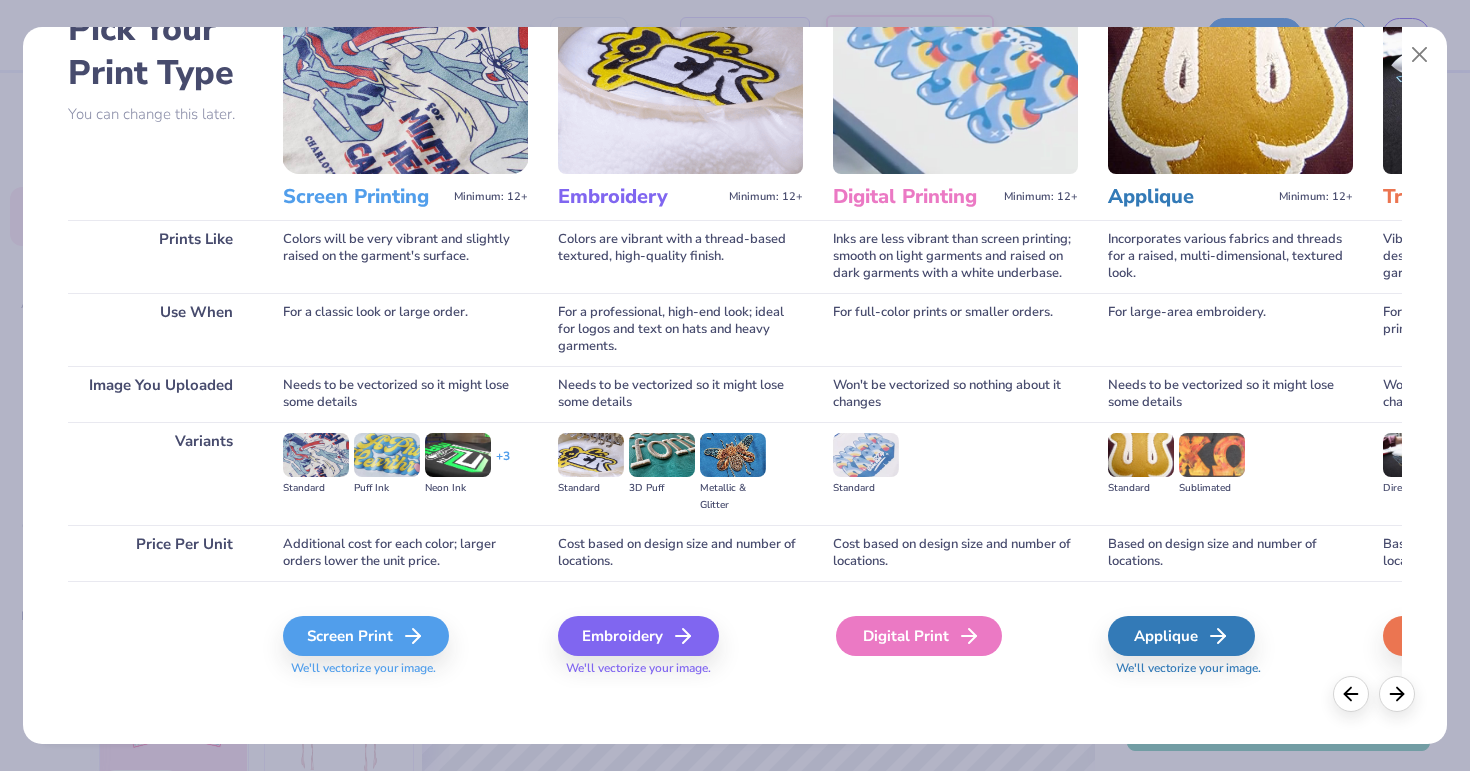 click on "Digital Print" at bounding box center [919, 636] 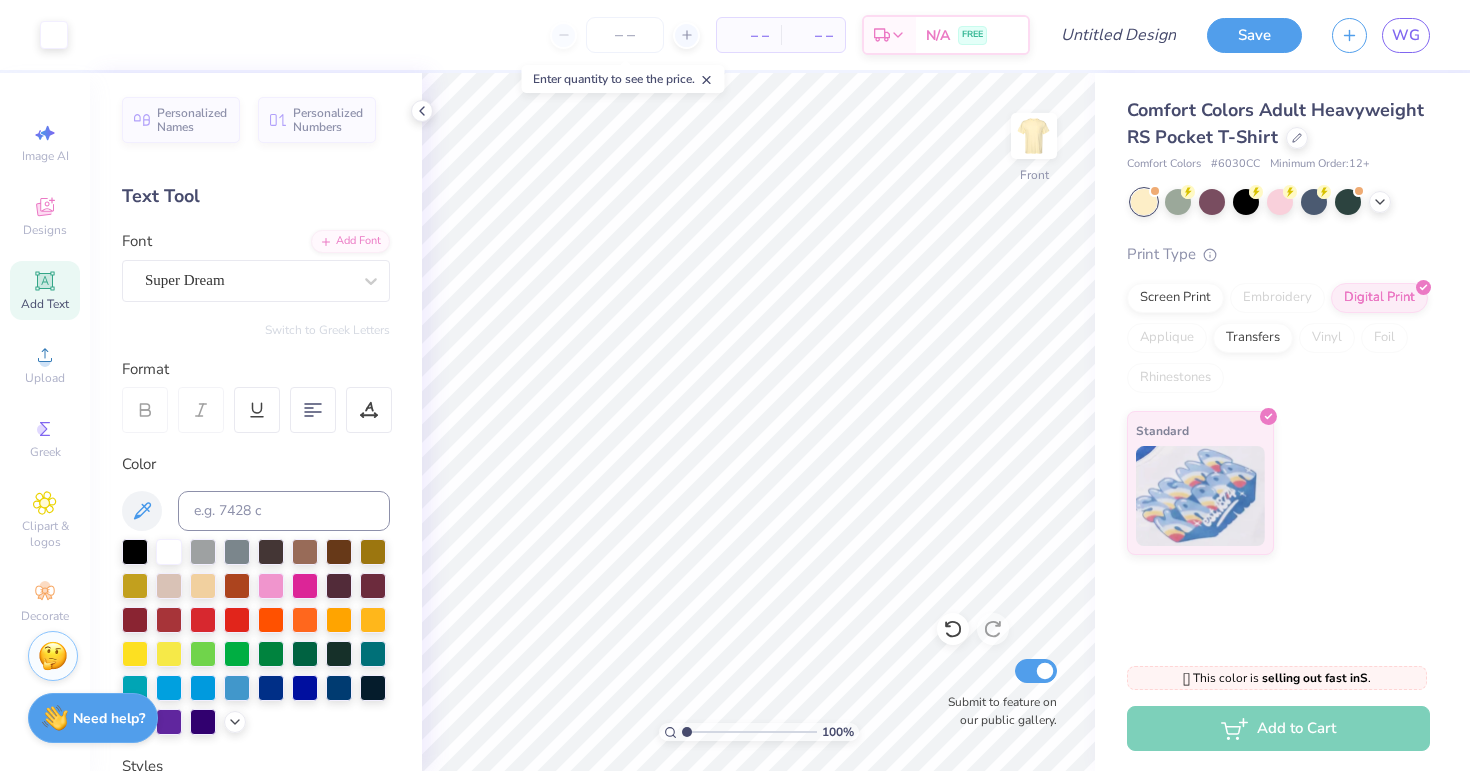 scroll, scrollTop: 0, scrollLeft: 0, axis: both 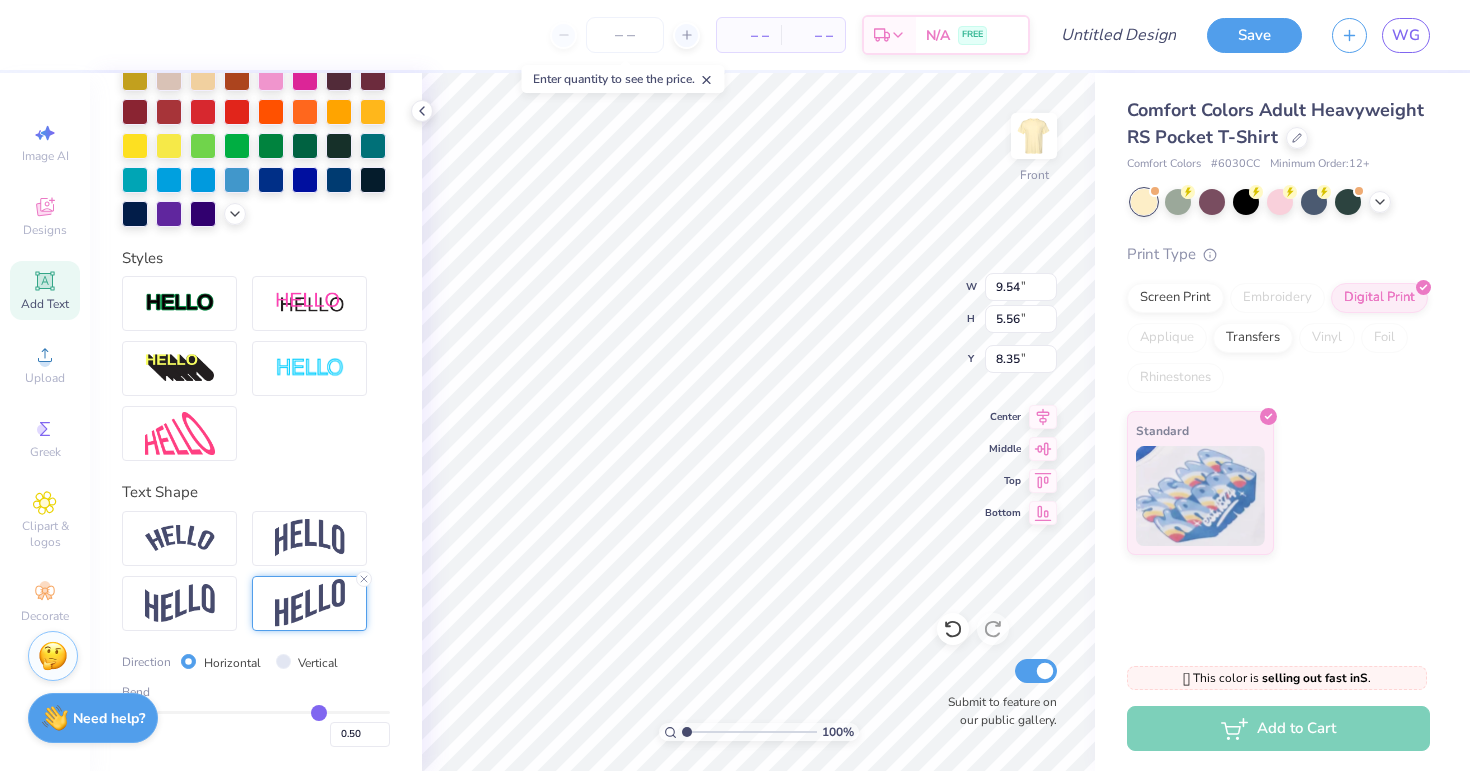 type on "0.46" 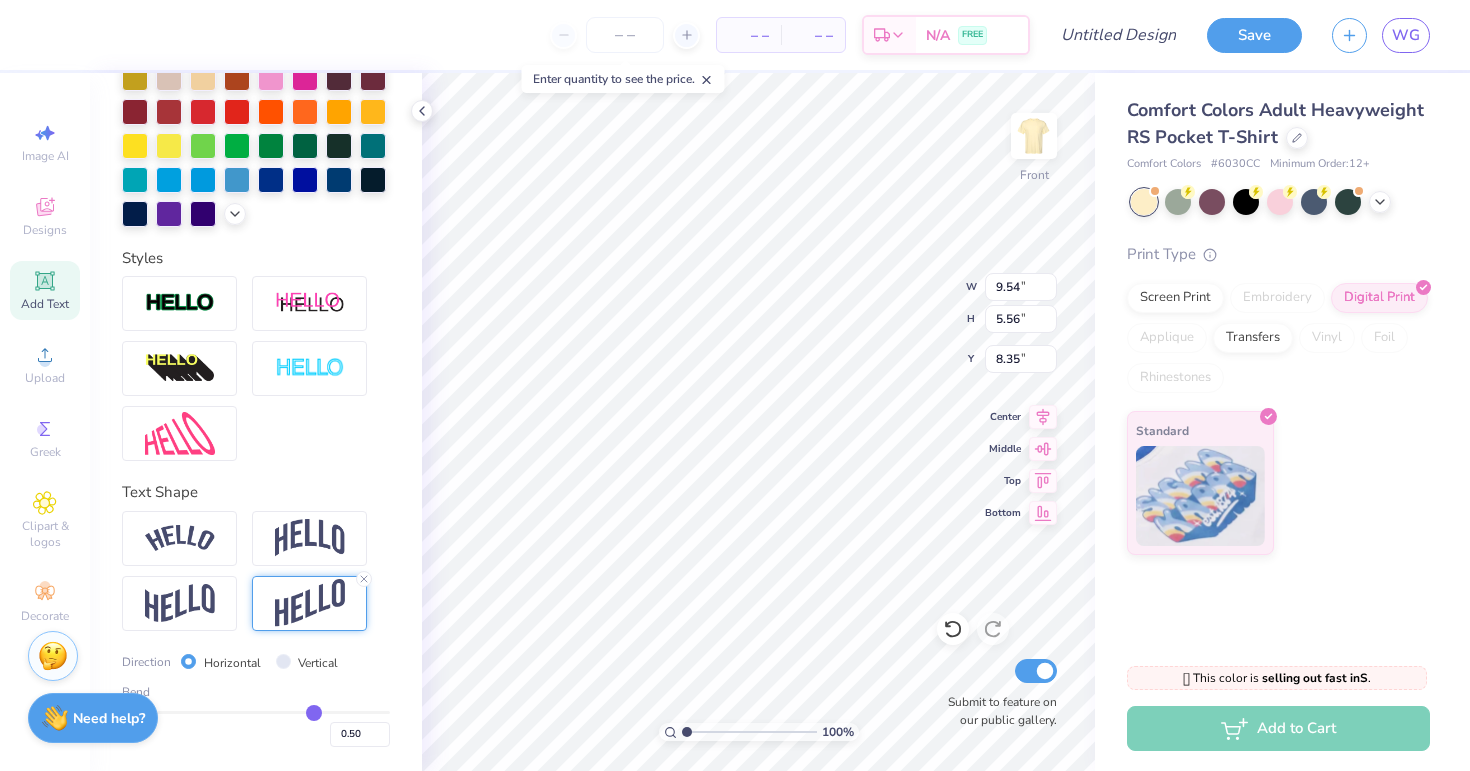 type on "0.46" 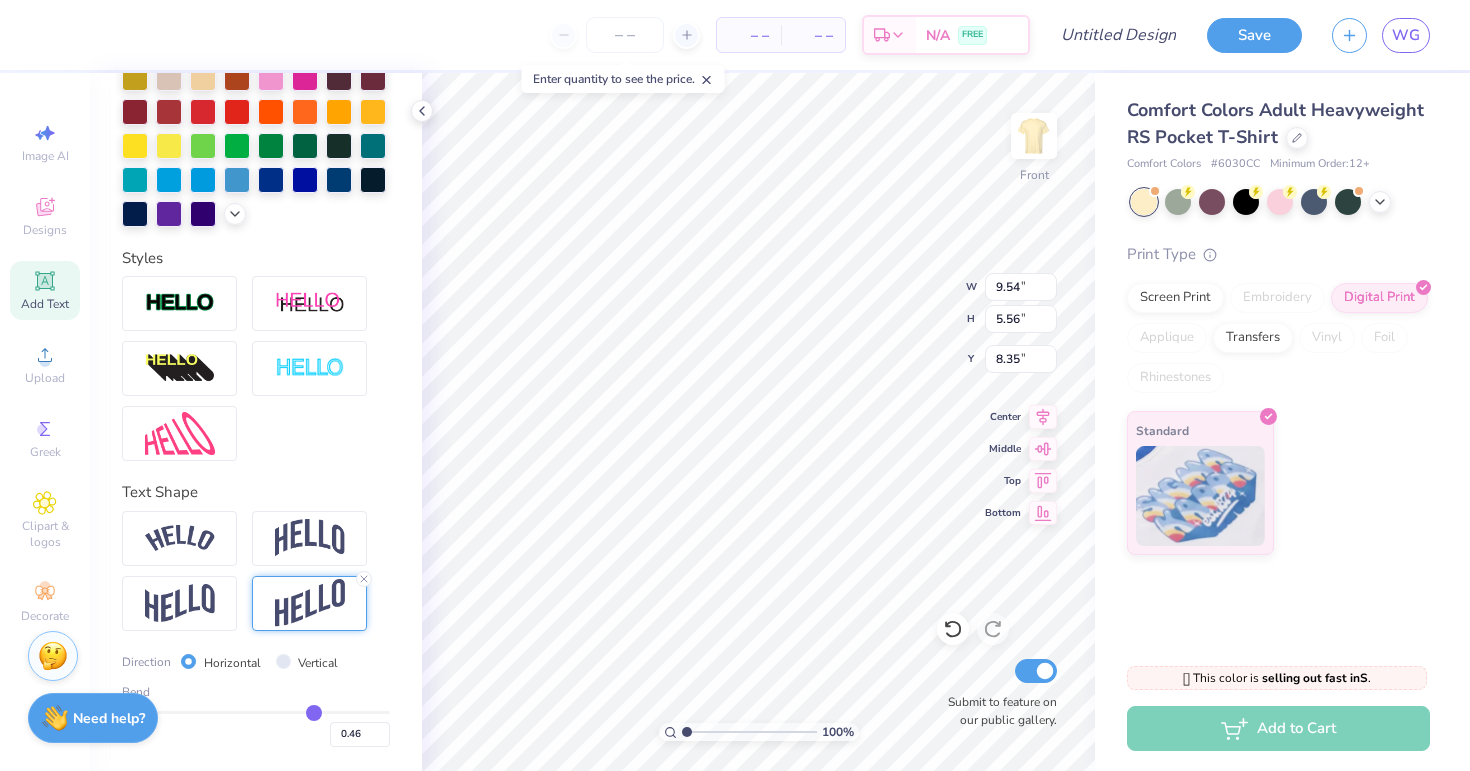 type on "0.43" 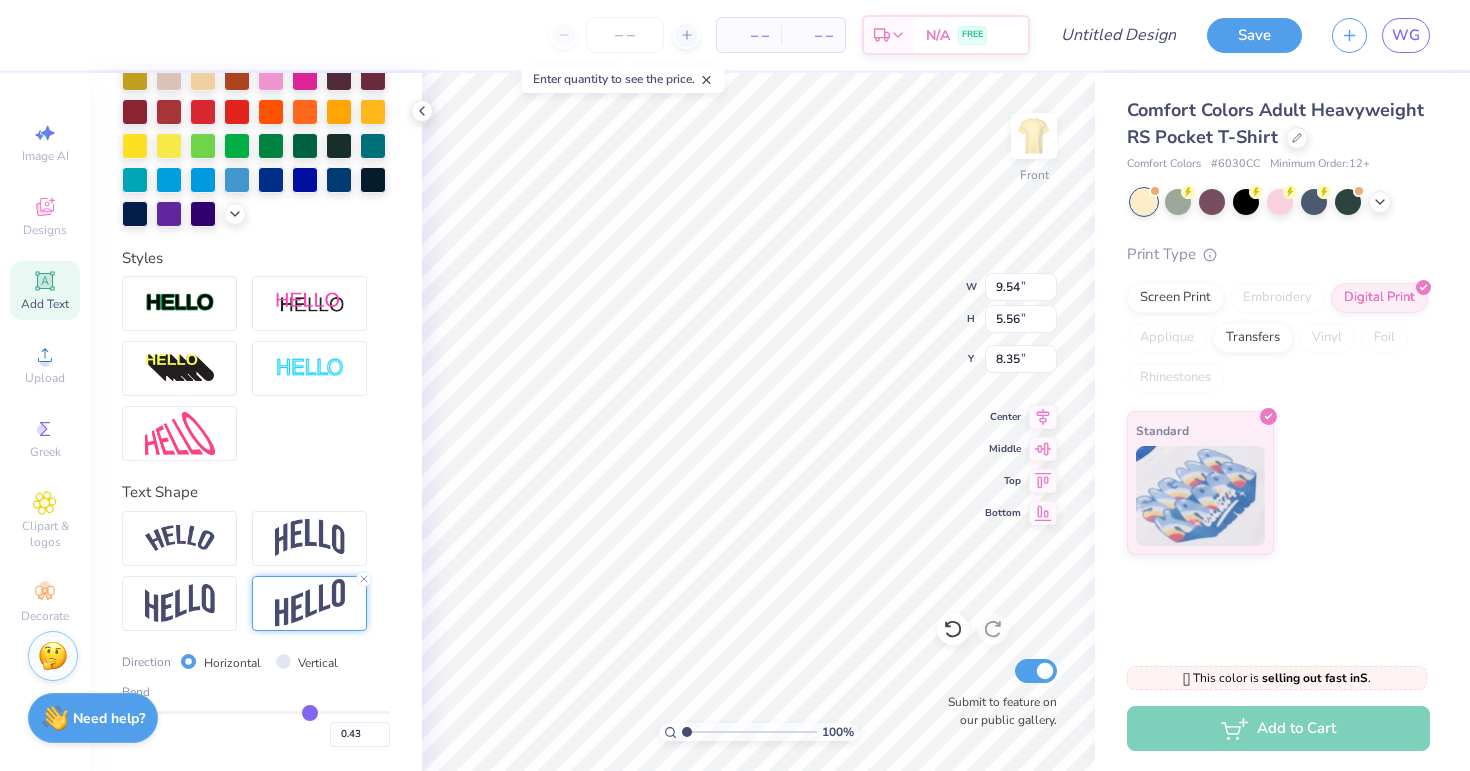 type on "0.38" 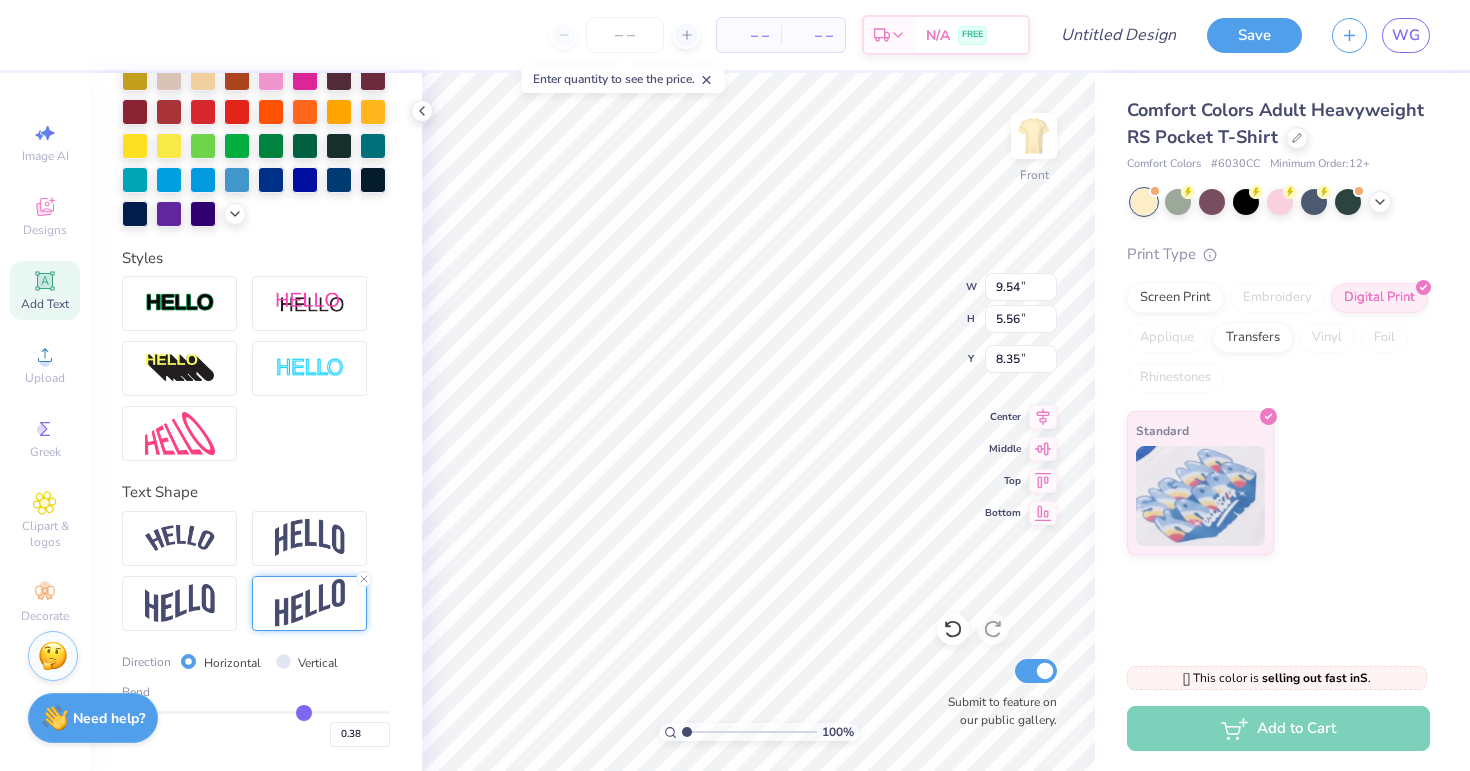 type on "0.34" 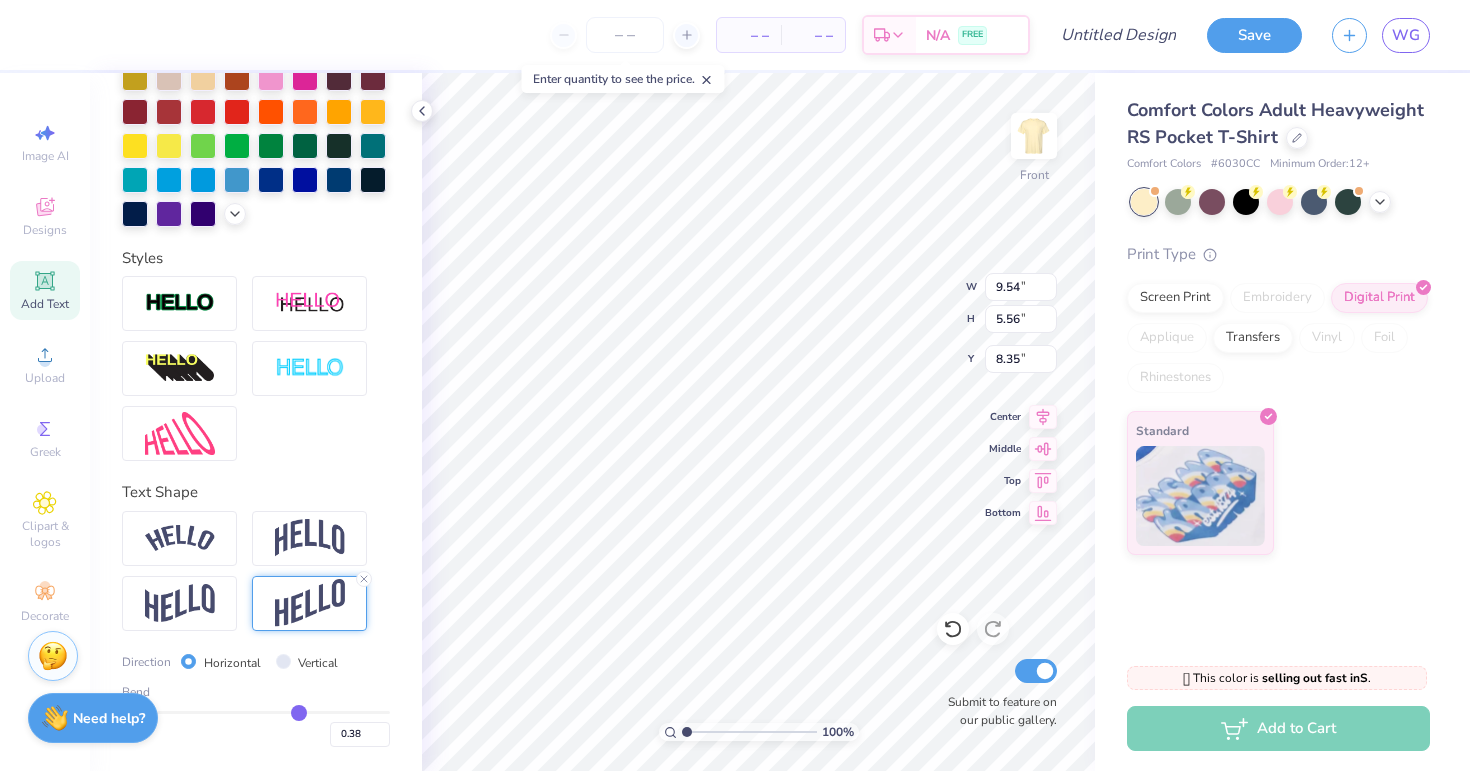 type on "0.34" 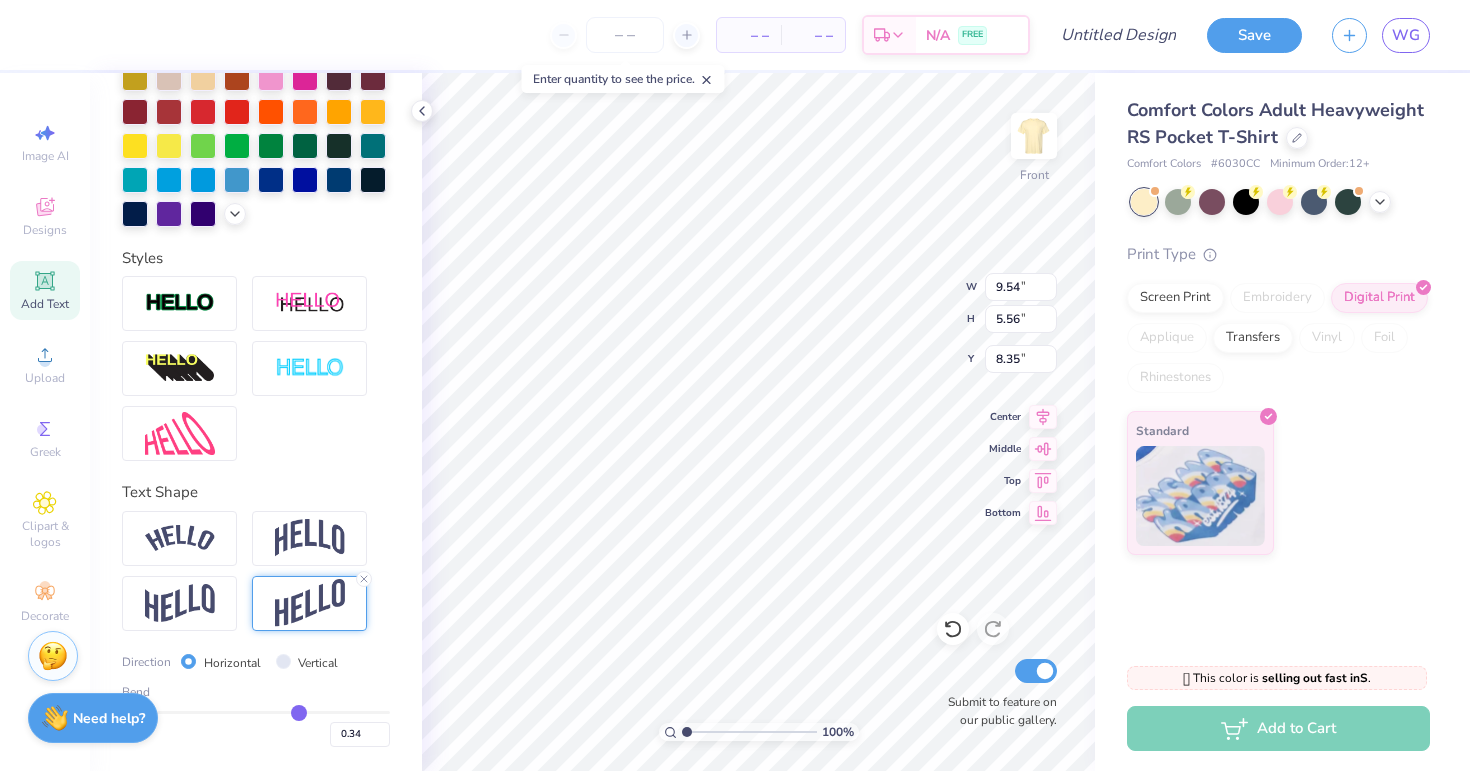 type on "0.3" 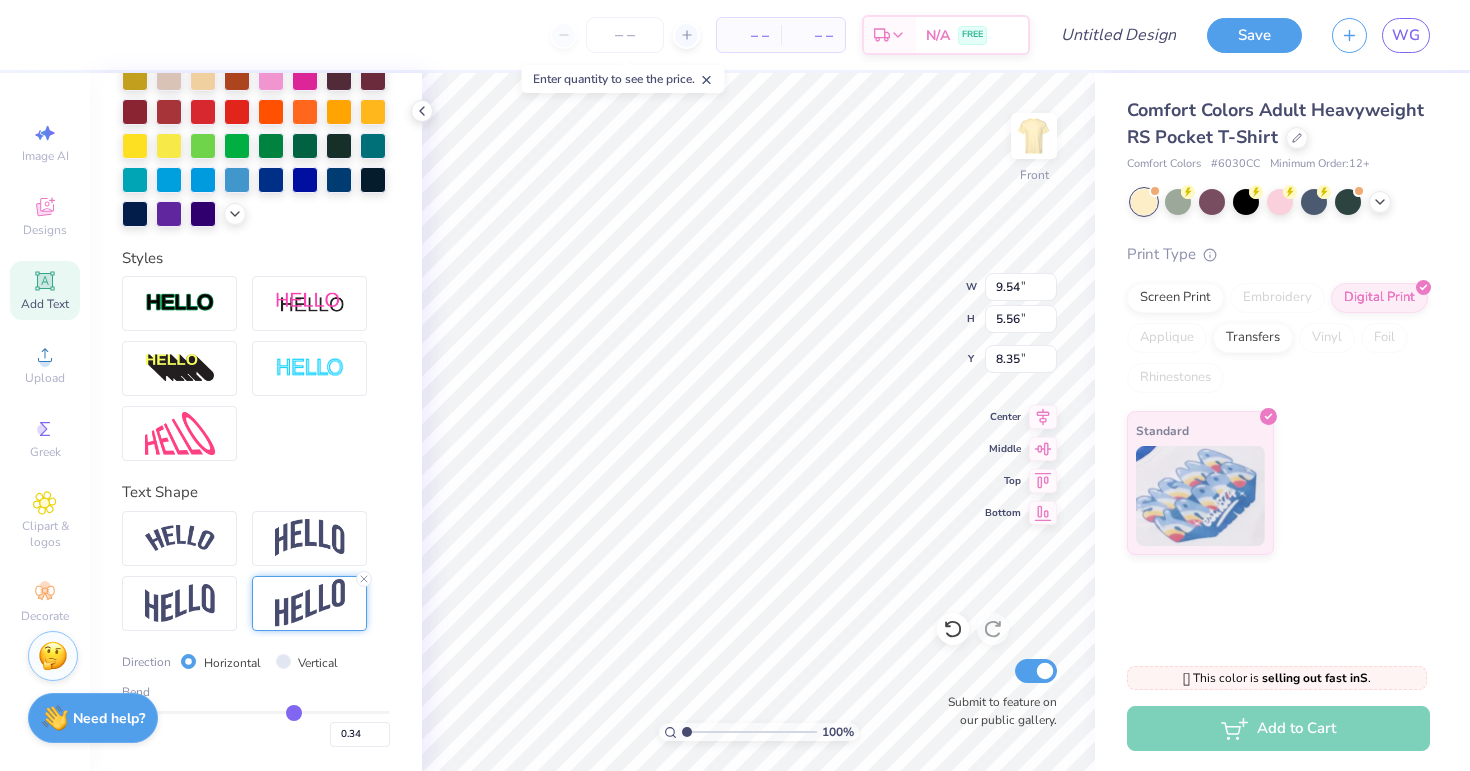 type on "0.30" 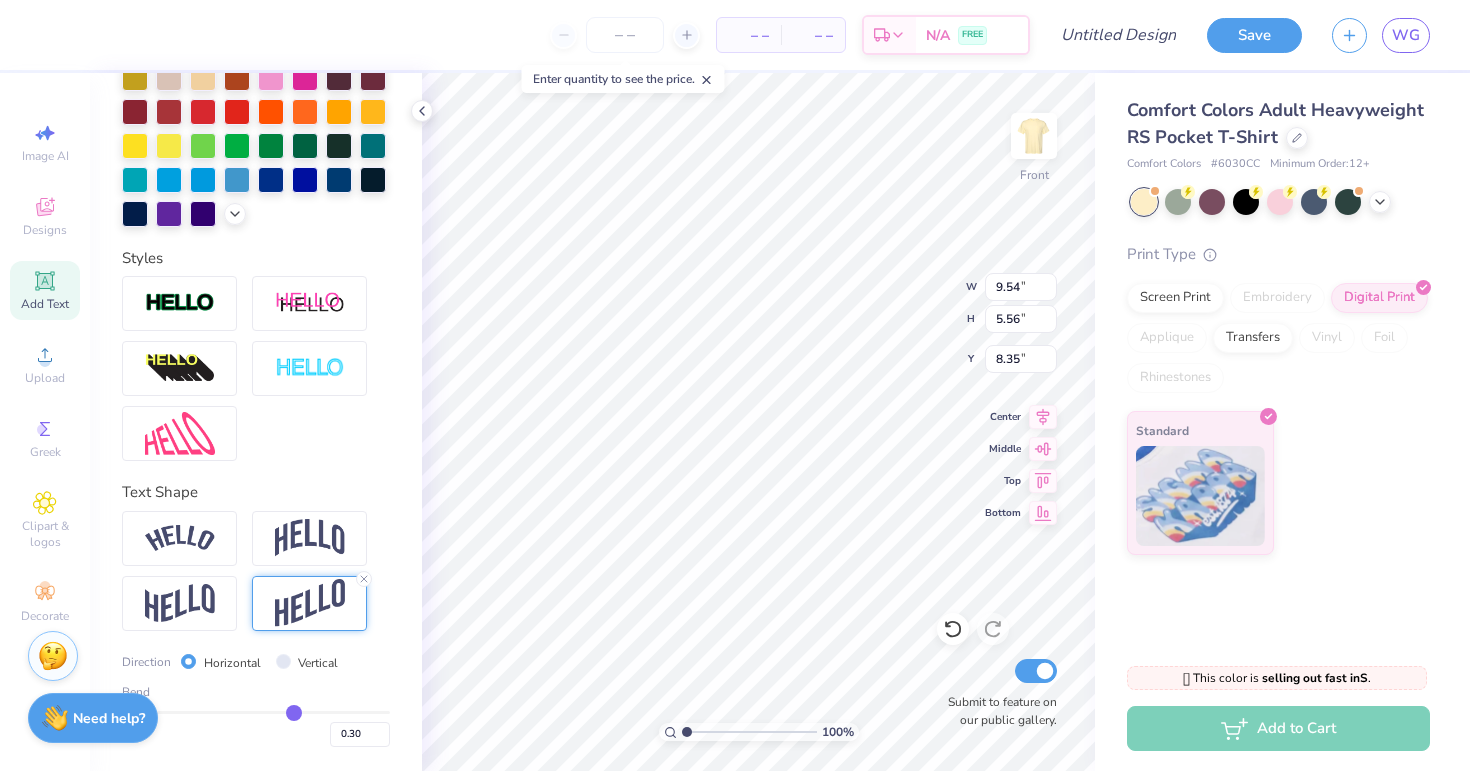 type on "0.23" 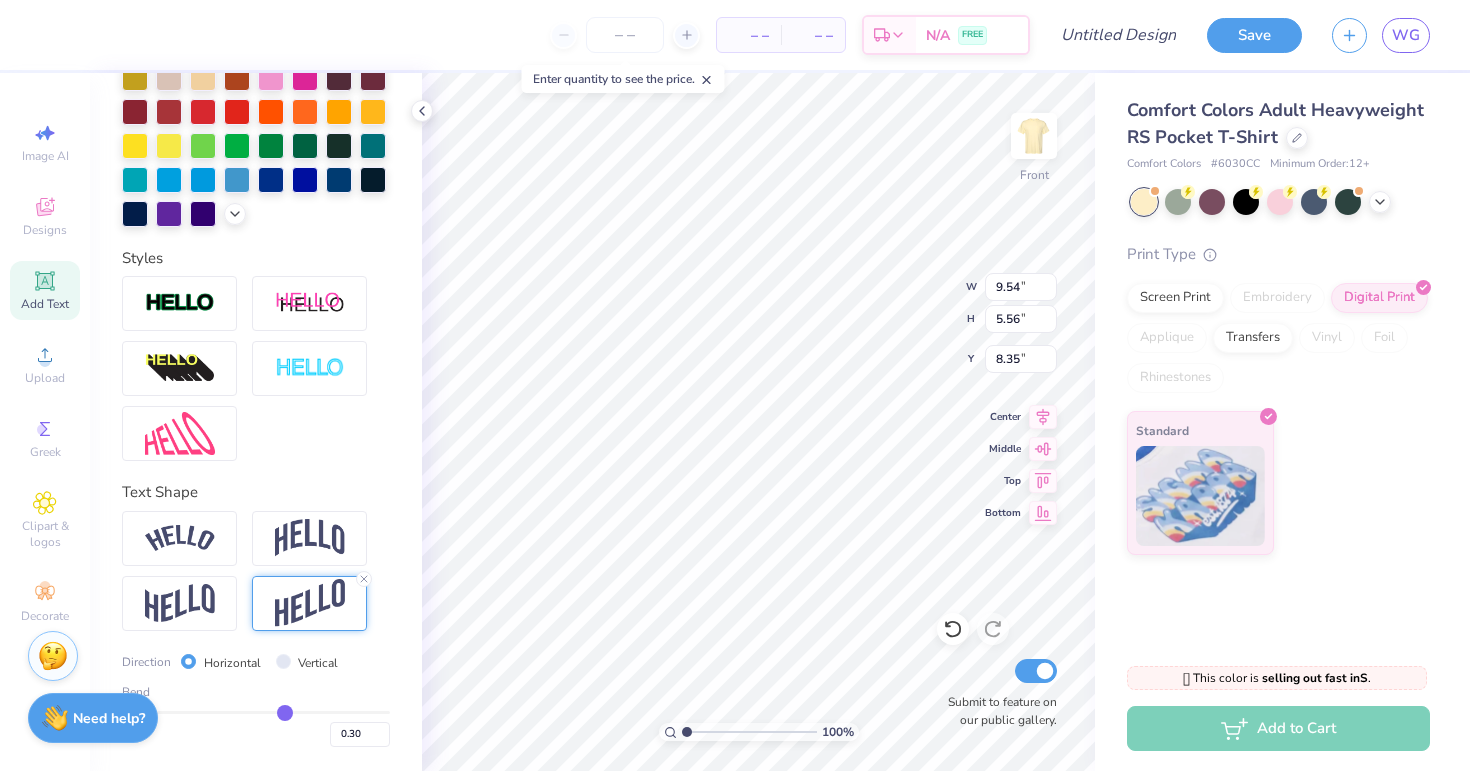 type on "0.23" 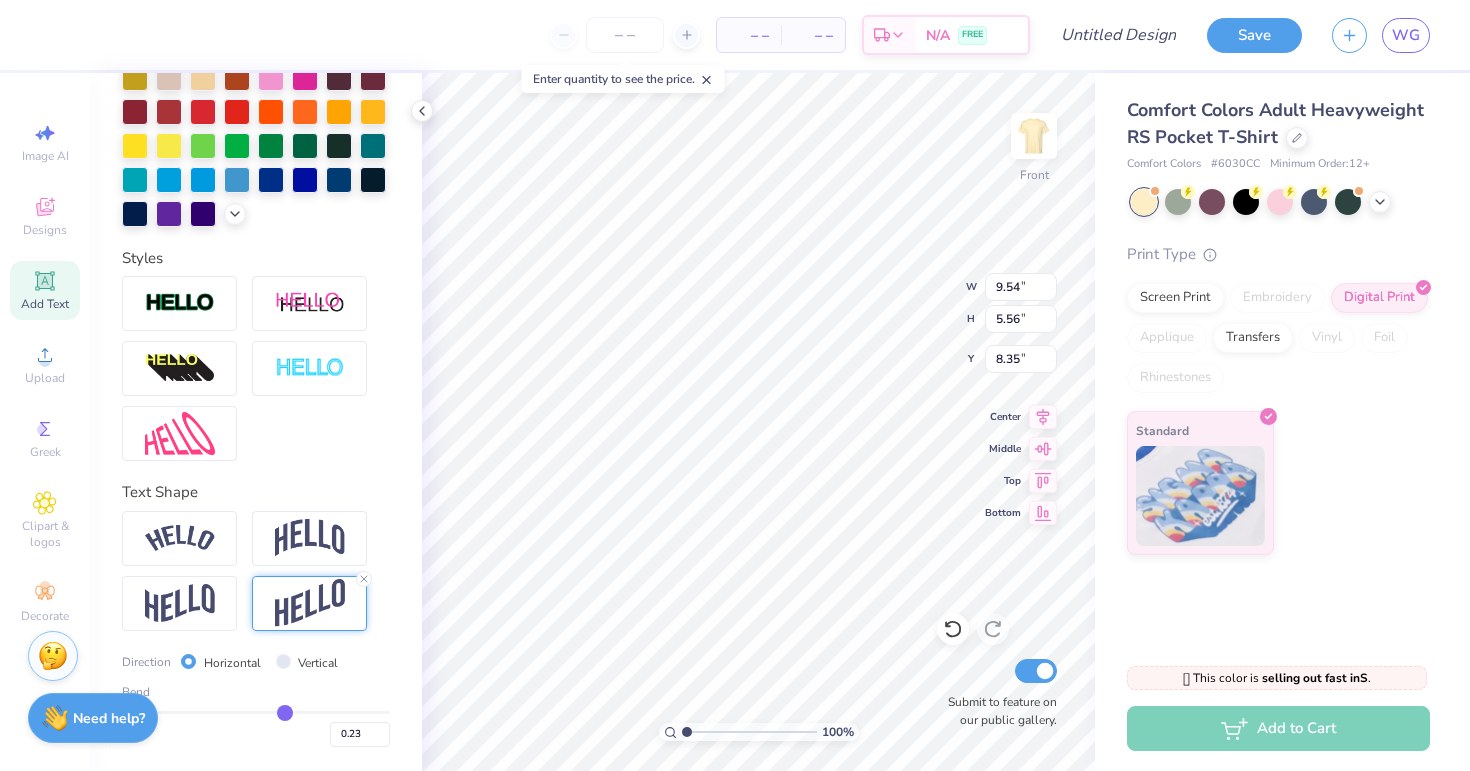 type on "0.17" 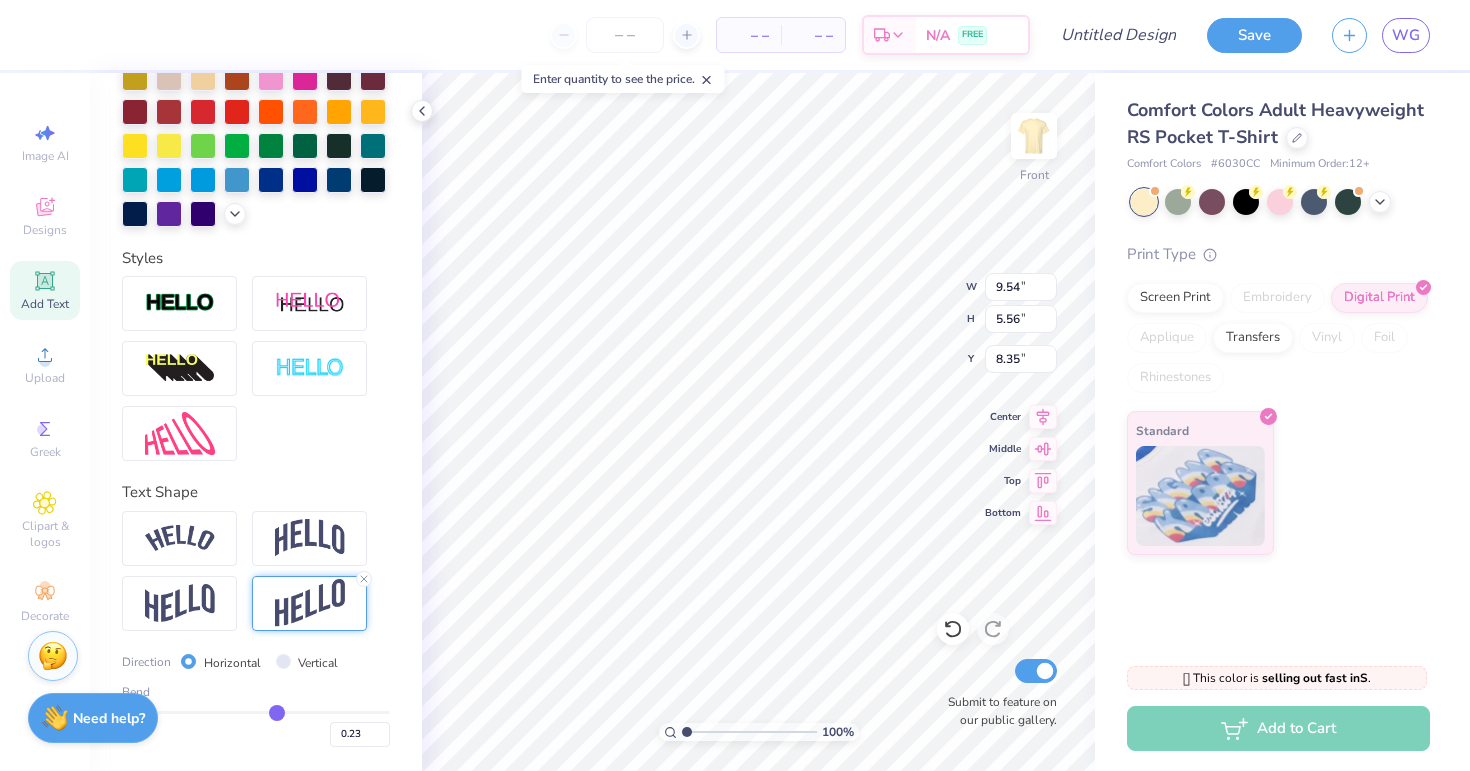 type on "0.17" 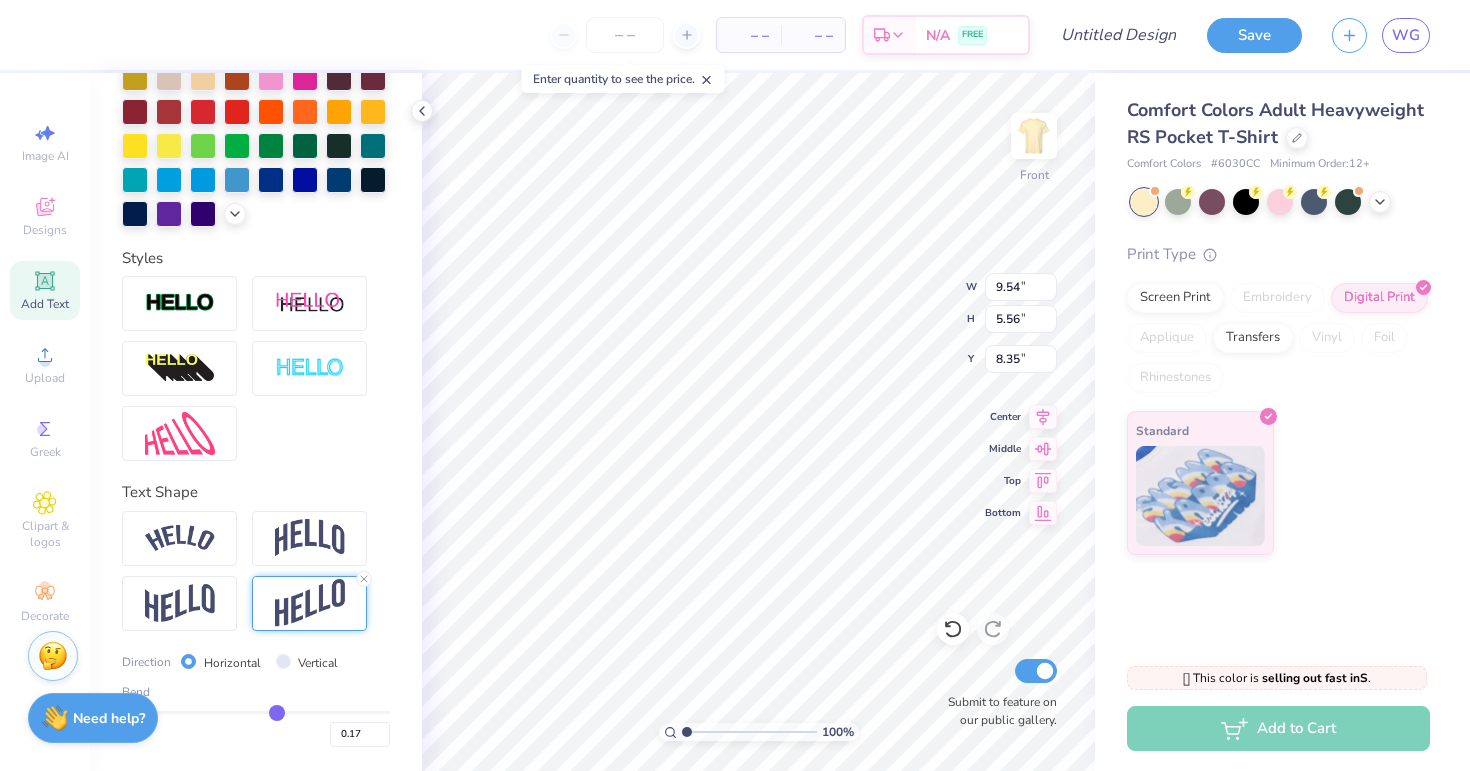 type on "0.13" 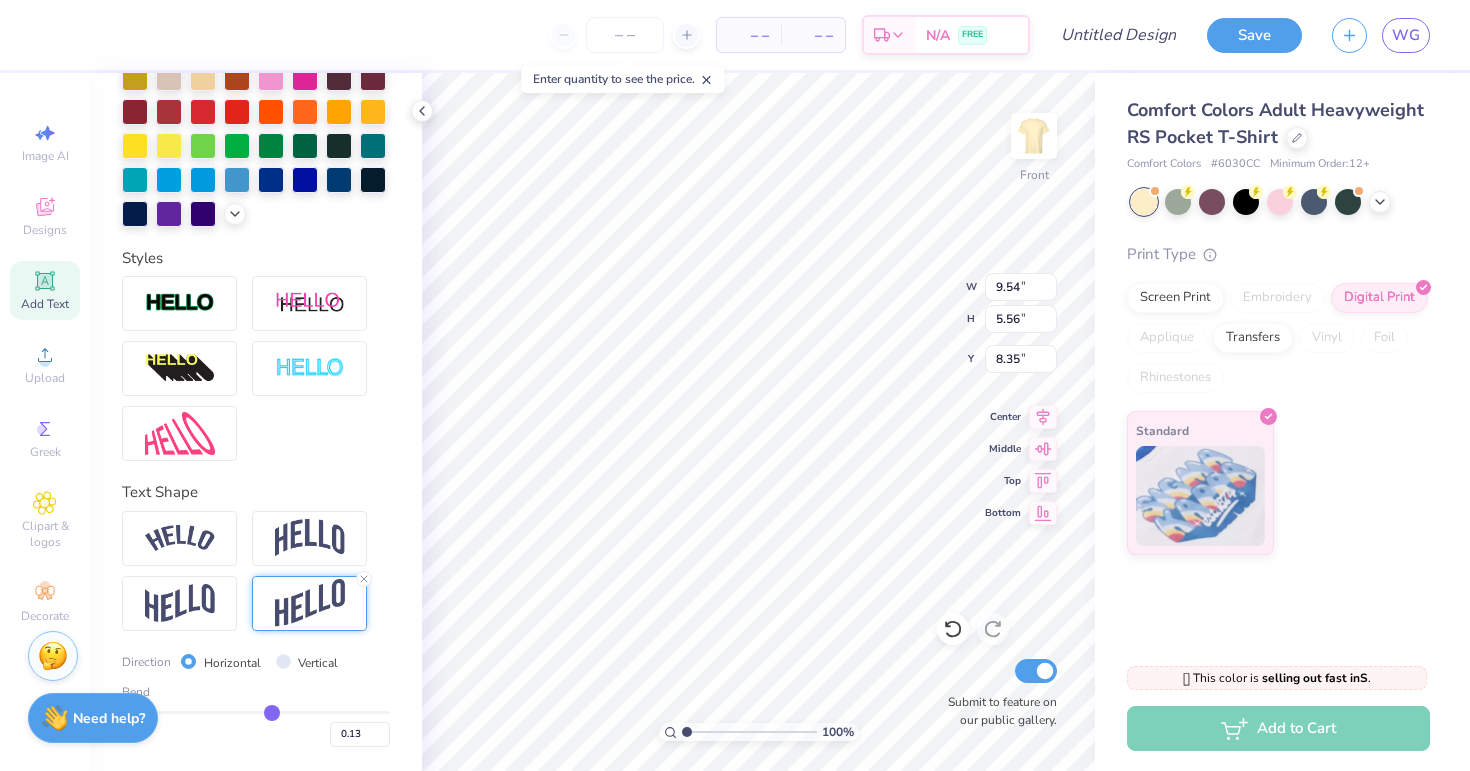 type on "0.08" 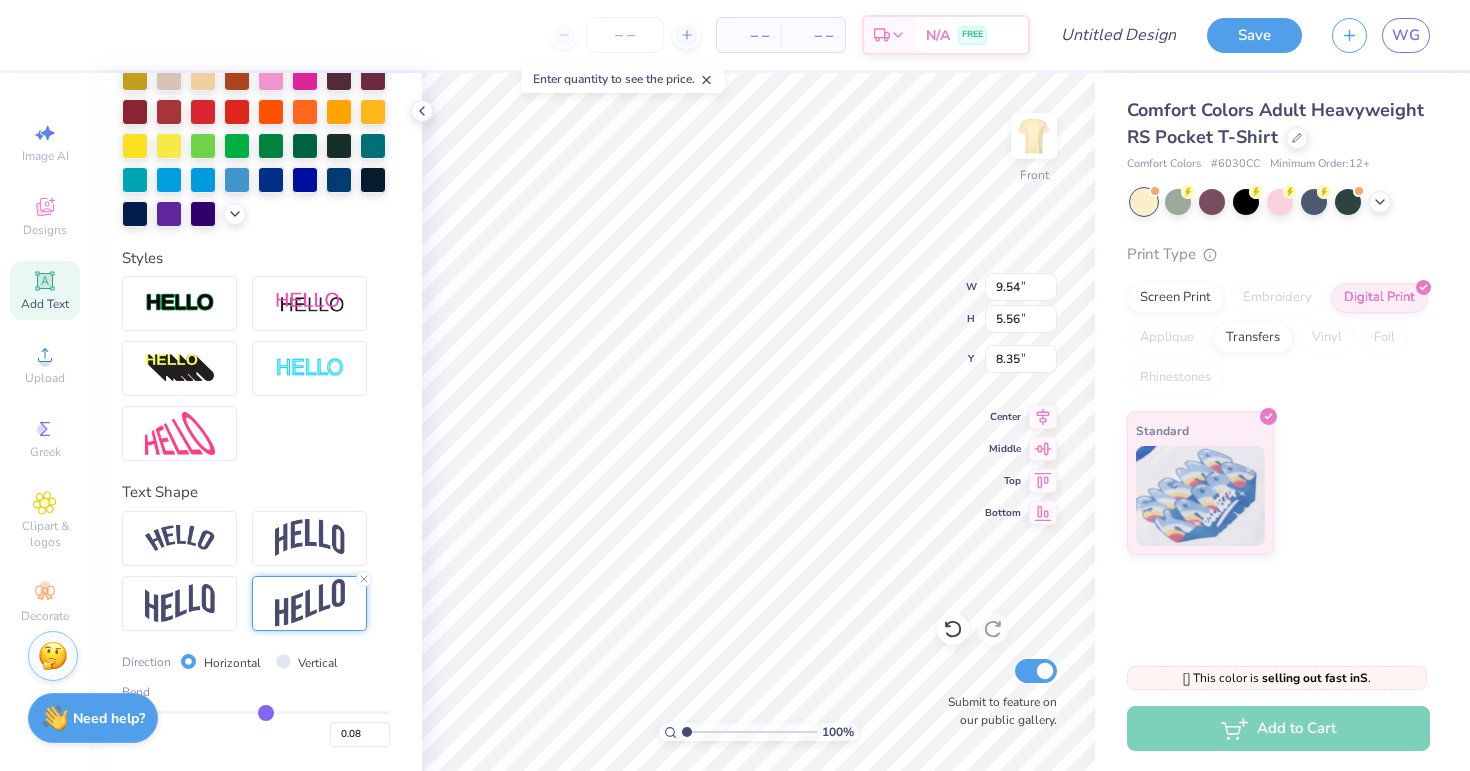 type on "0.02" 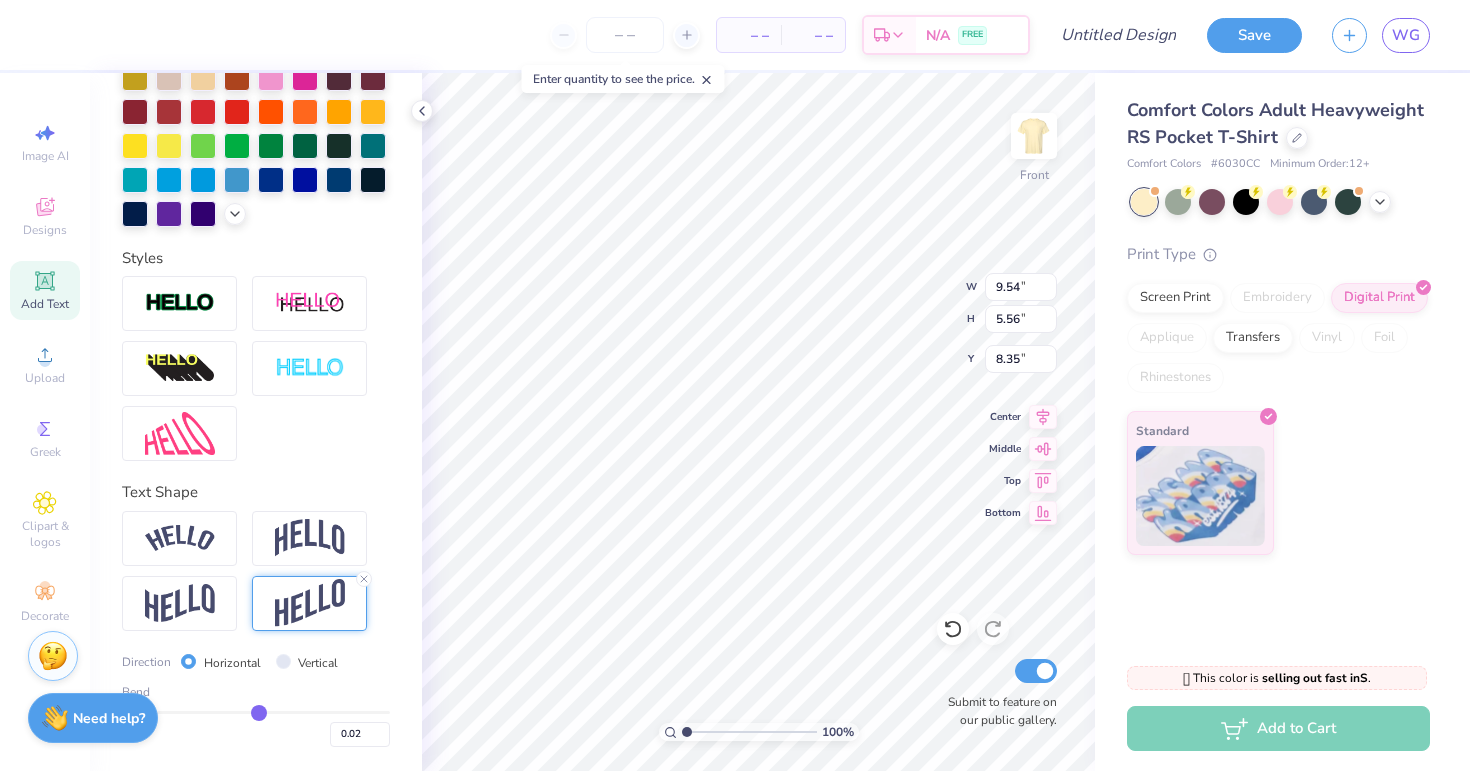type on "-0.03" 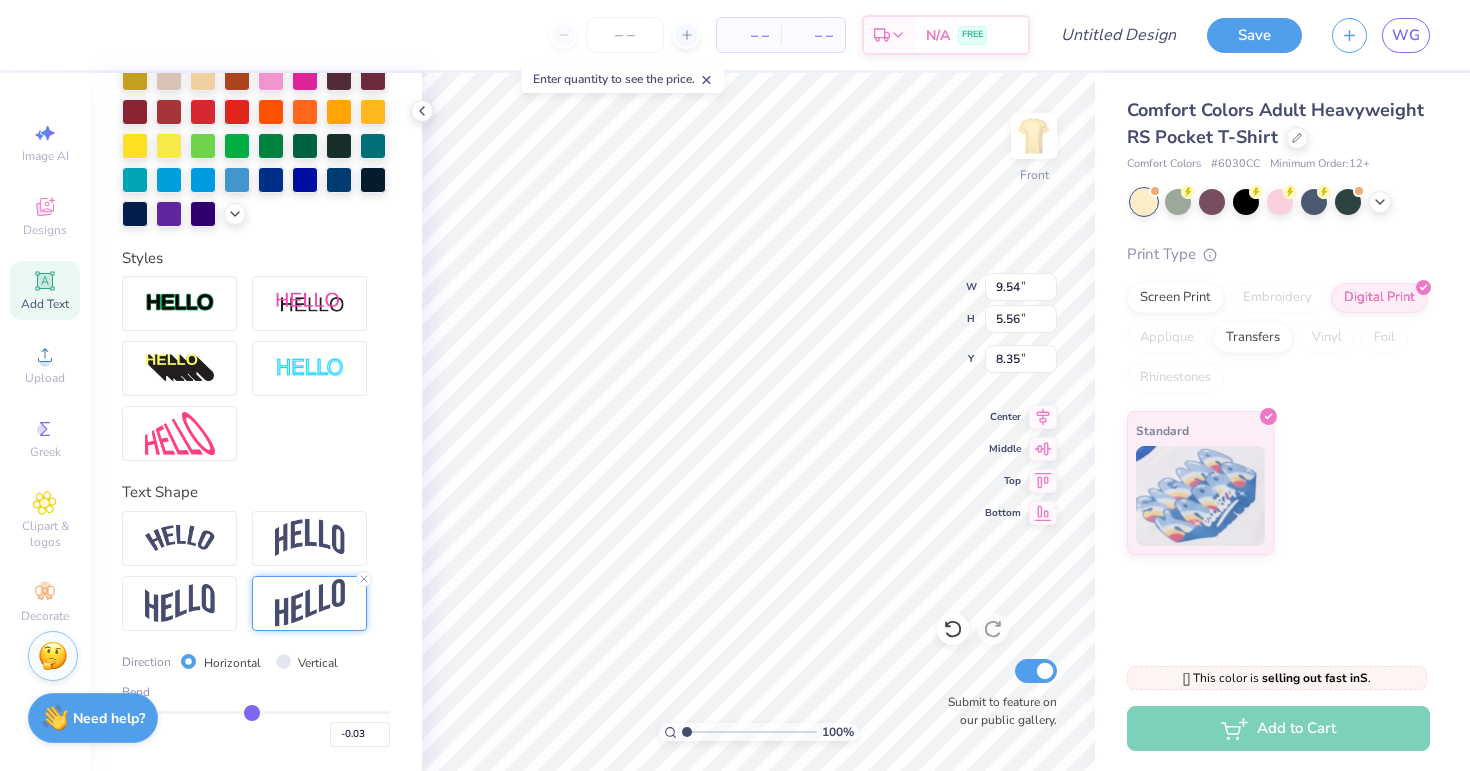 type on "-0.06" 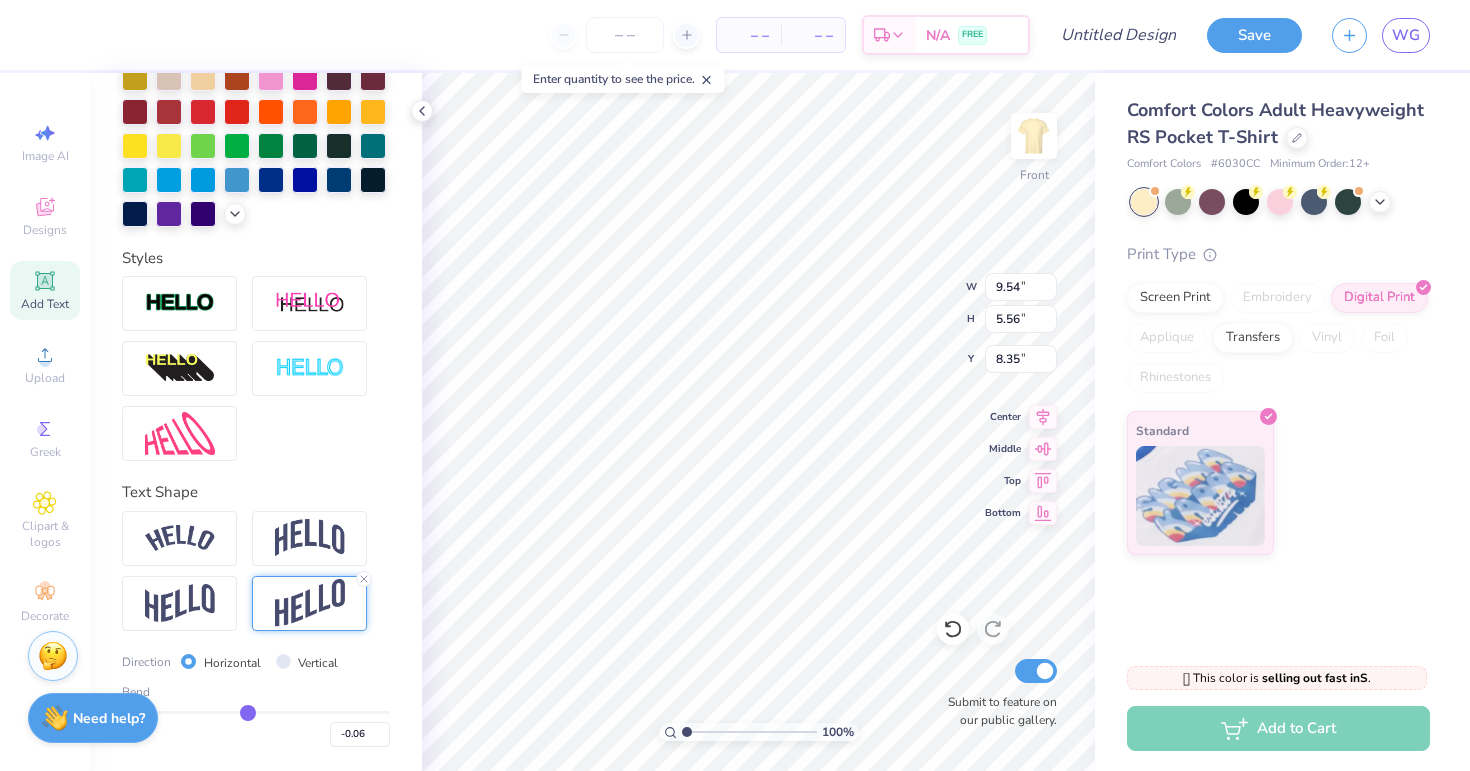 type on "-0.1" 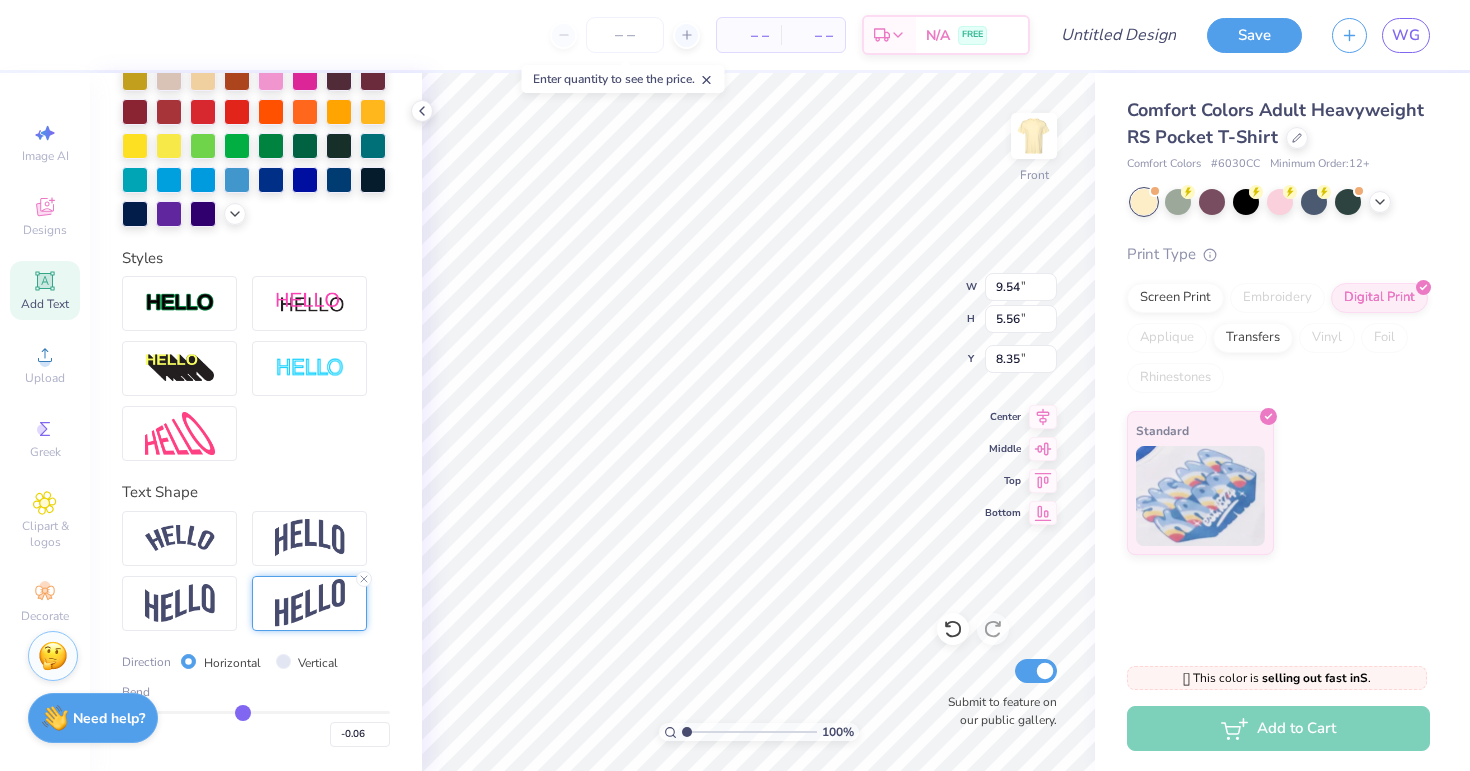 type on "-0.10" 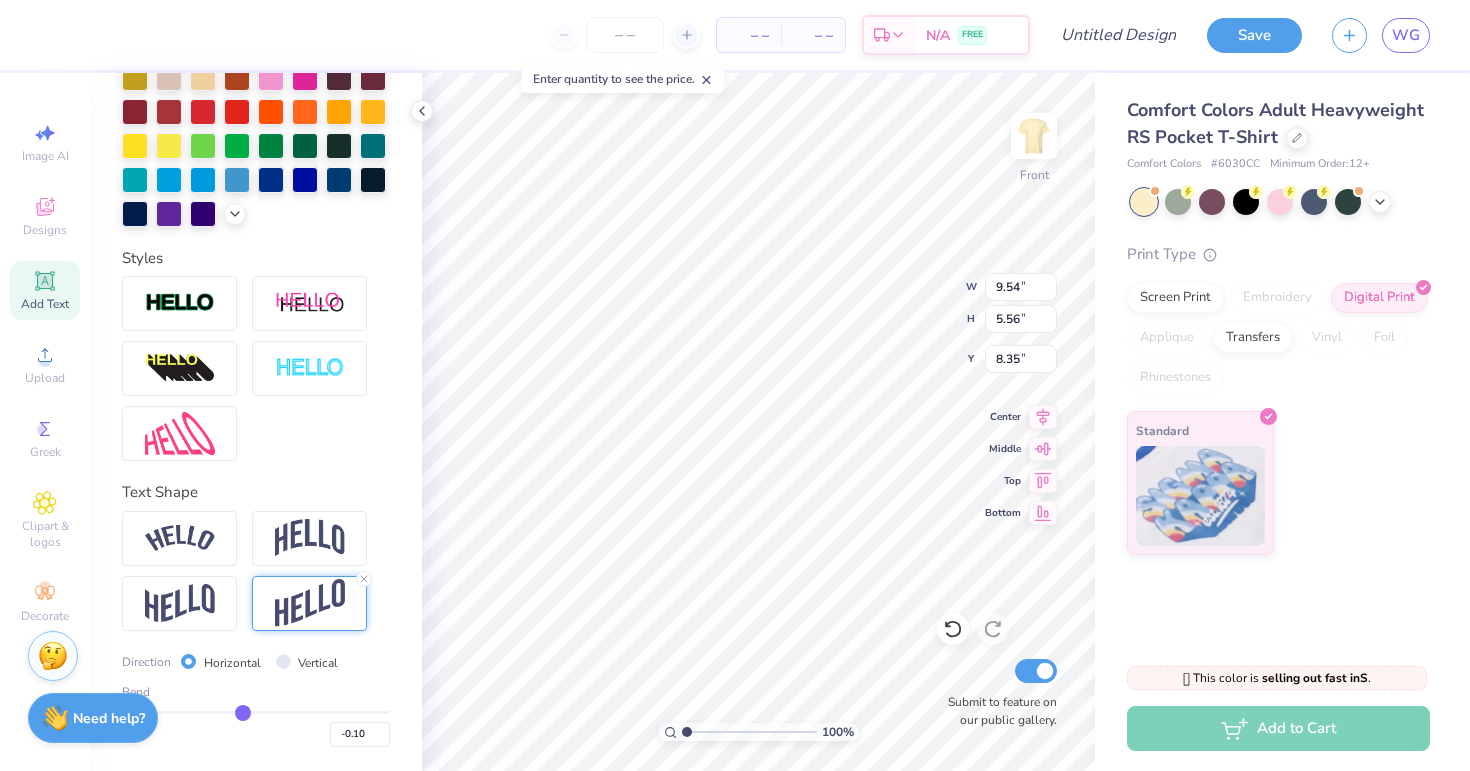 type on "-0.13" 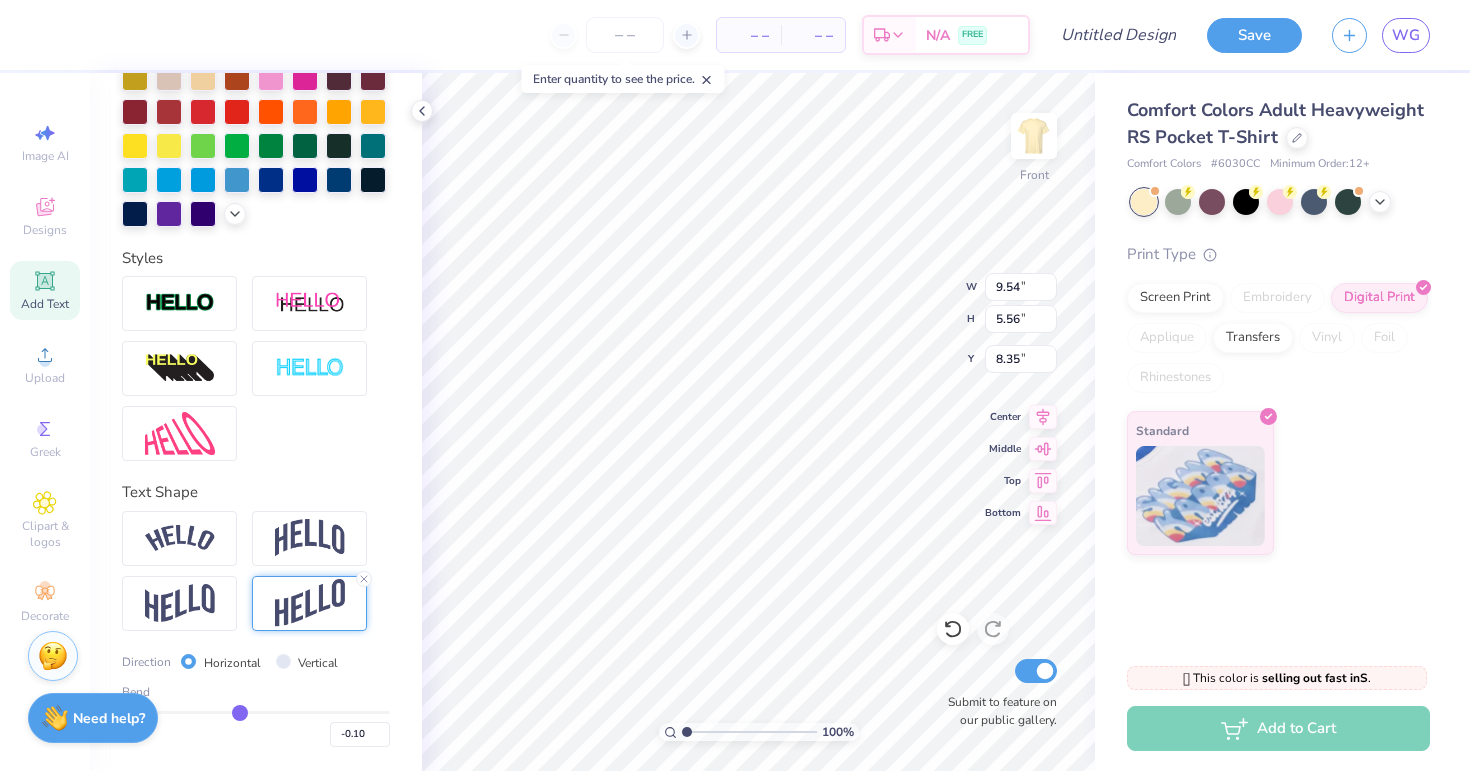 type on "-0.13" 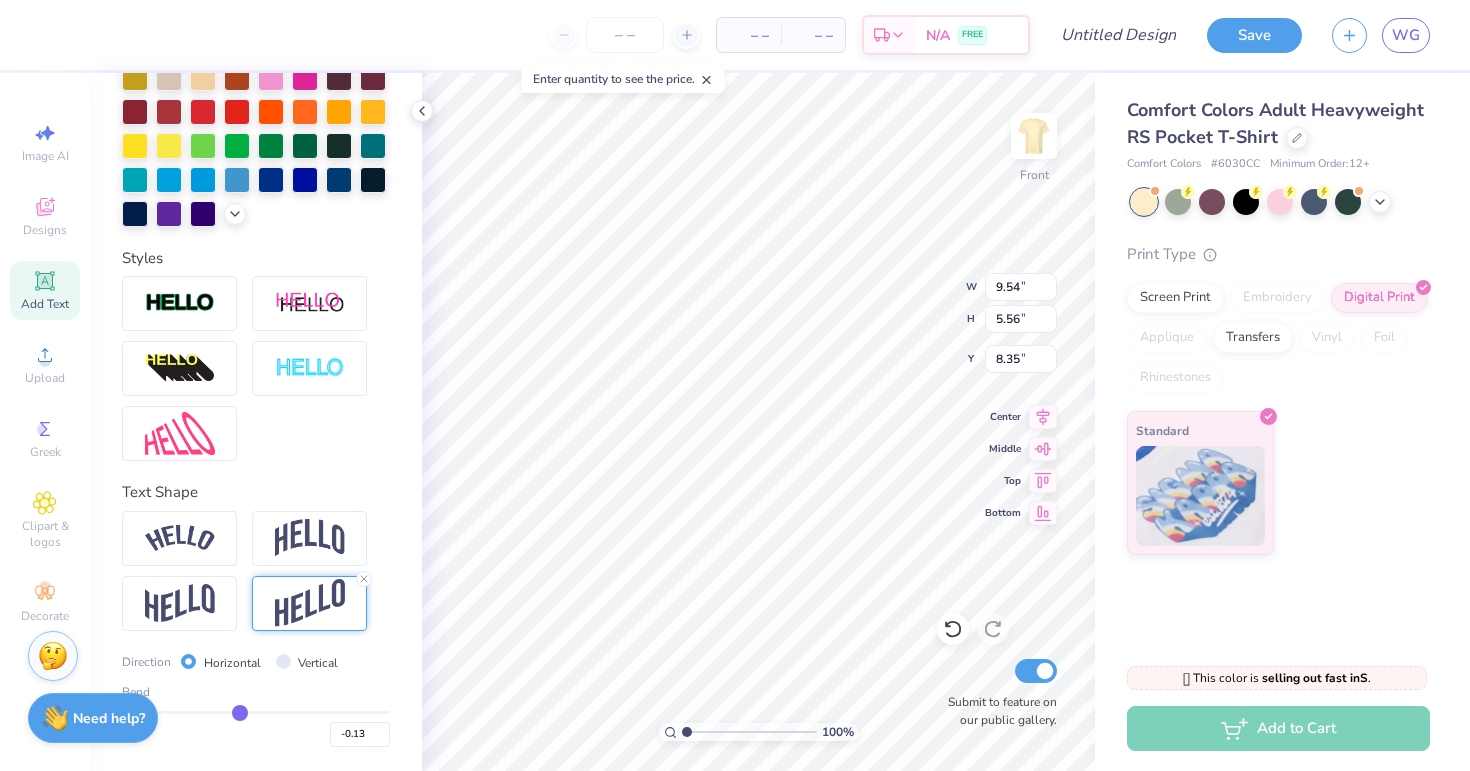 type on "-0.15" 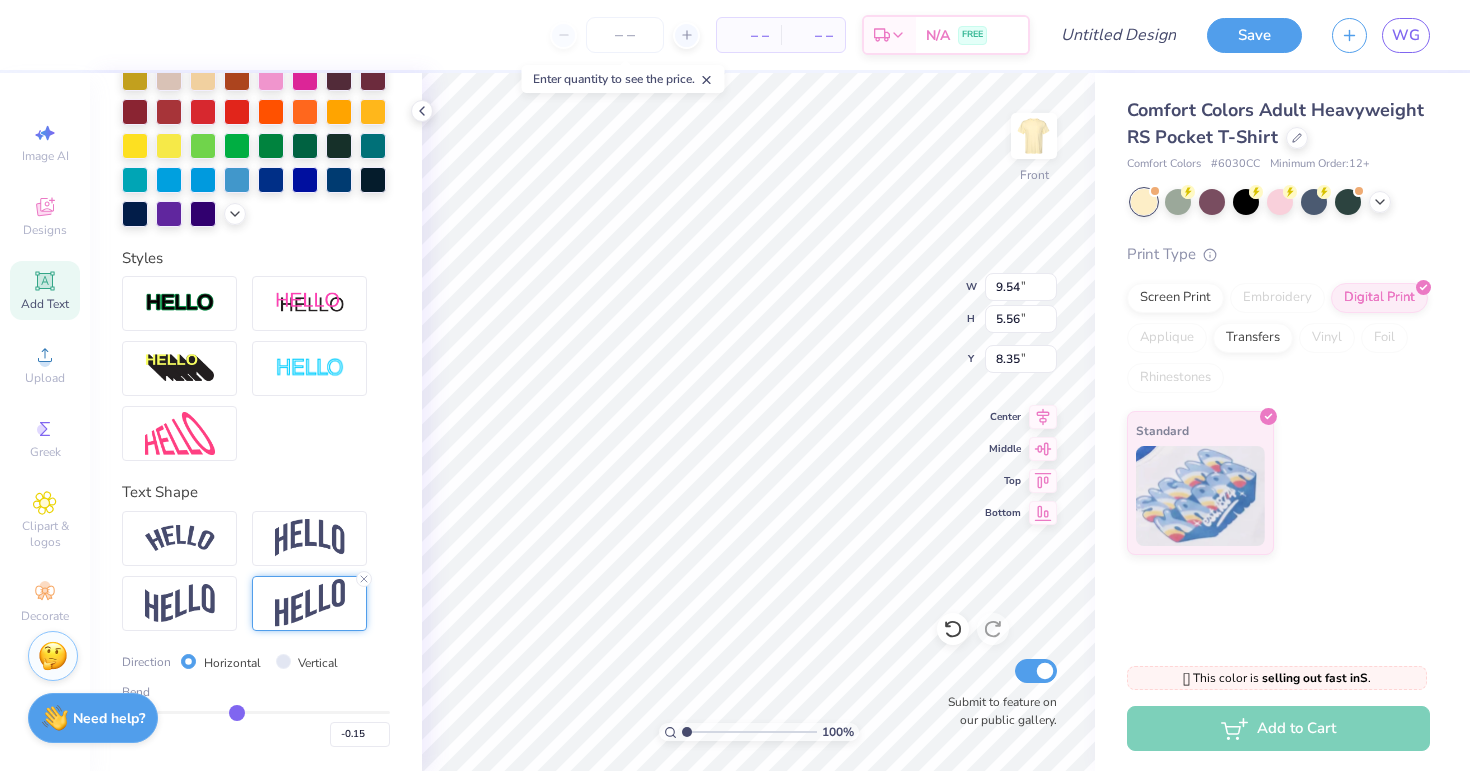 type on "-0.18" 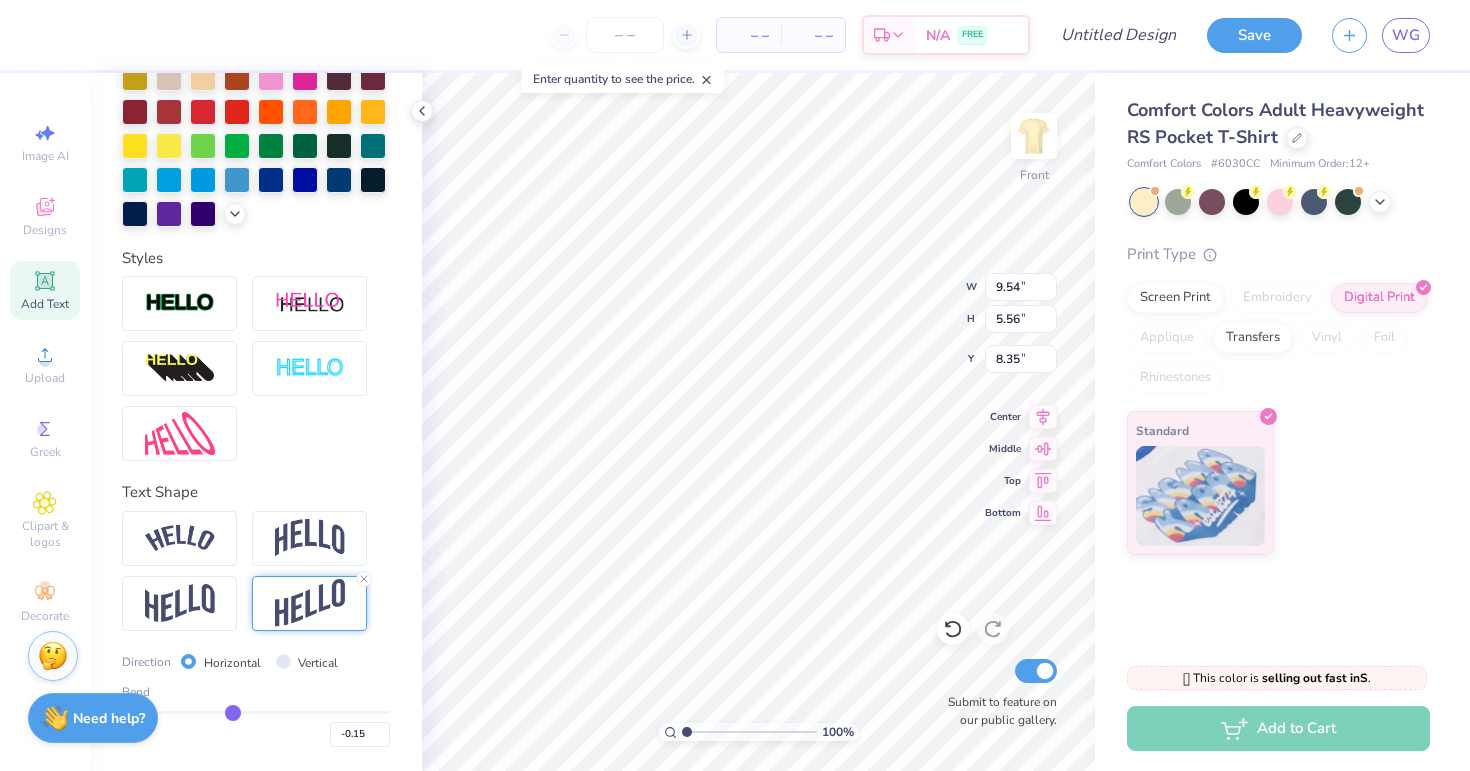 type on "-0.18" 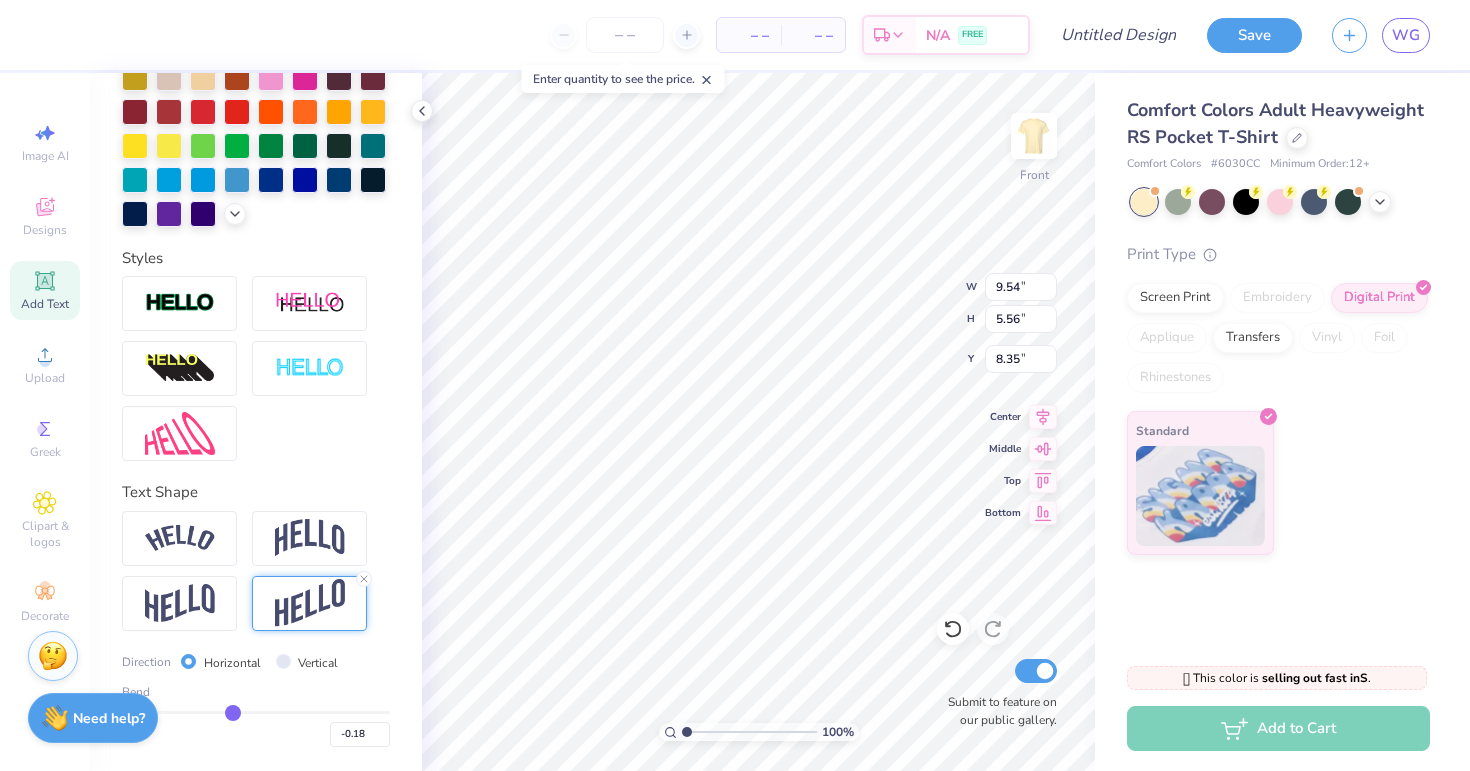 type on "-0.2" 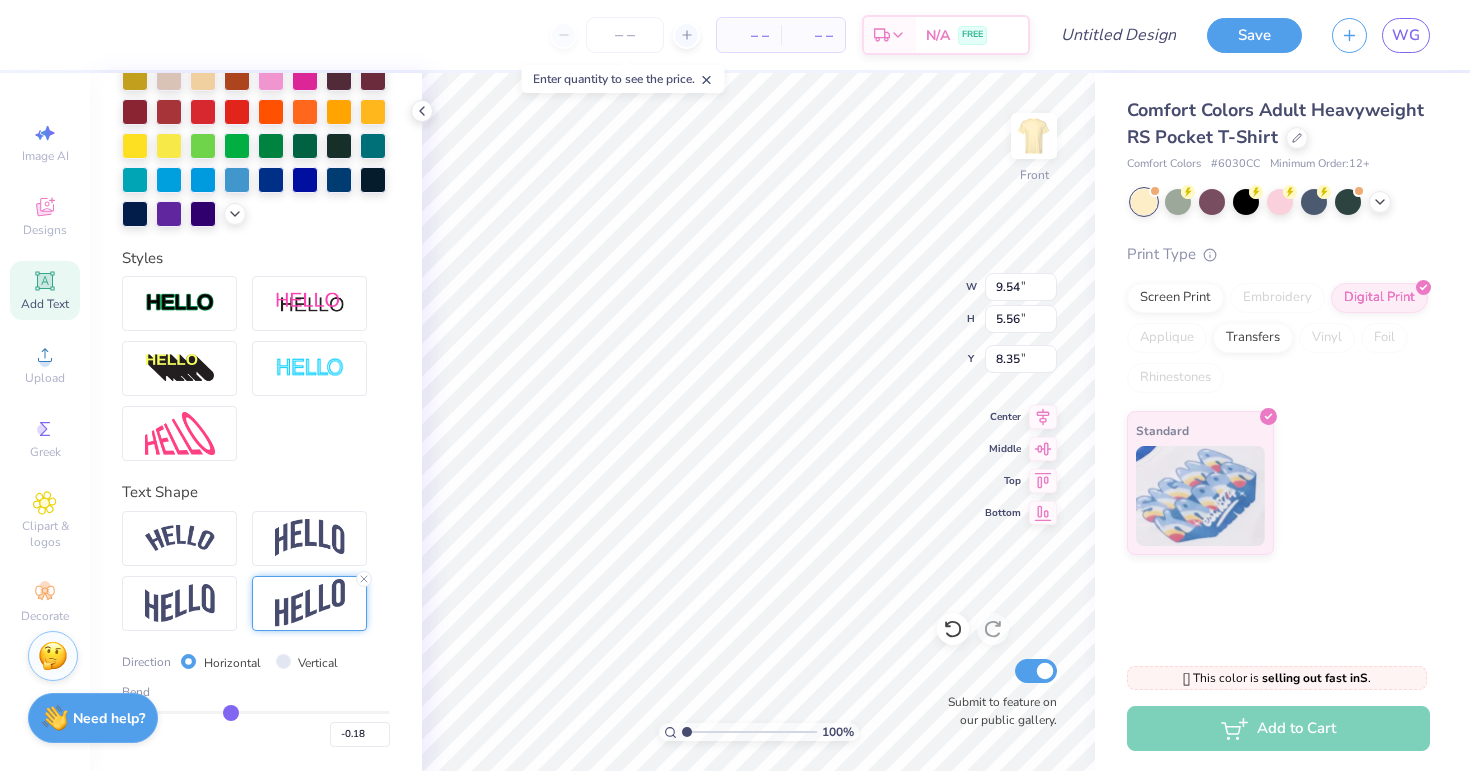 type on "-0.20" 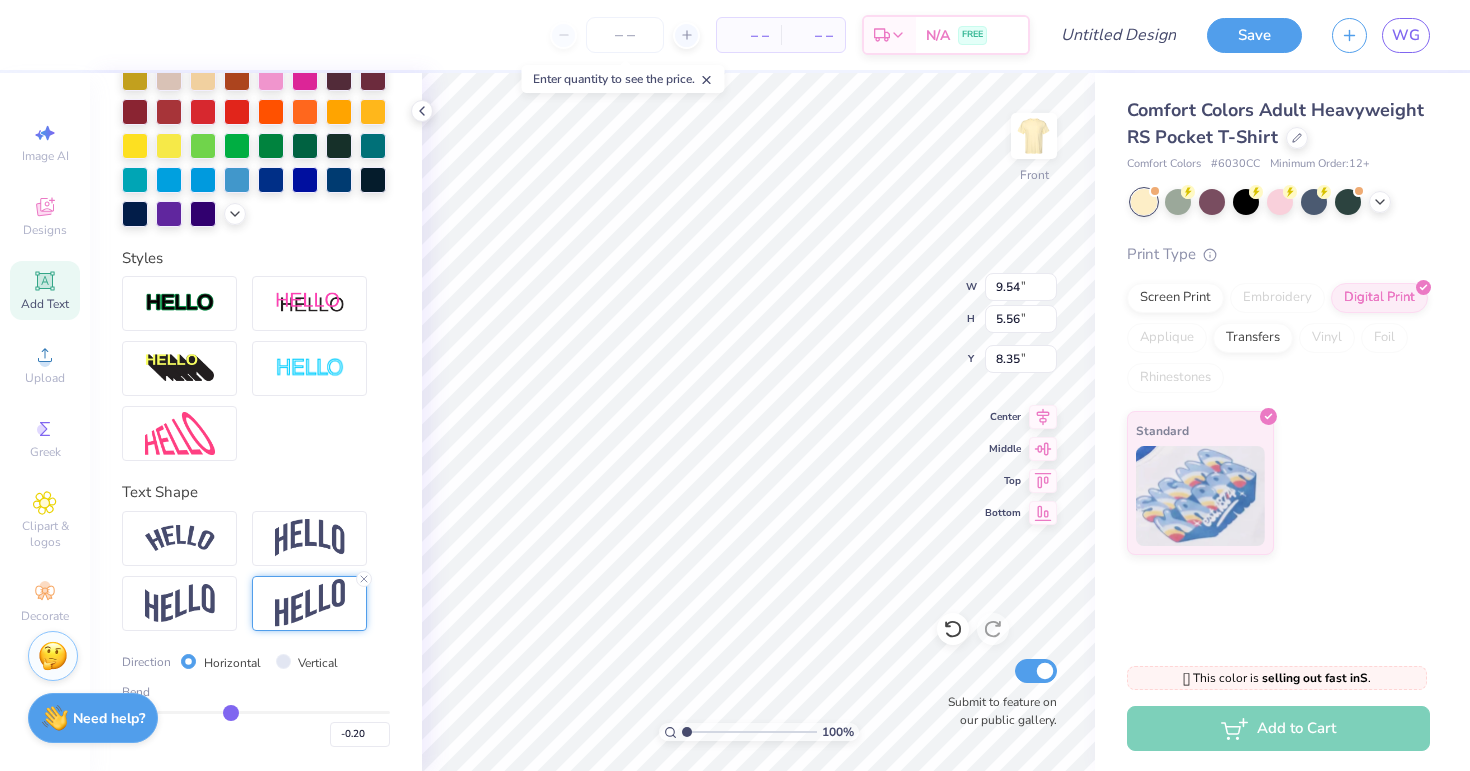type on "-0.23" 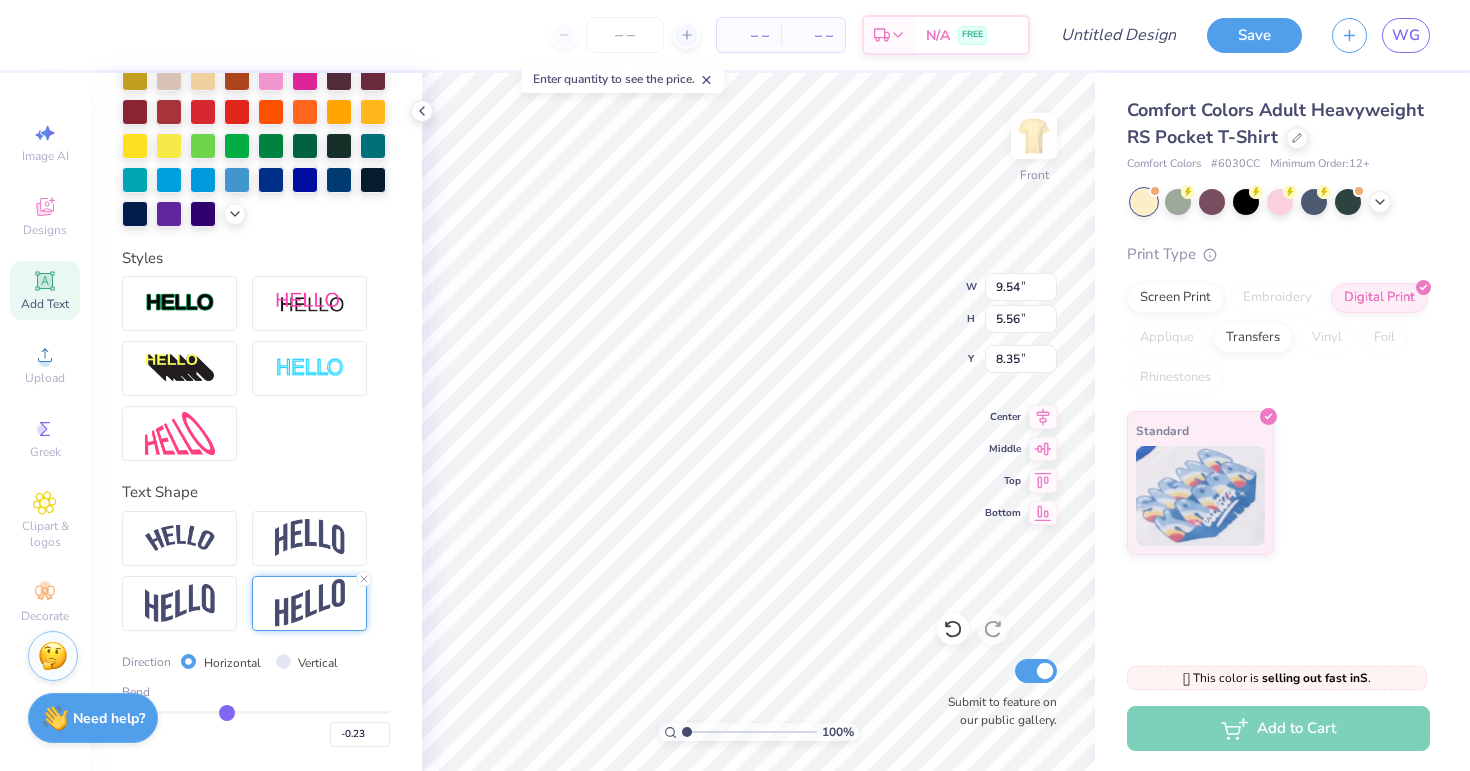 type on "-0.25" 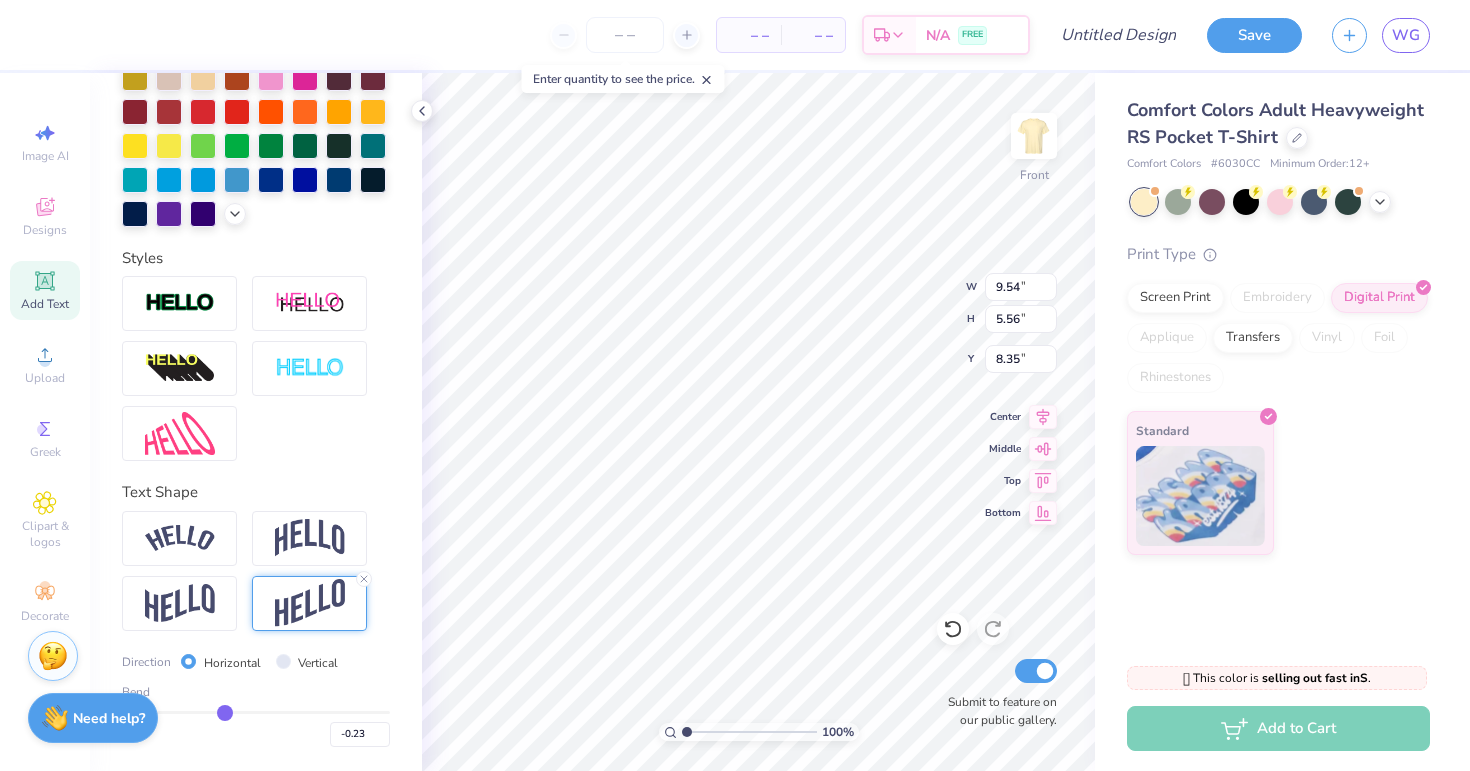 type on "-0.25" 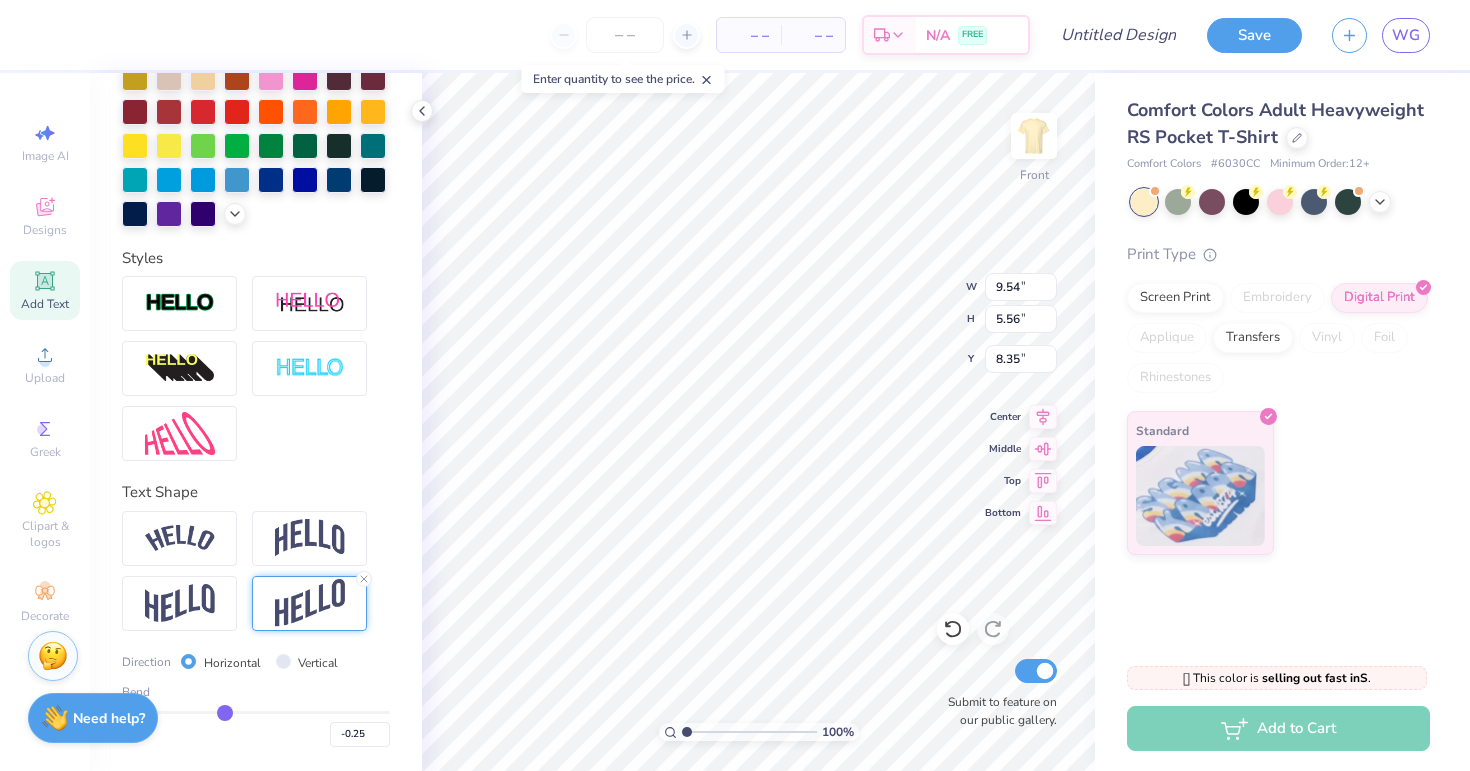 type on "-0.28" 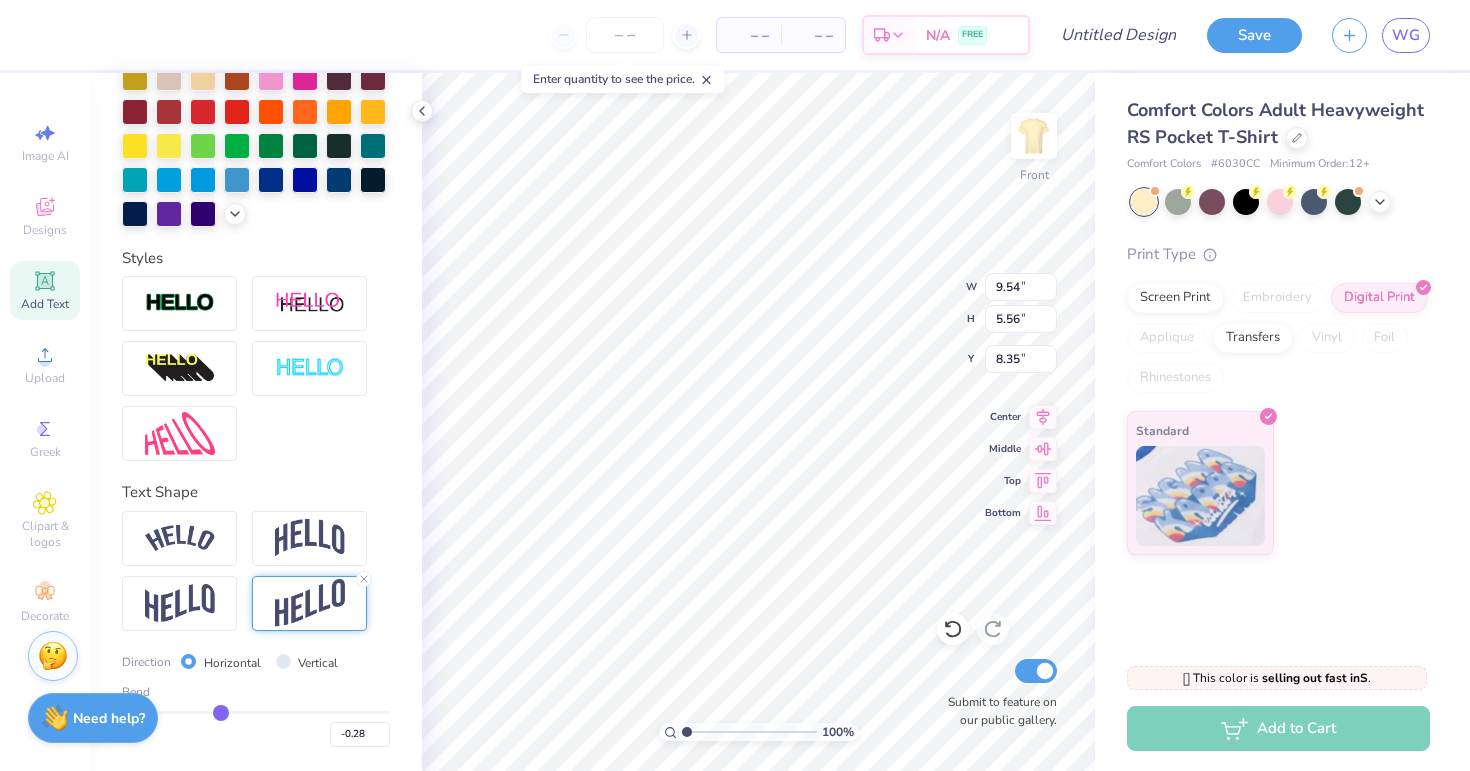 type on "-0.3" 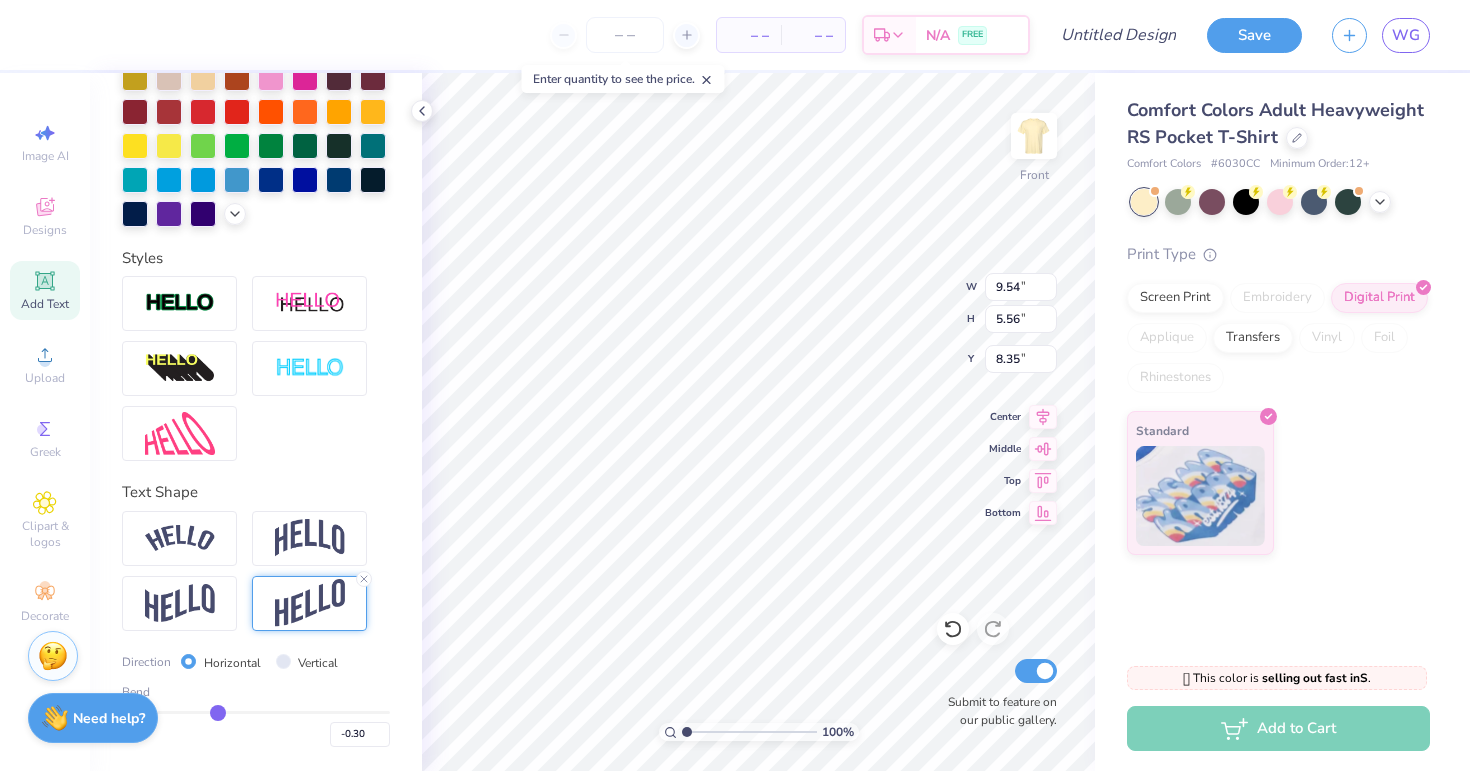 type on "-0.32" 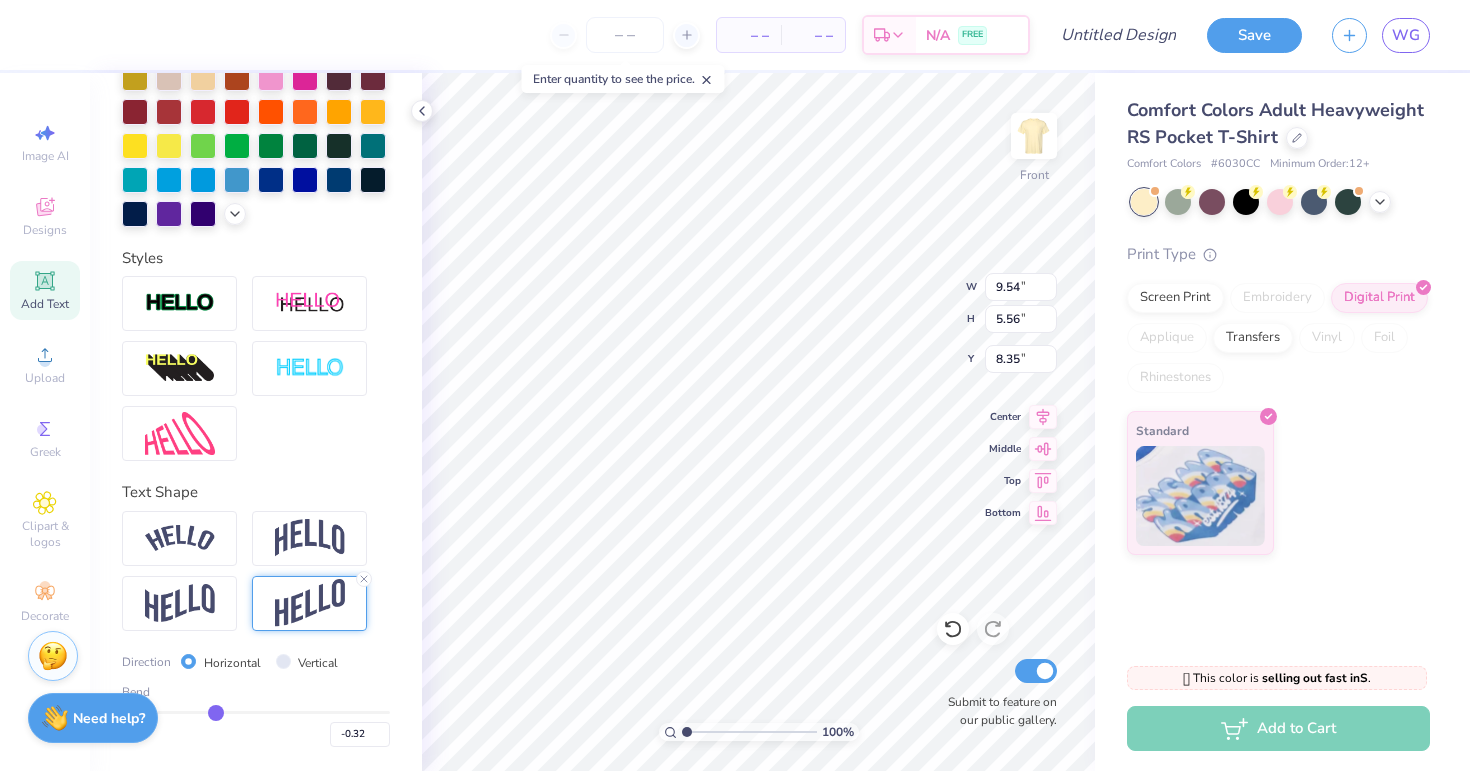 type on "-0.34" 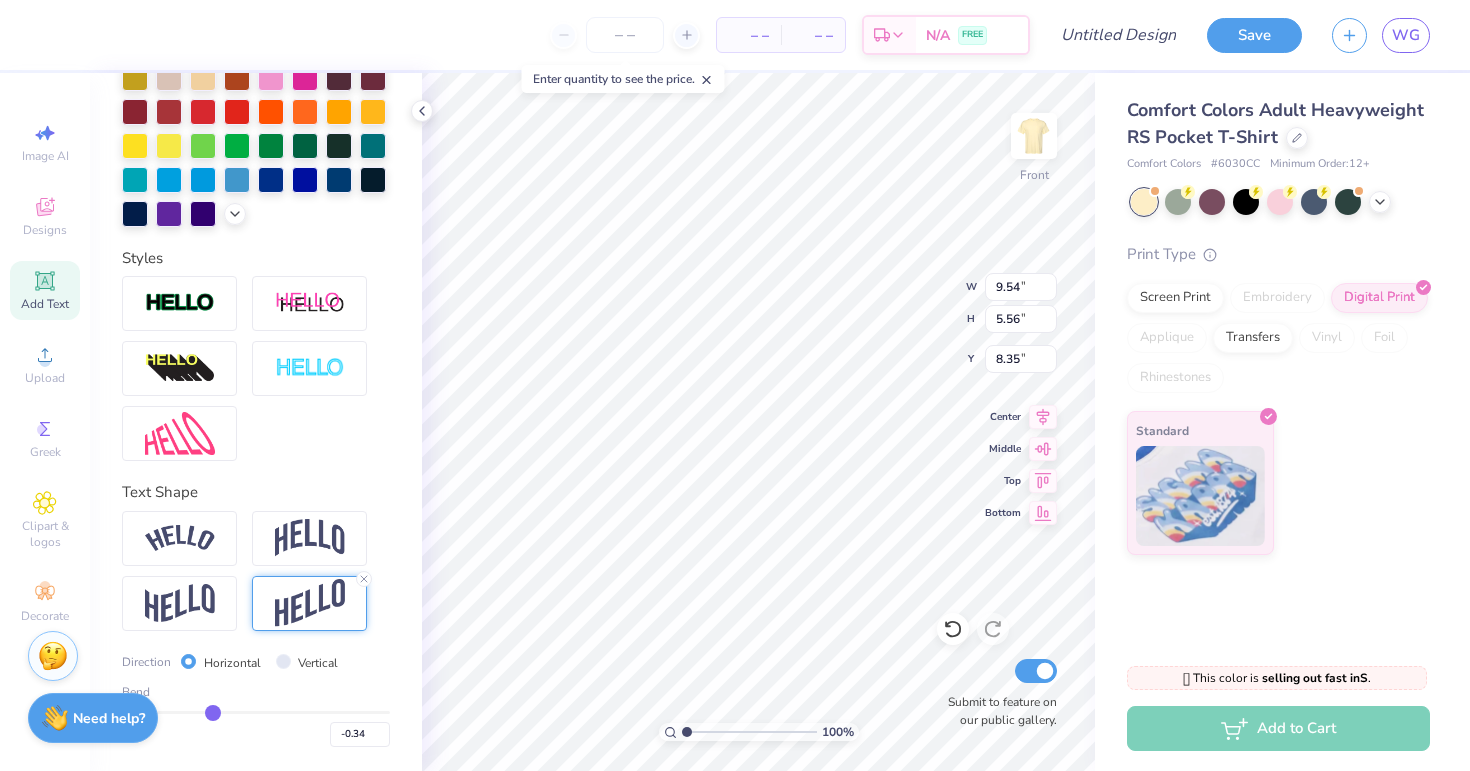 type on "-0.36" 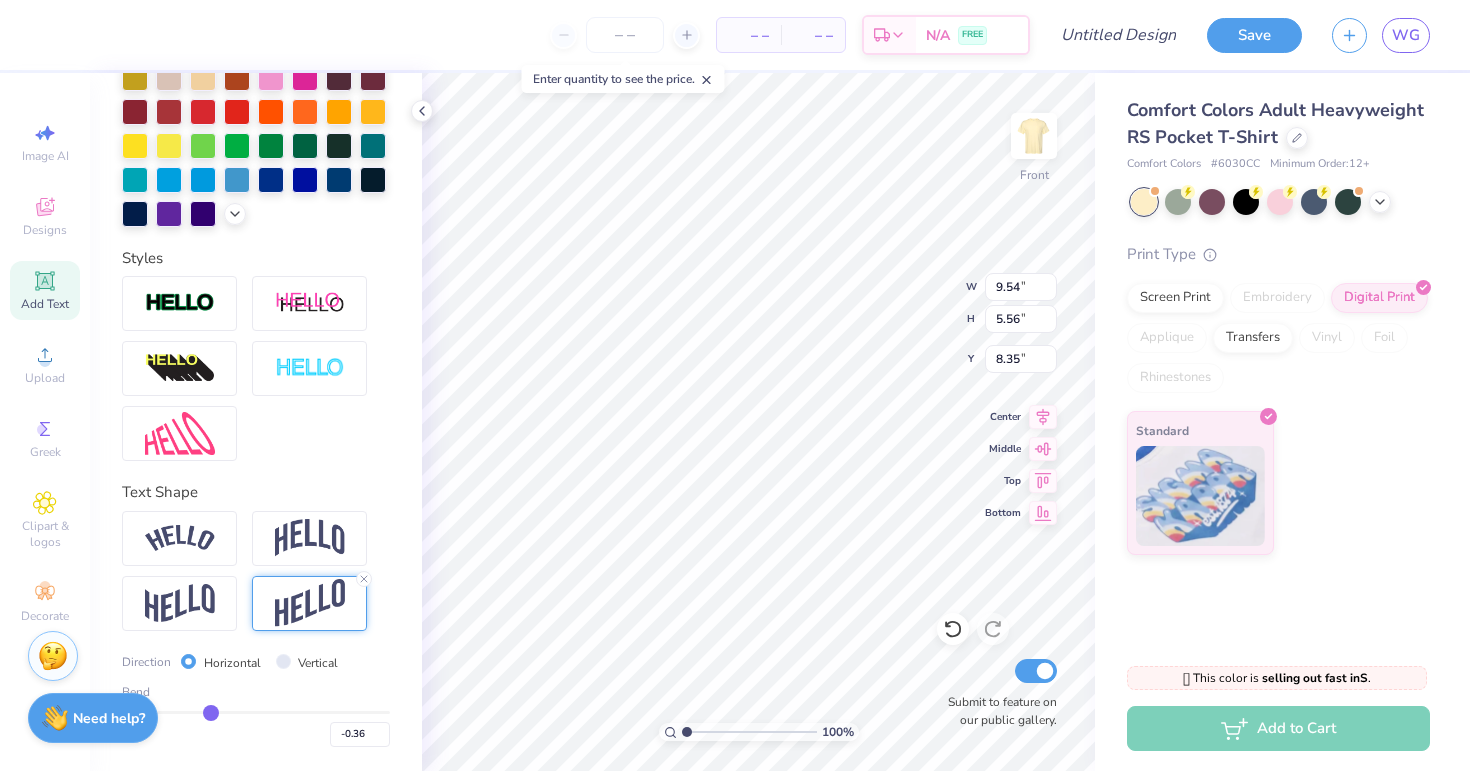 type on "-0.38" 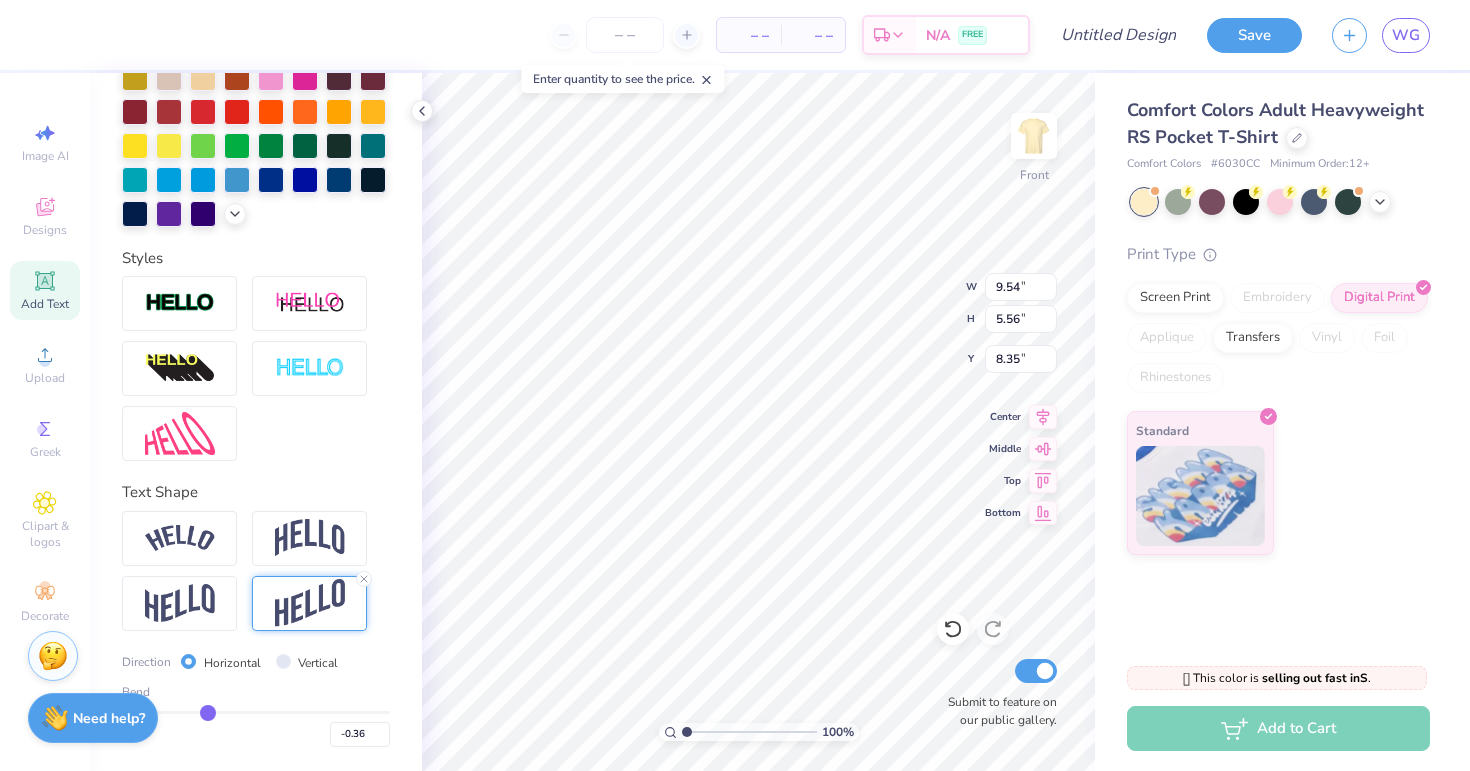 type on "-0.38" 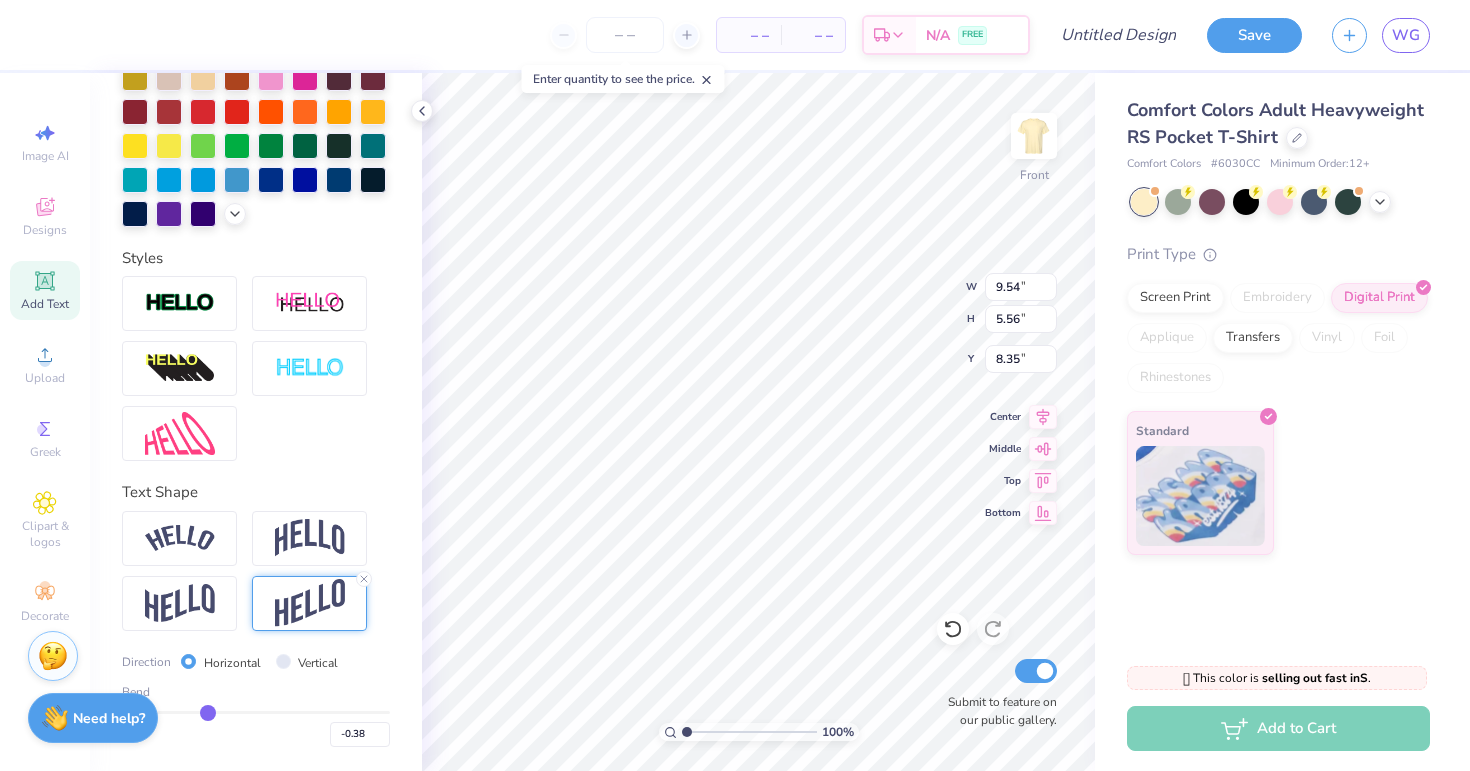 type on "-0.4" 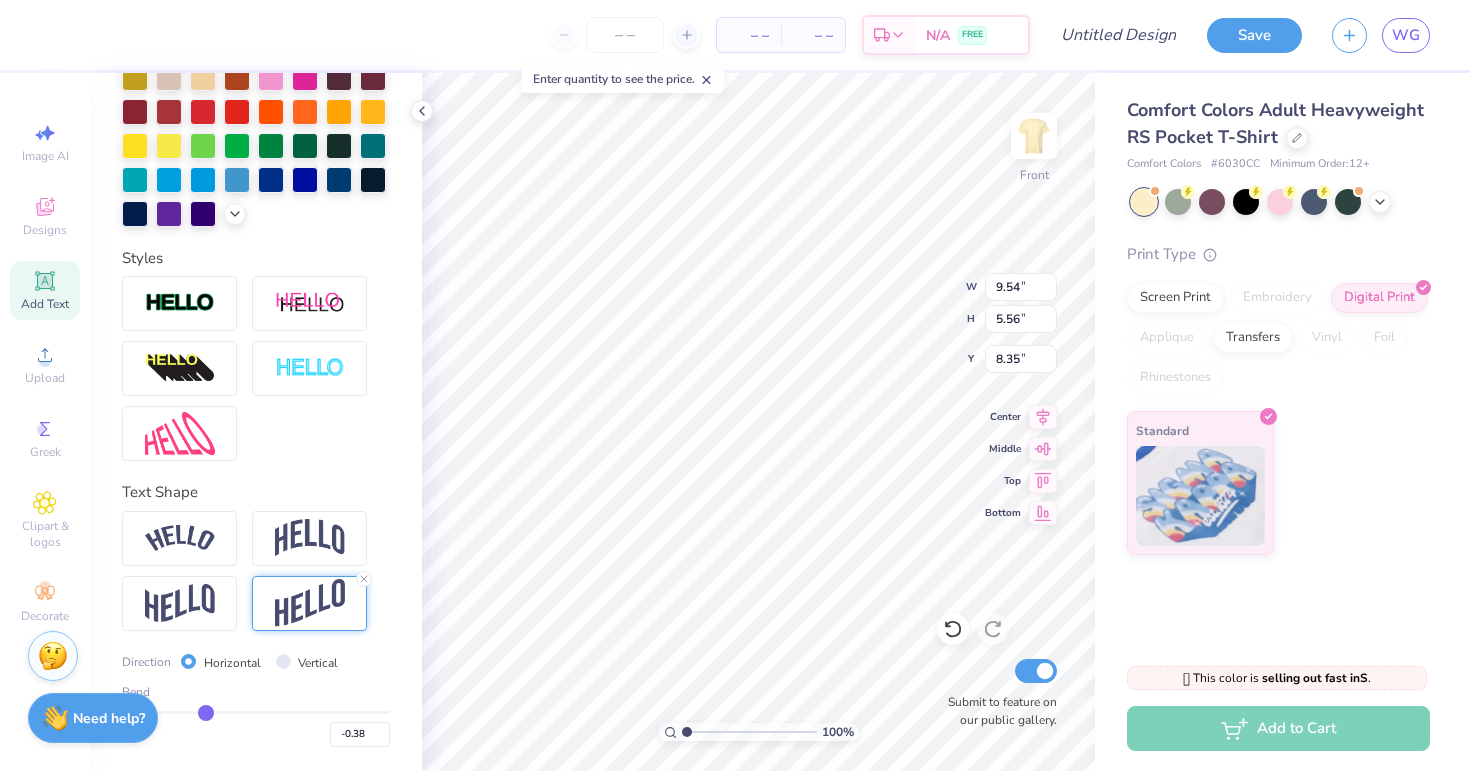 type on "-0.40" 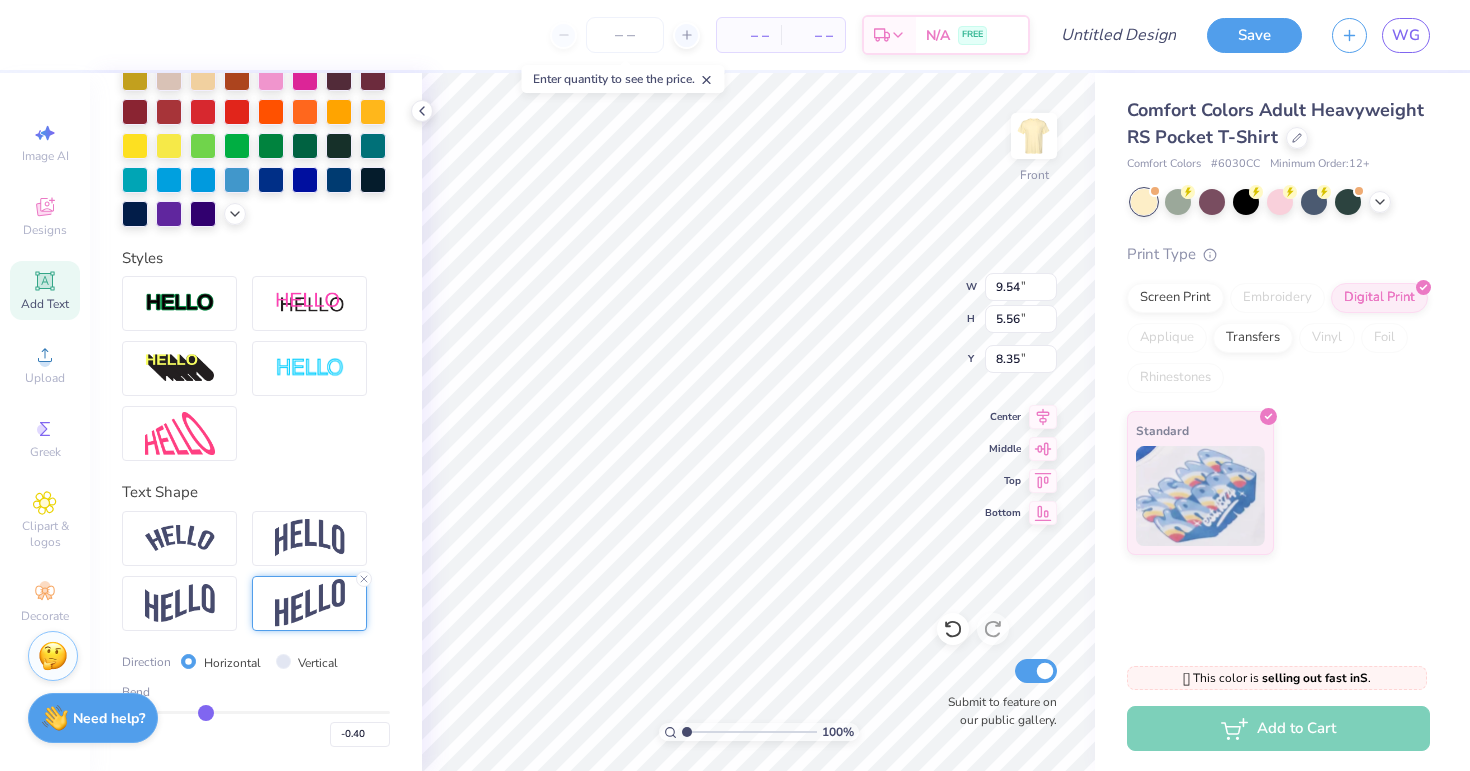 type on "-0.41" 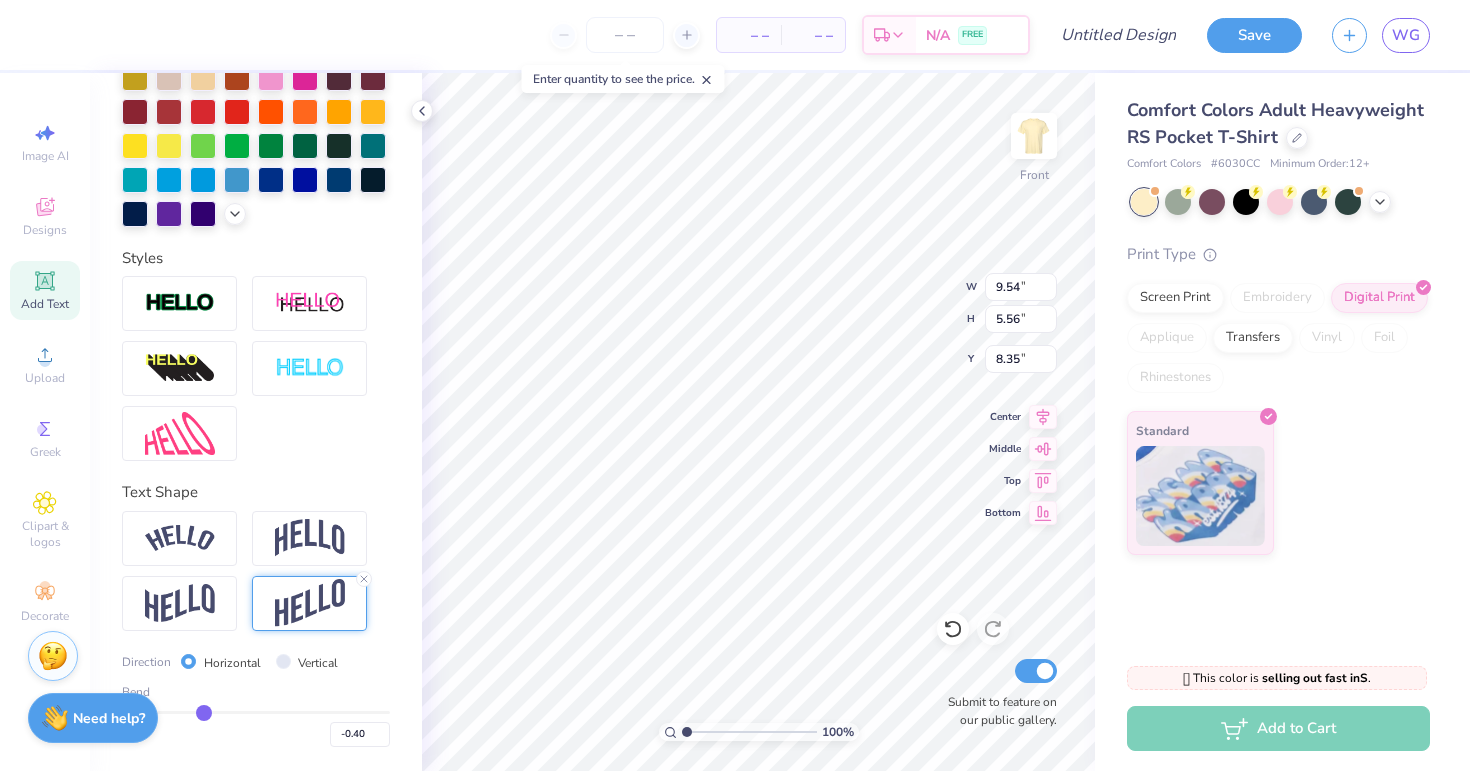 type on "-0.41" 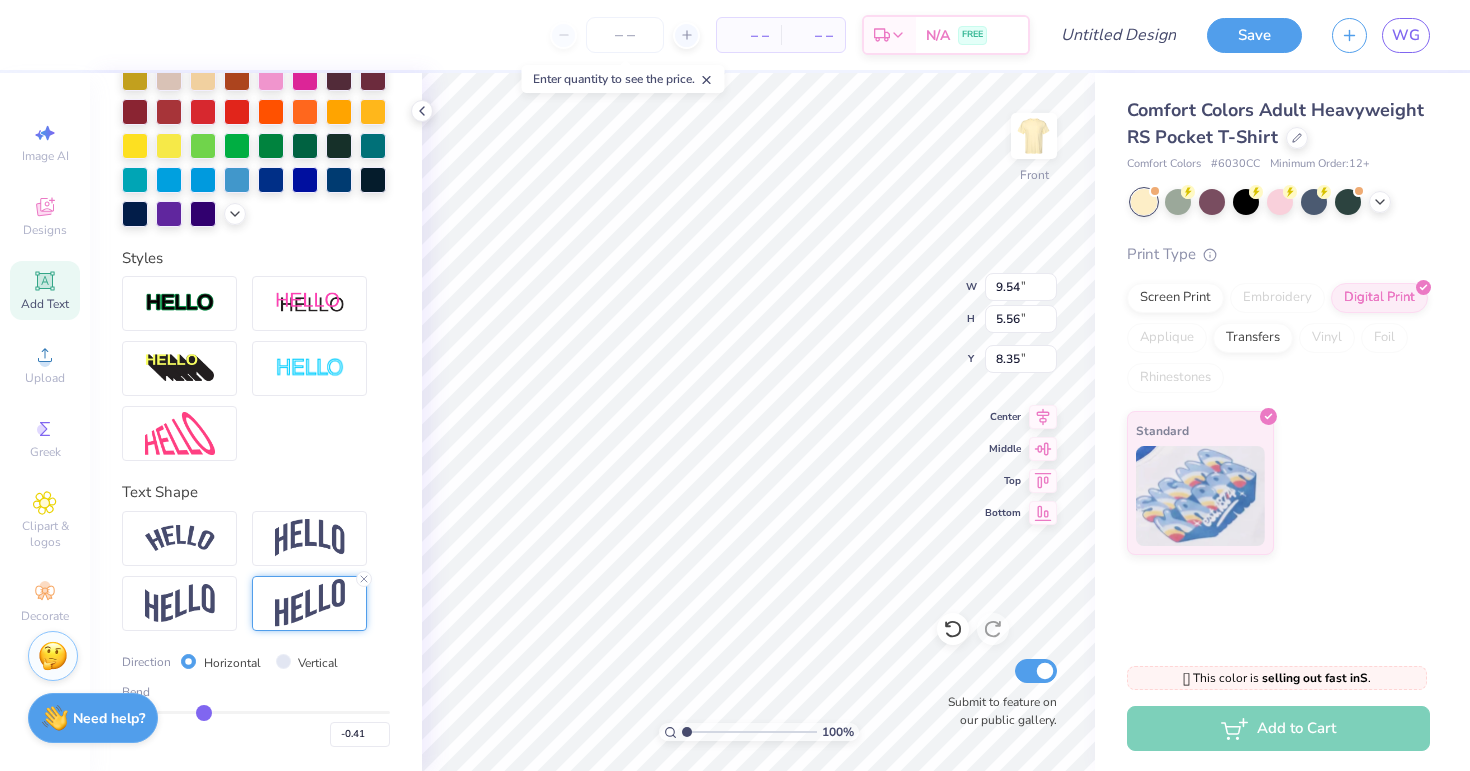 type on "-0.42" 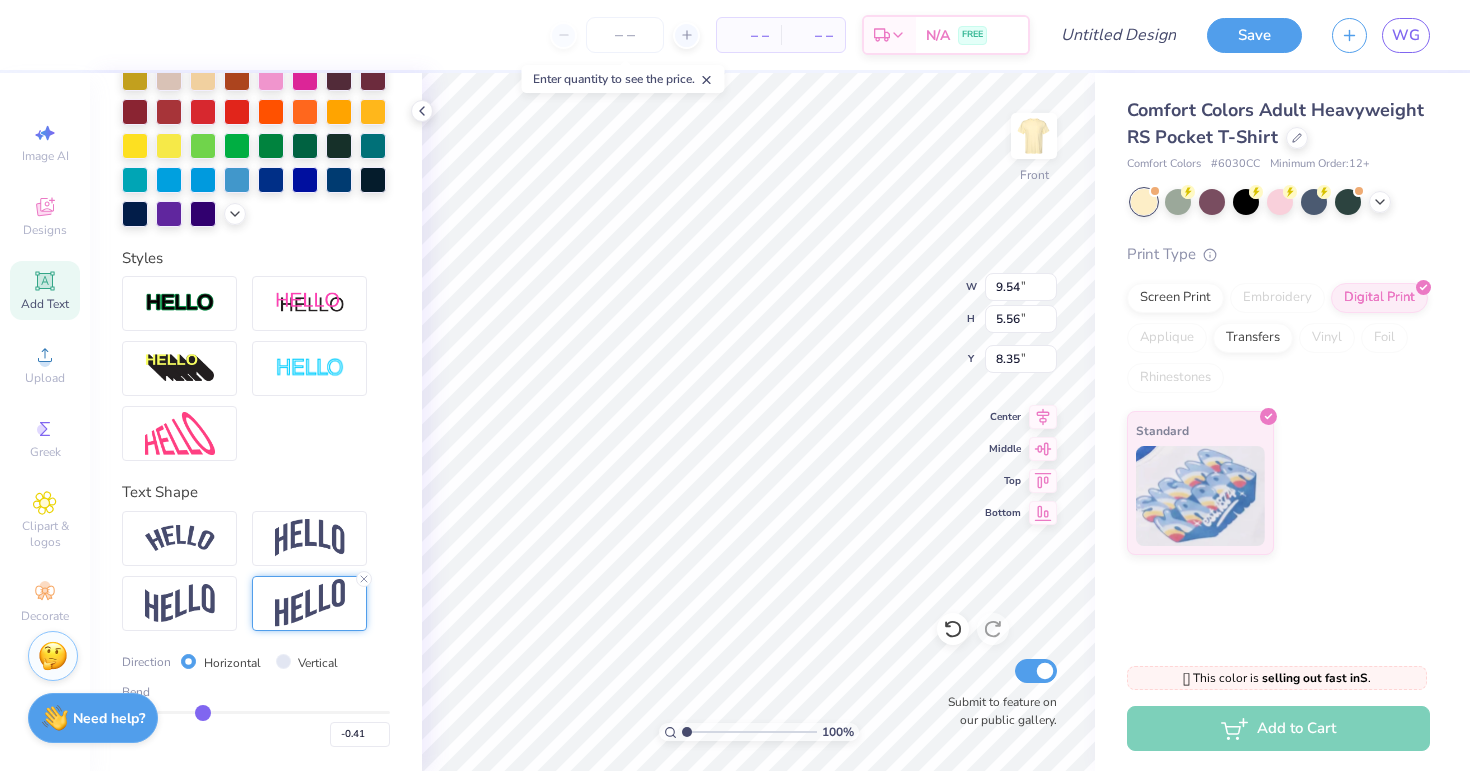 type on "-0.42" 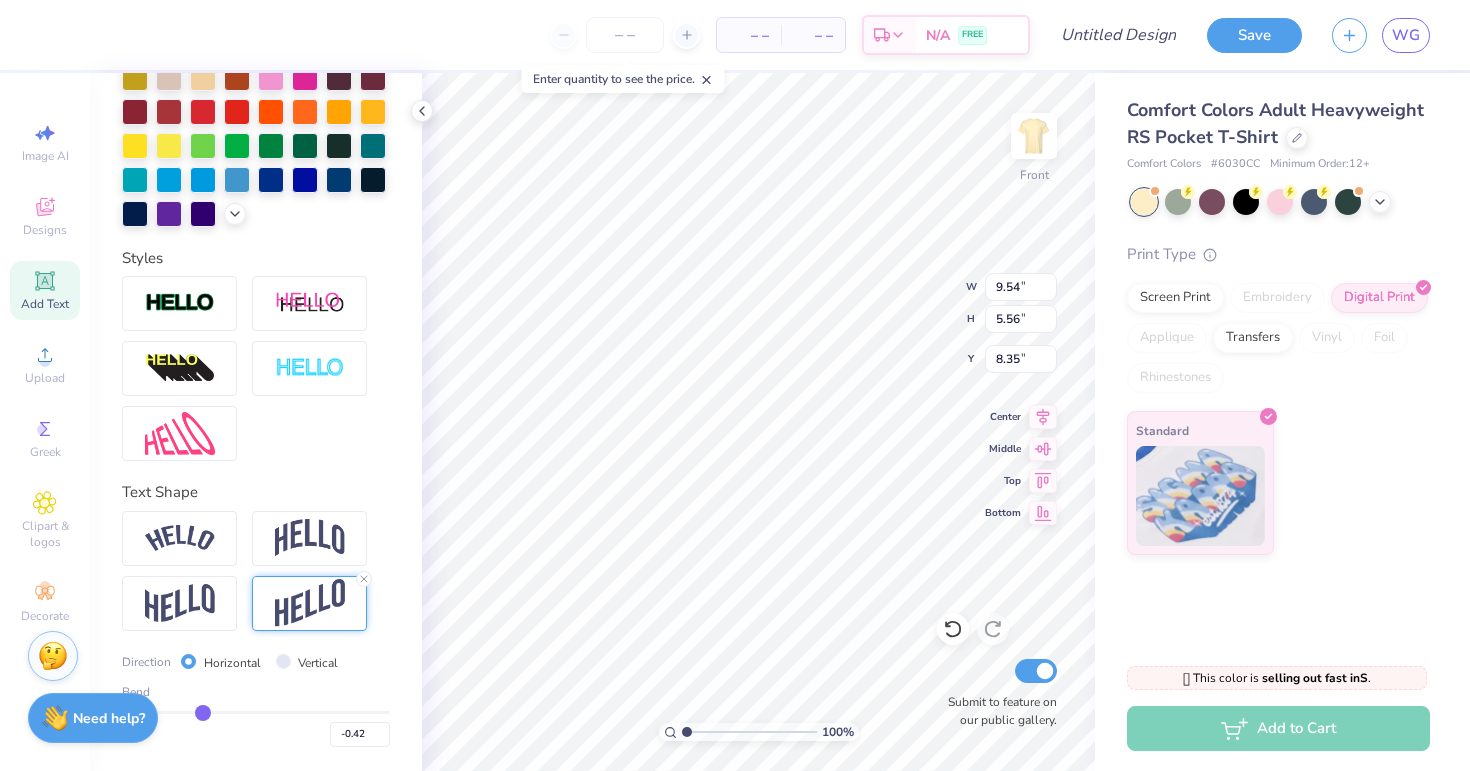 type on "-0.43" 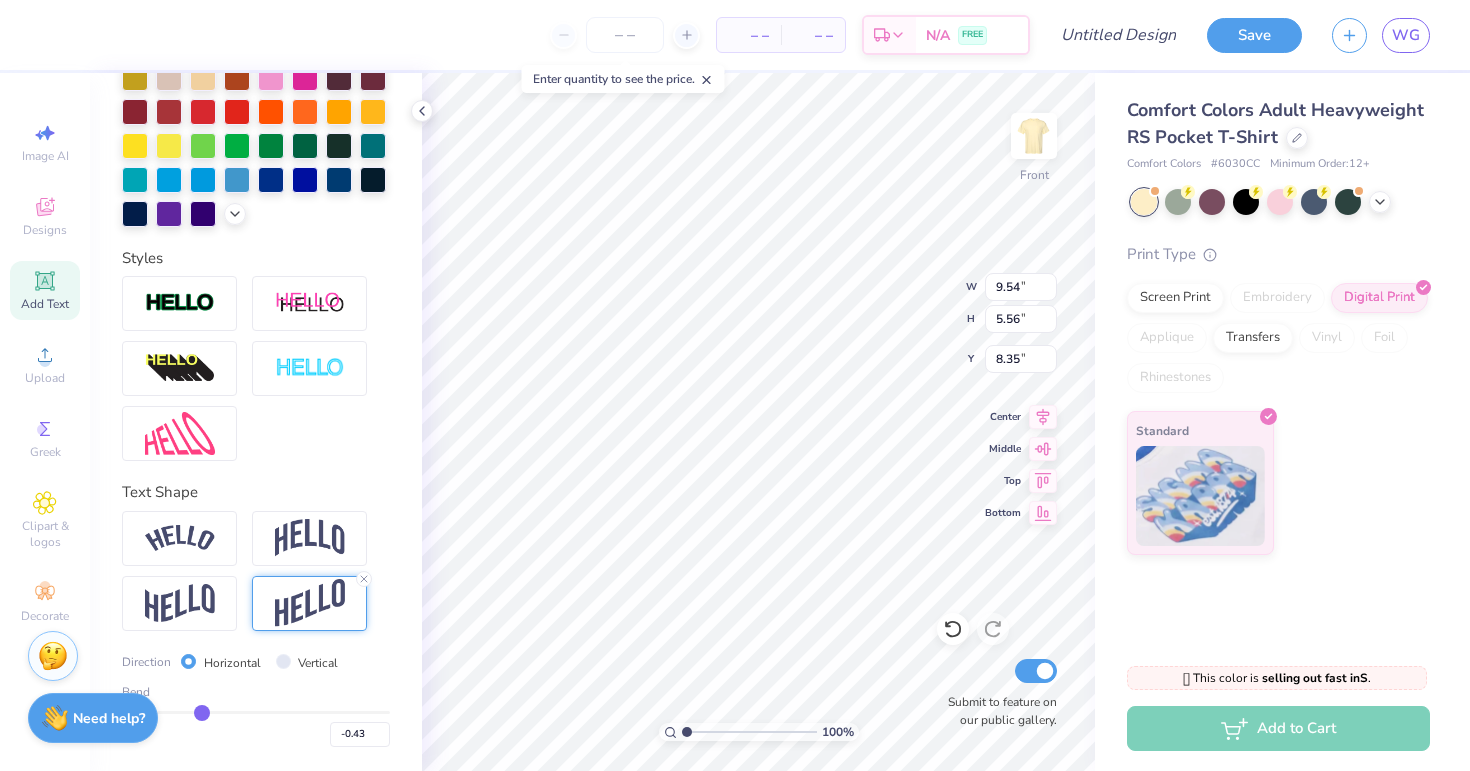 type on "-0.44" 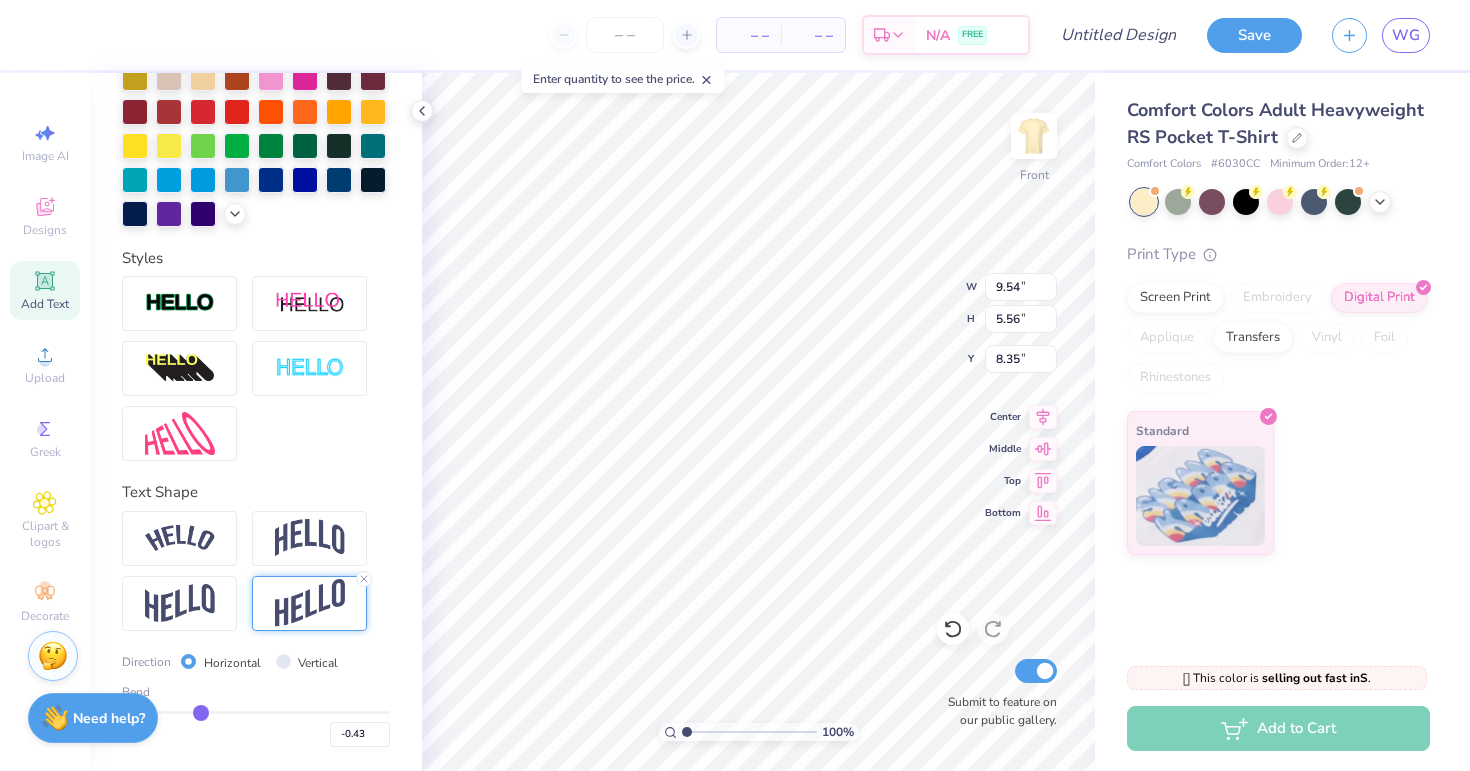 type on "-0.44" 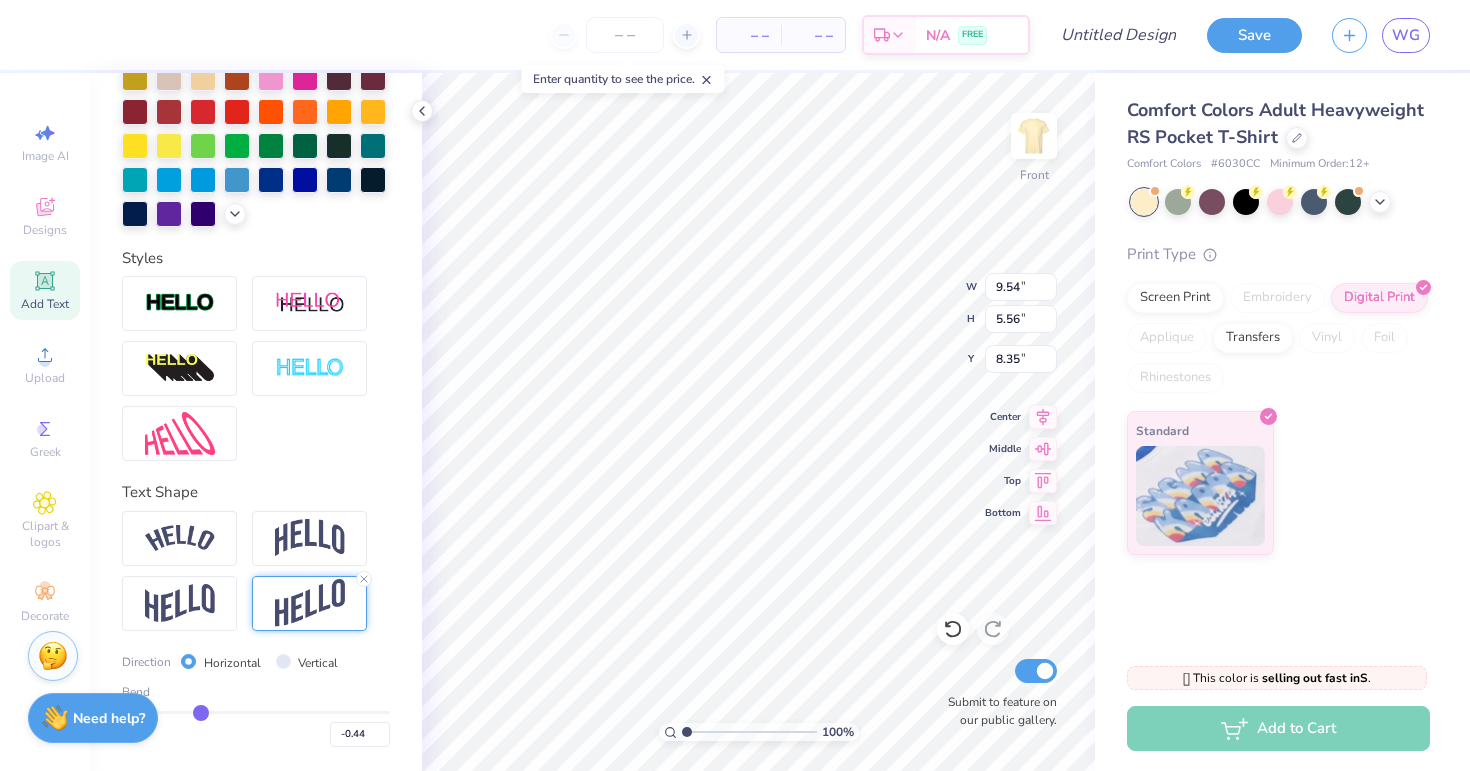 type on "-0.45" 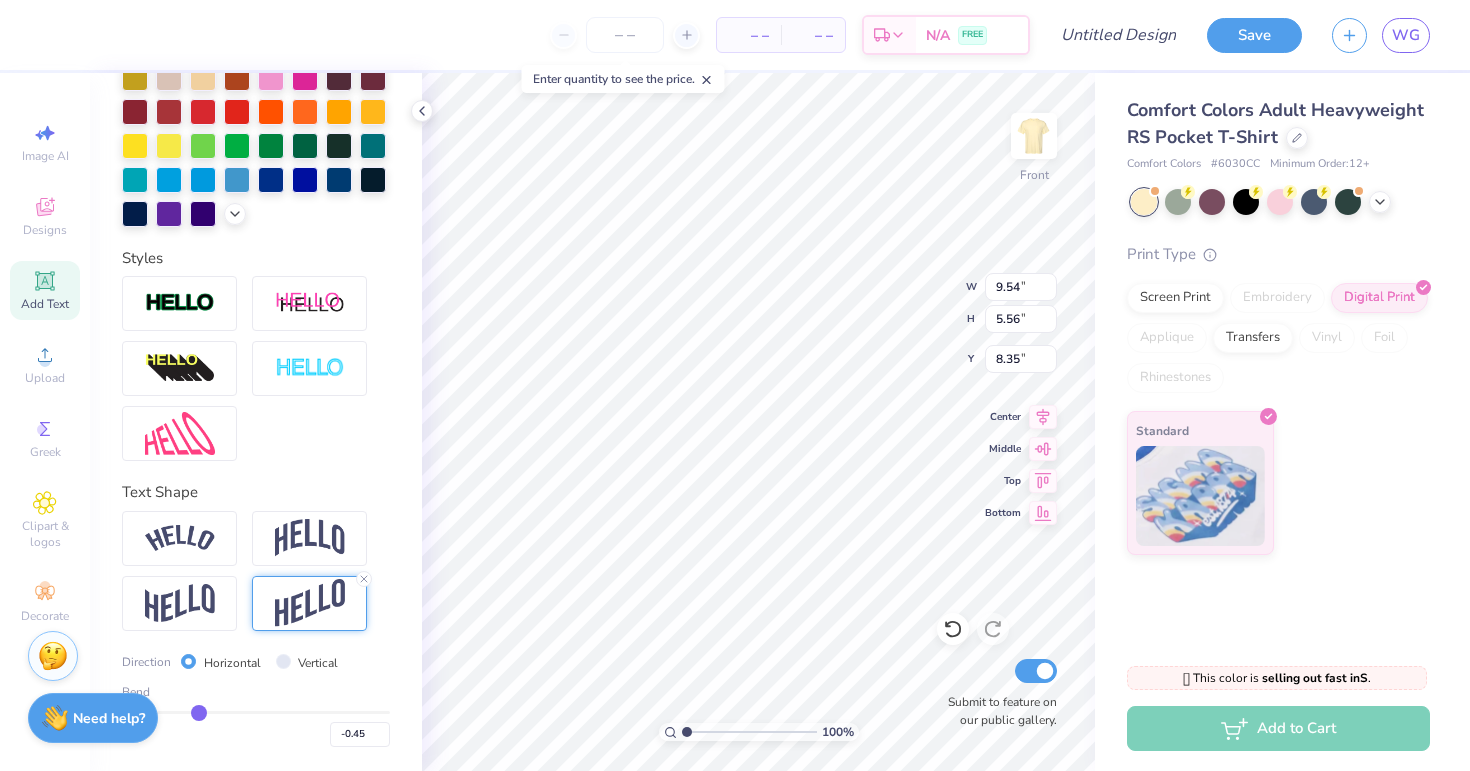 type on "-0.46" 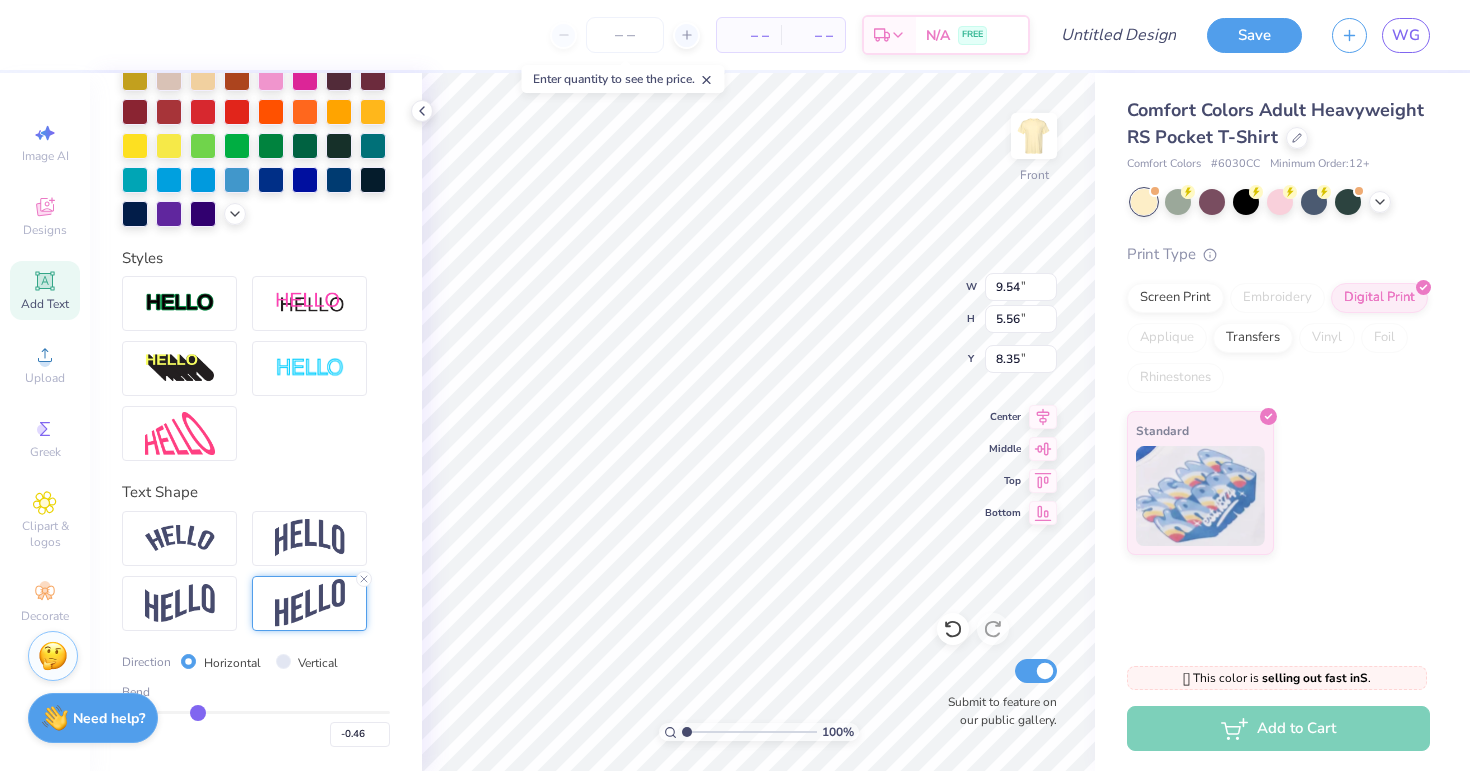 type on "-0.48" 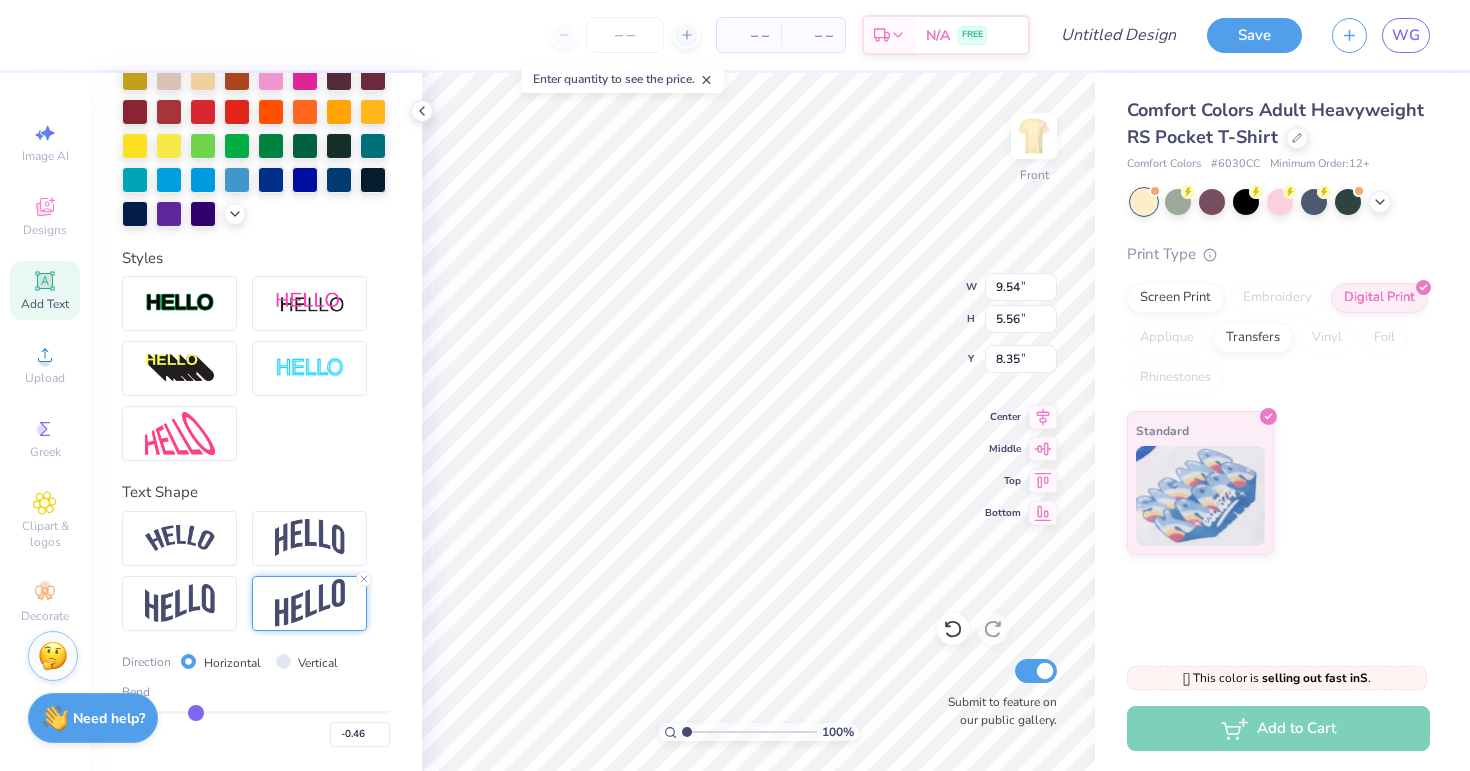 type on "-0.48" 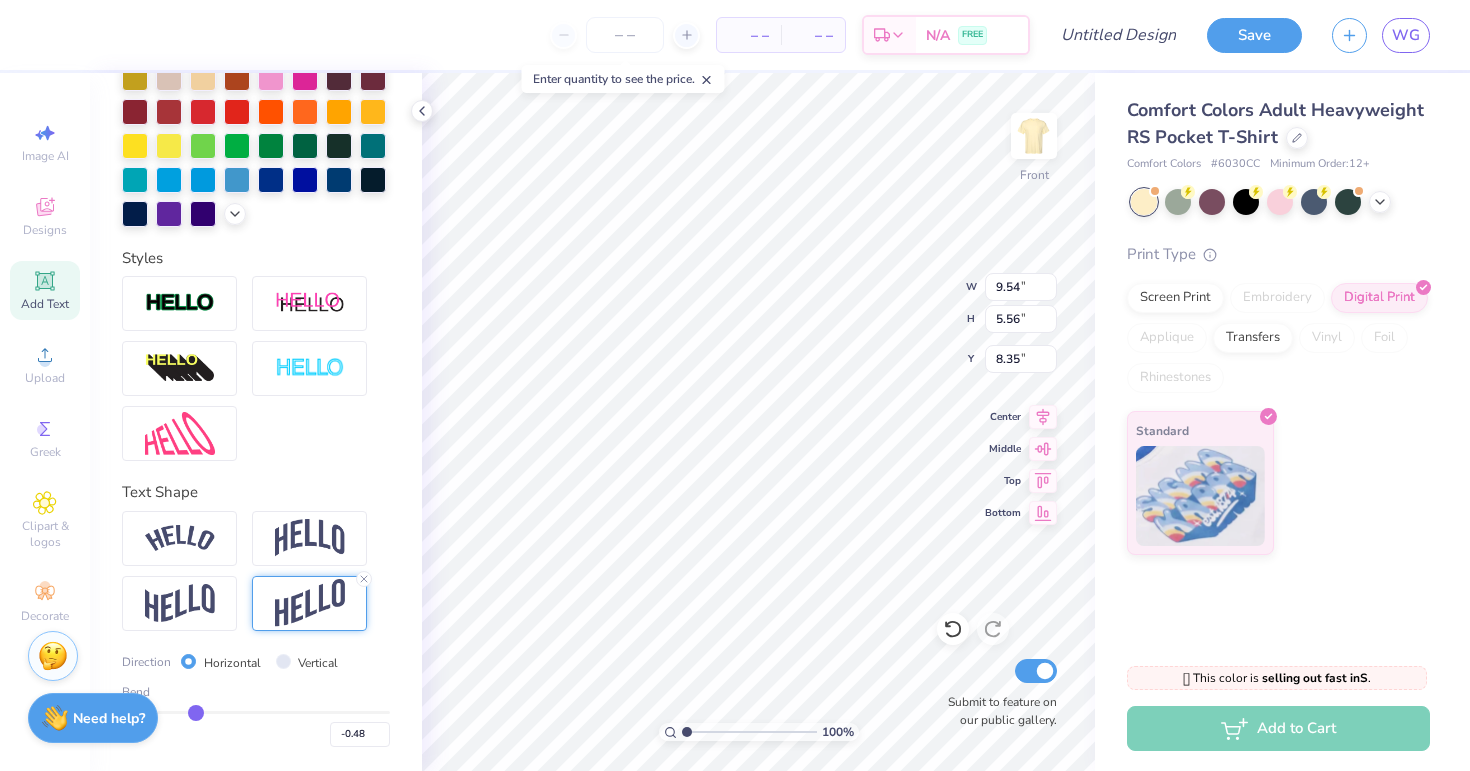 type on "-0.5" 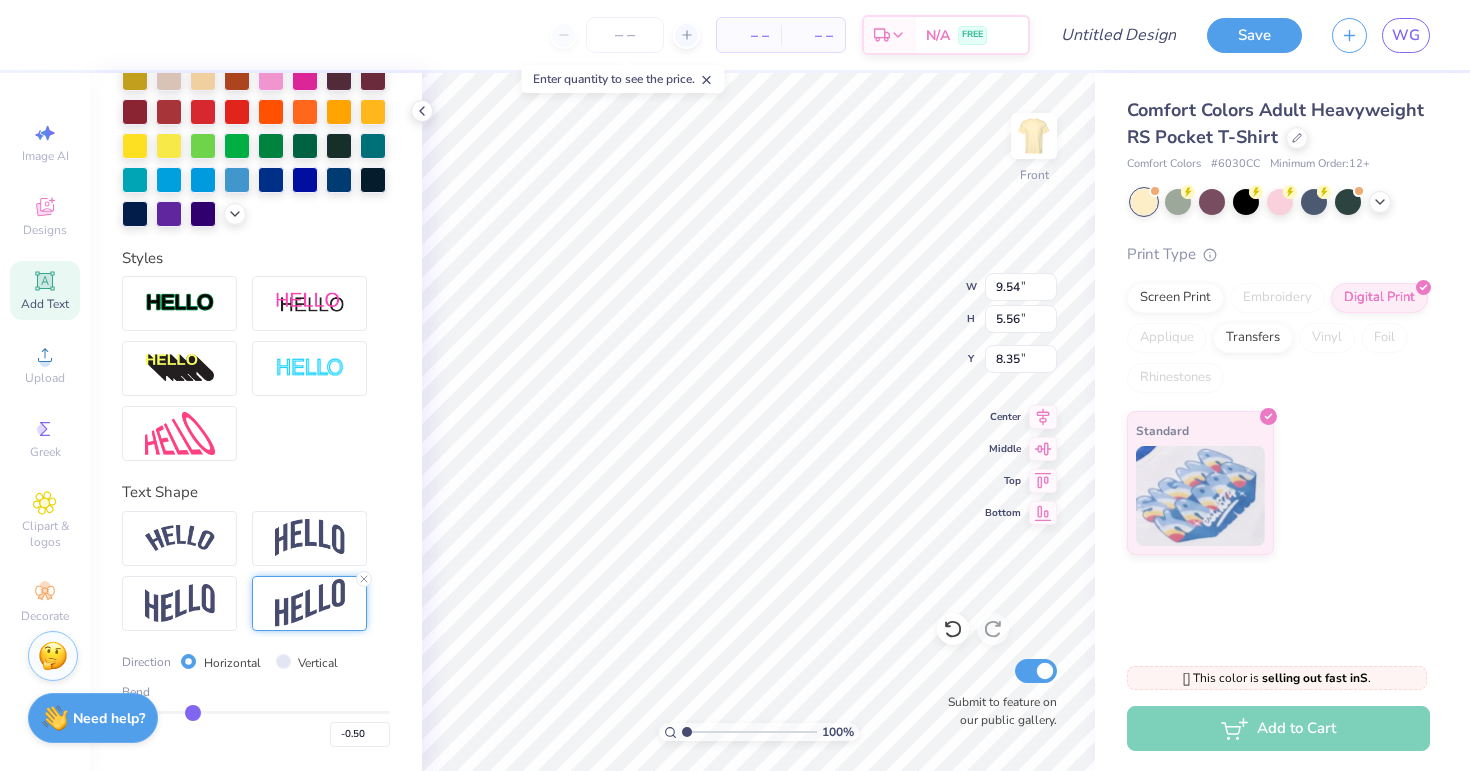 type on "-0.51" 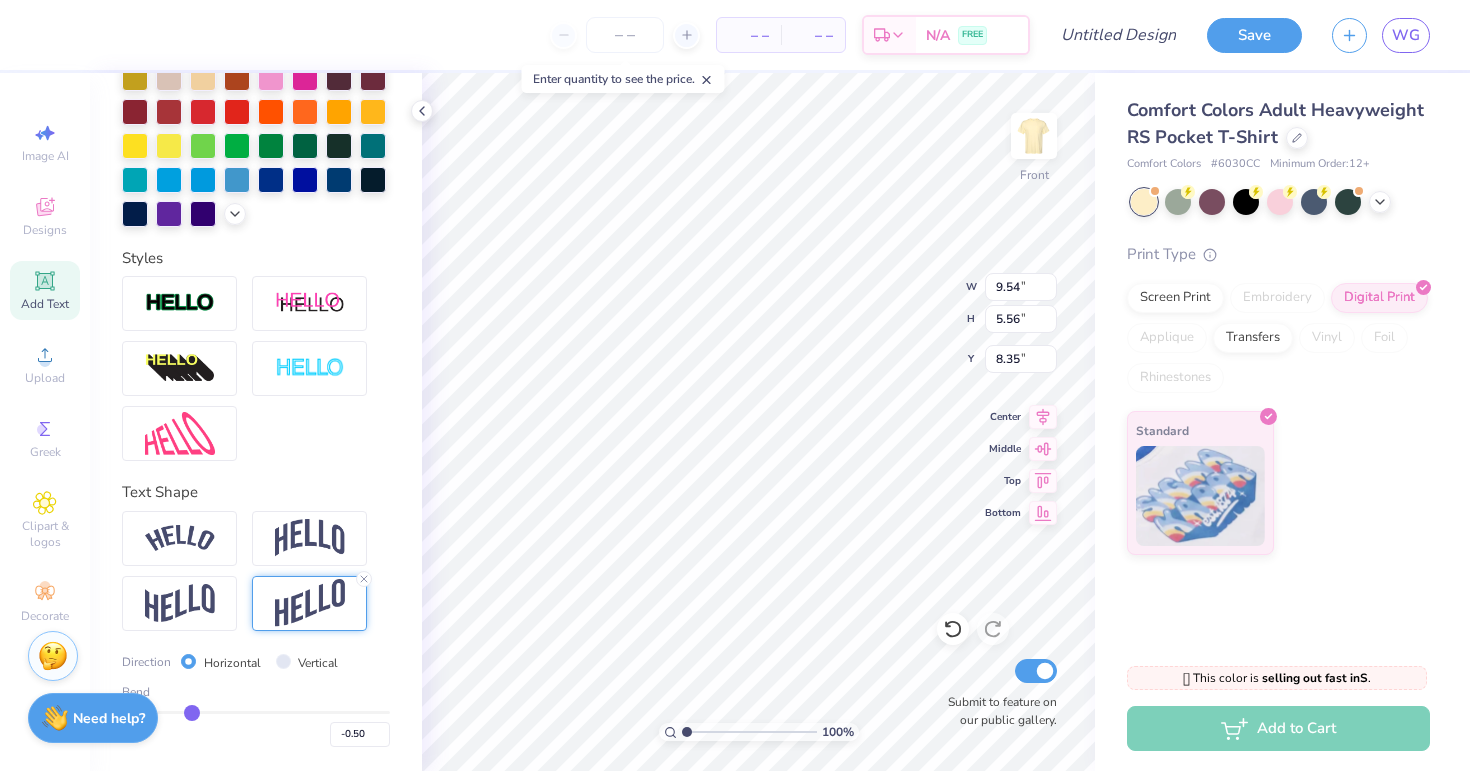 type on "-0.51" 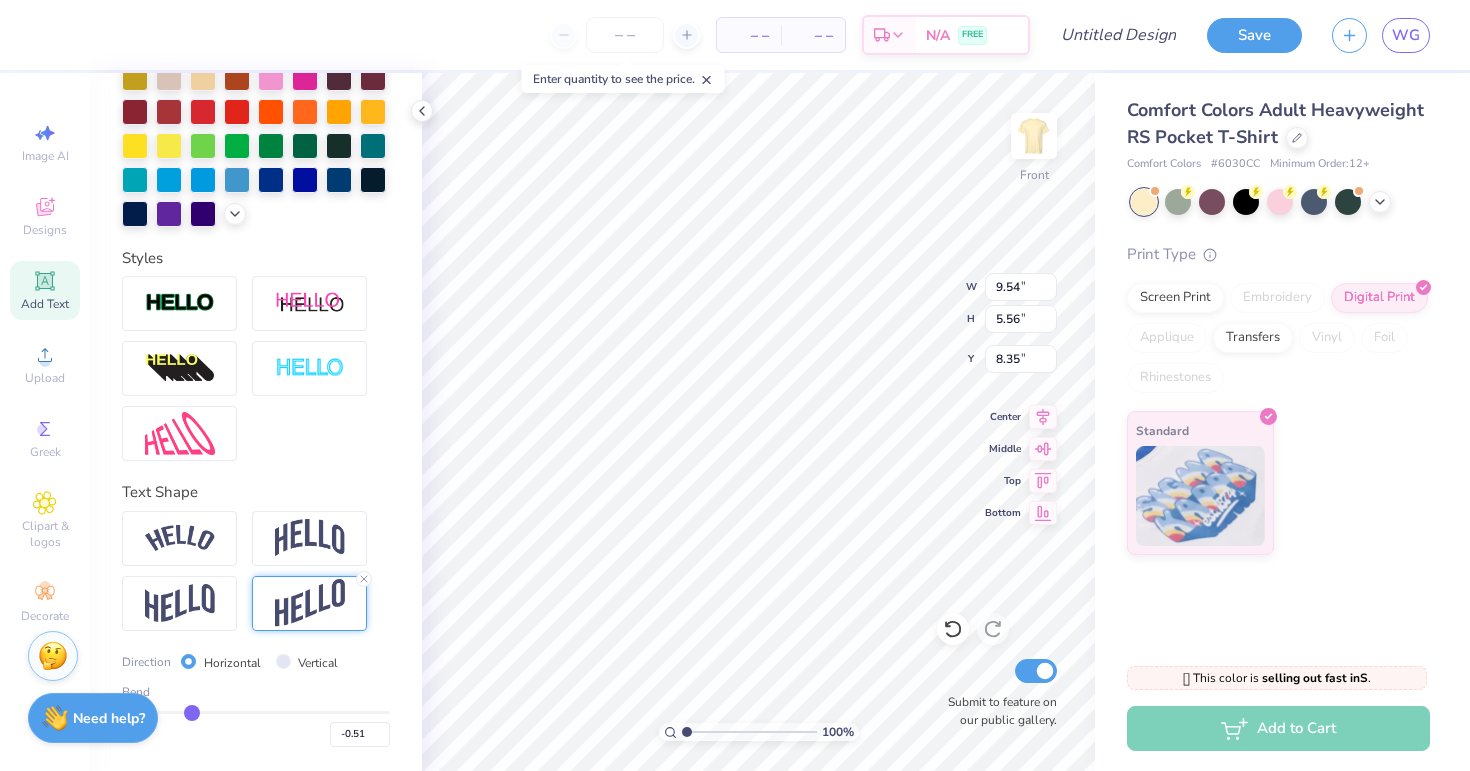 type on "-0.5" 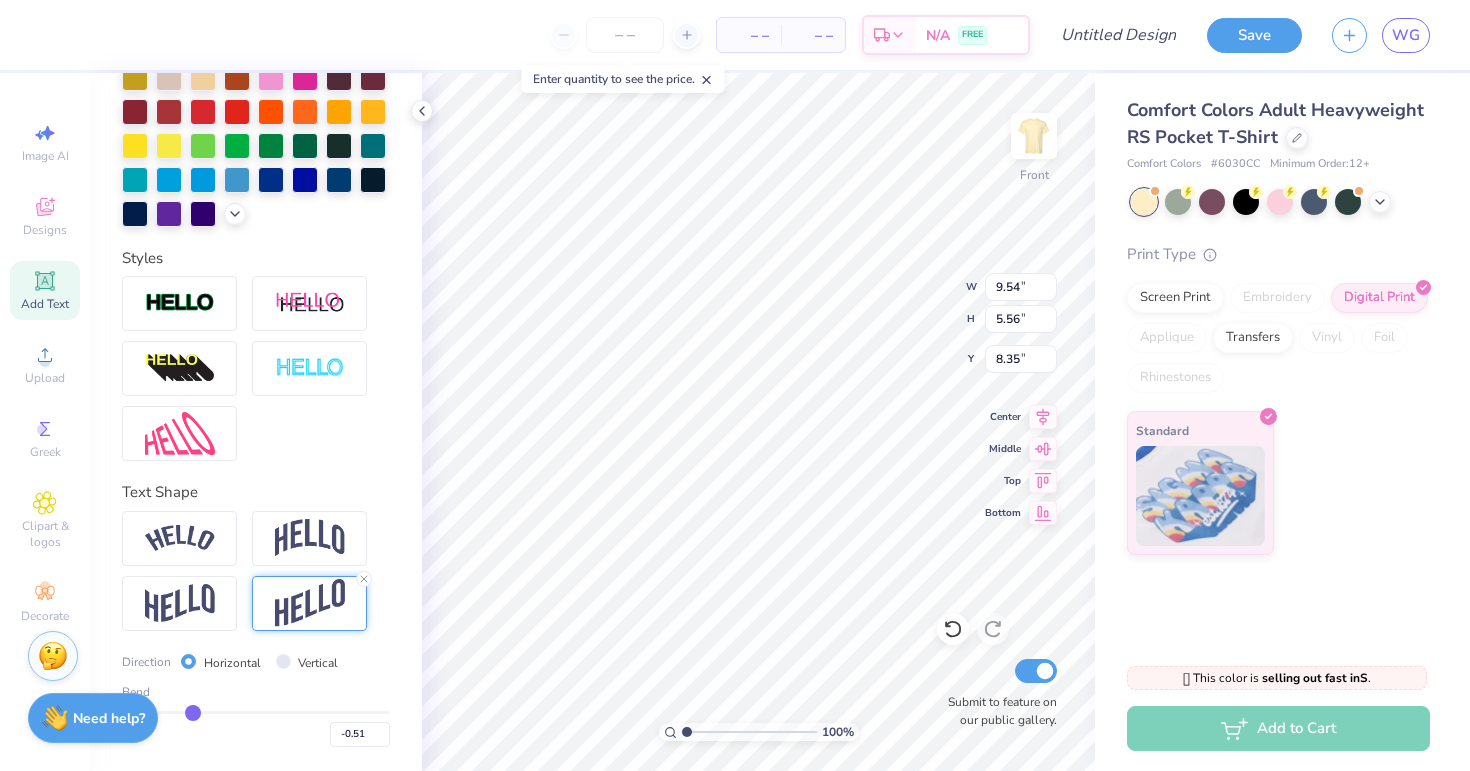 type on "-0.50" 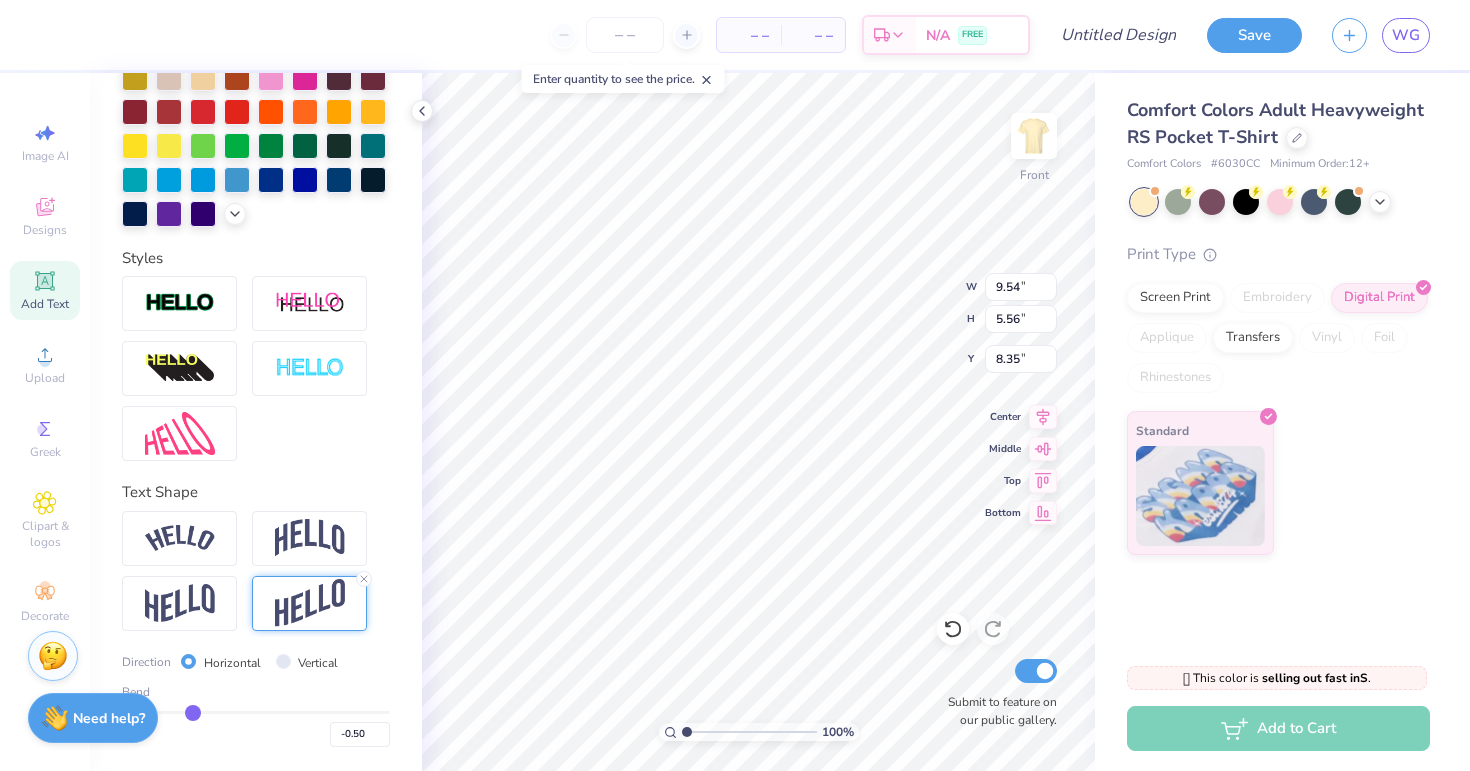 type on "-0.49" 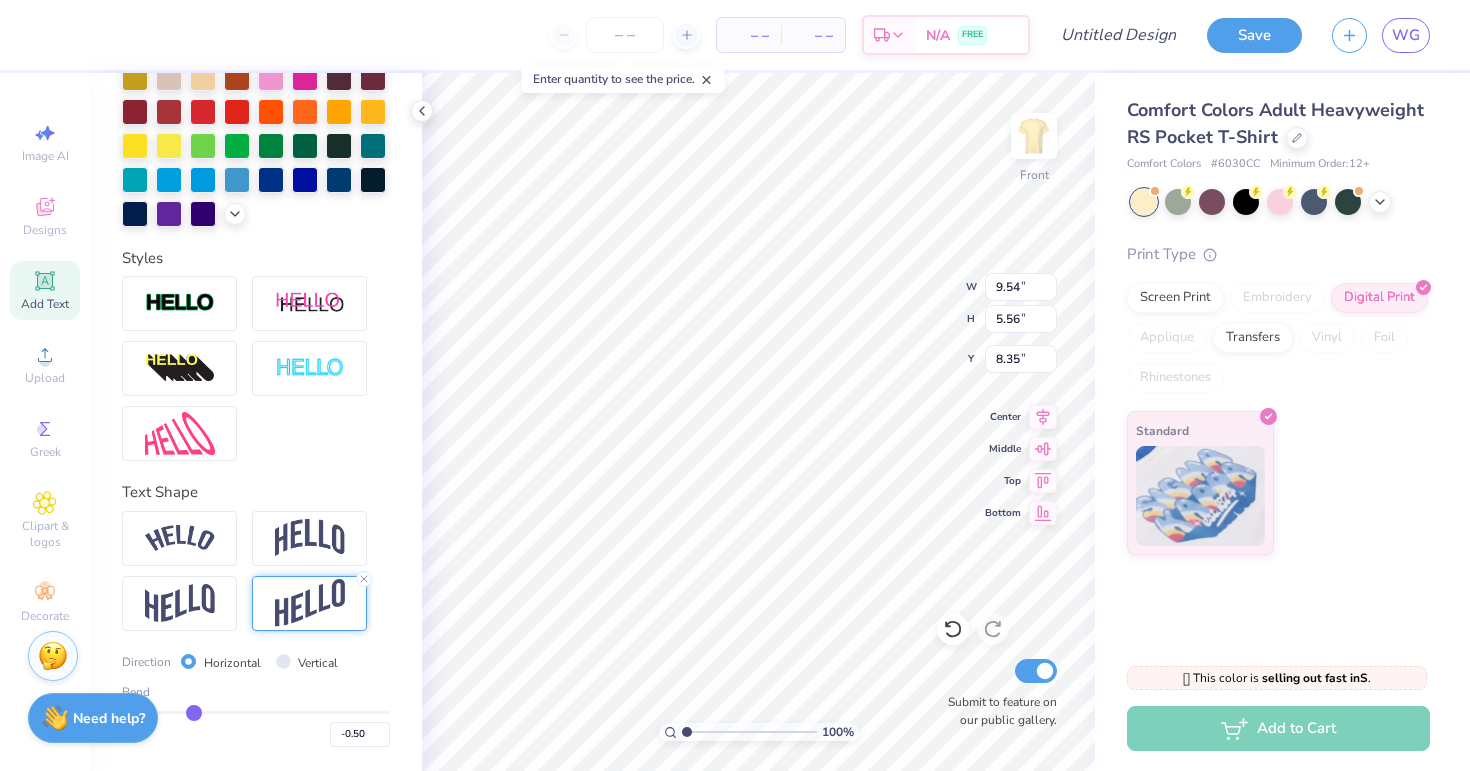 type on "-0.49" 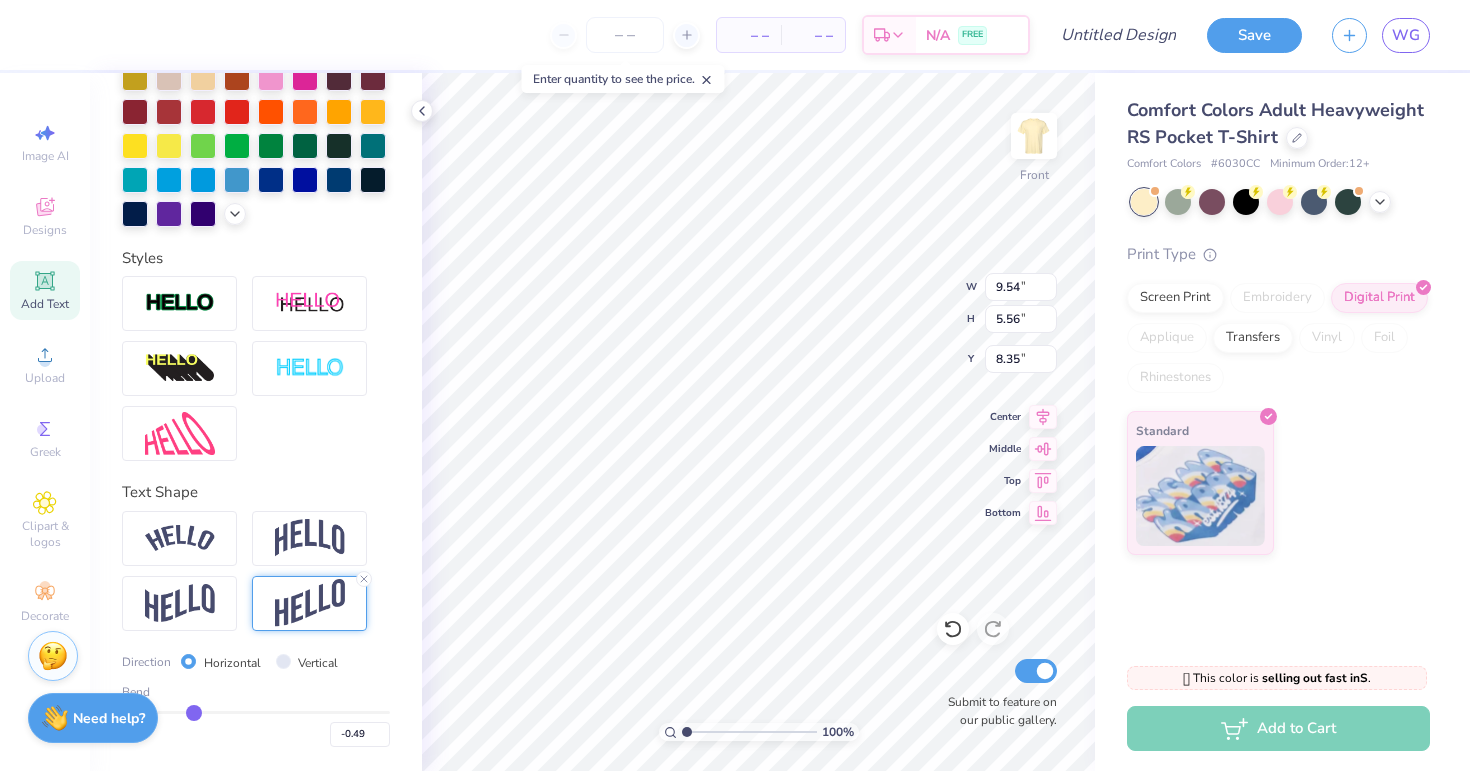 type on "-0.48" 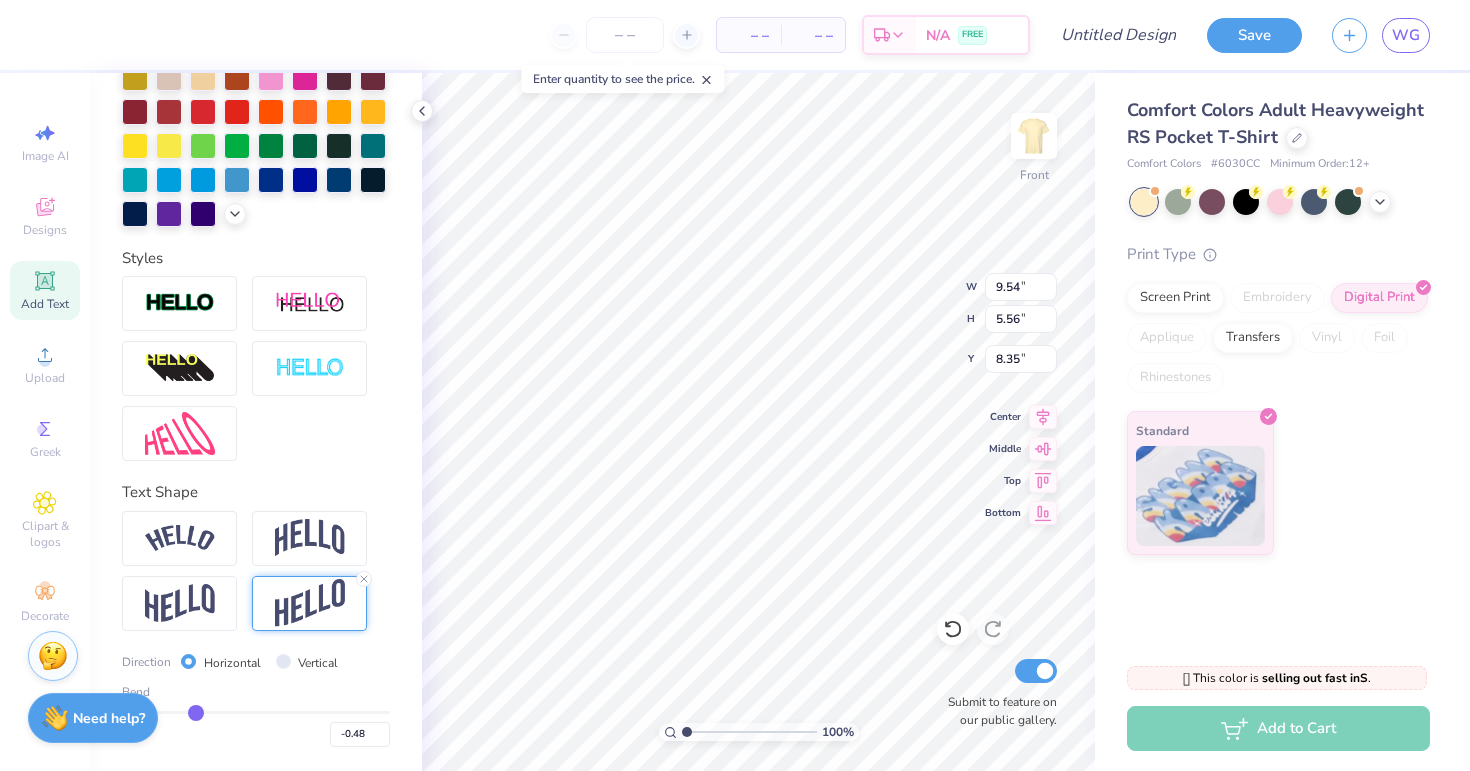 type on "-0.47" 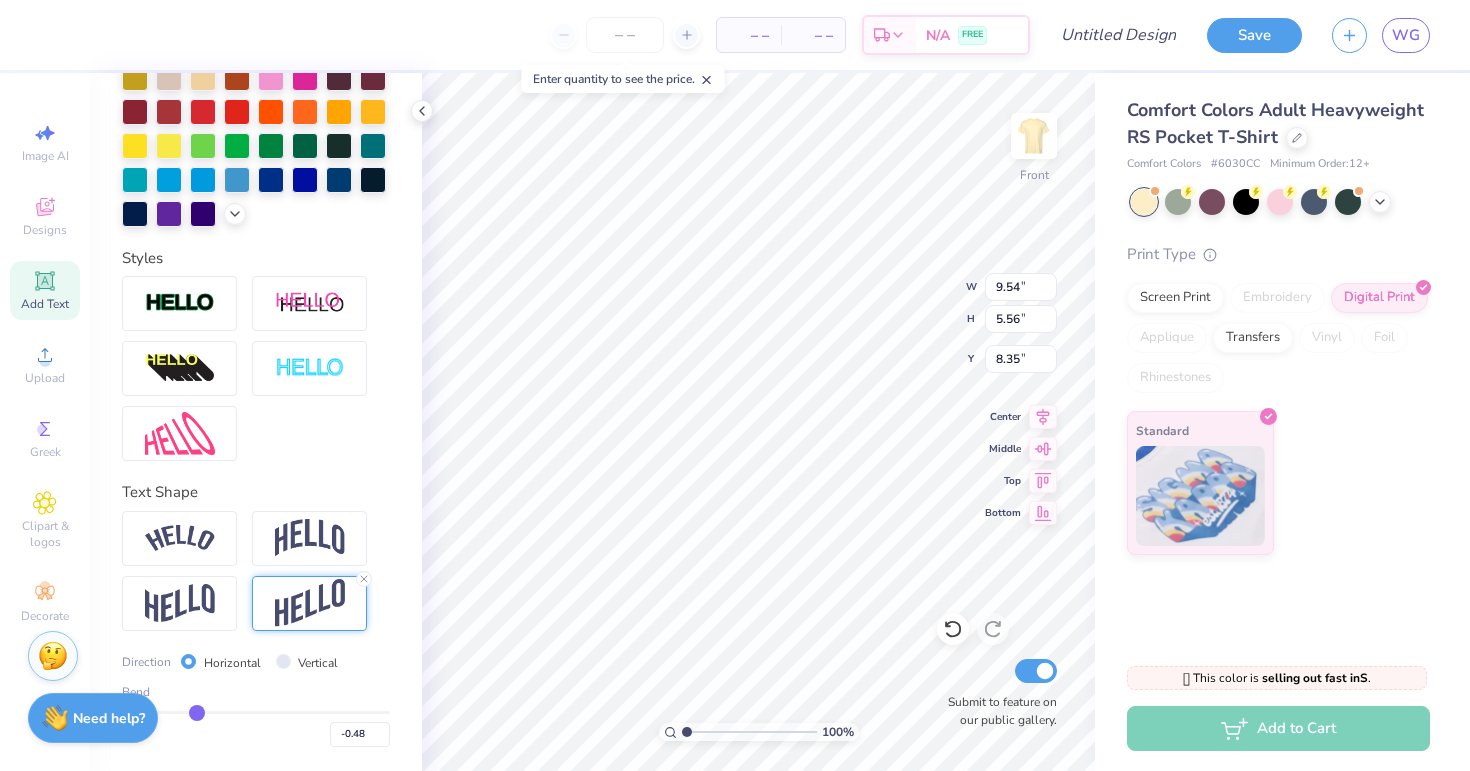 type on "-0.47" 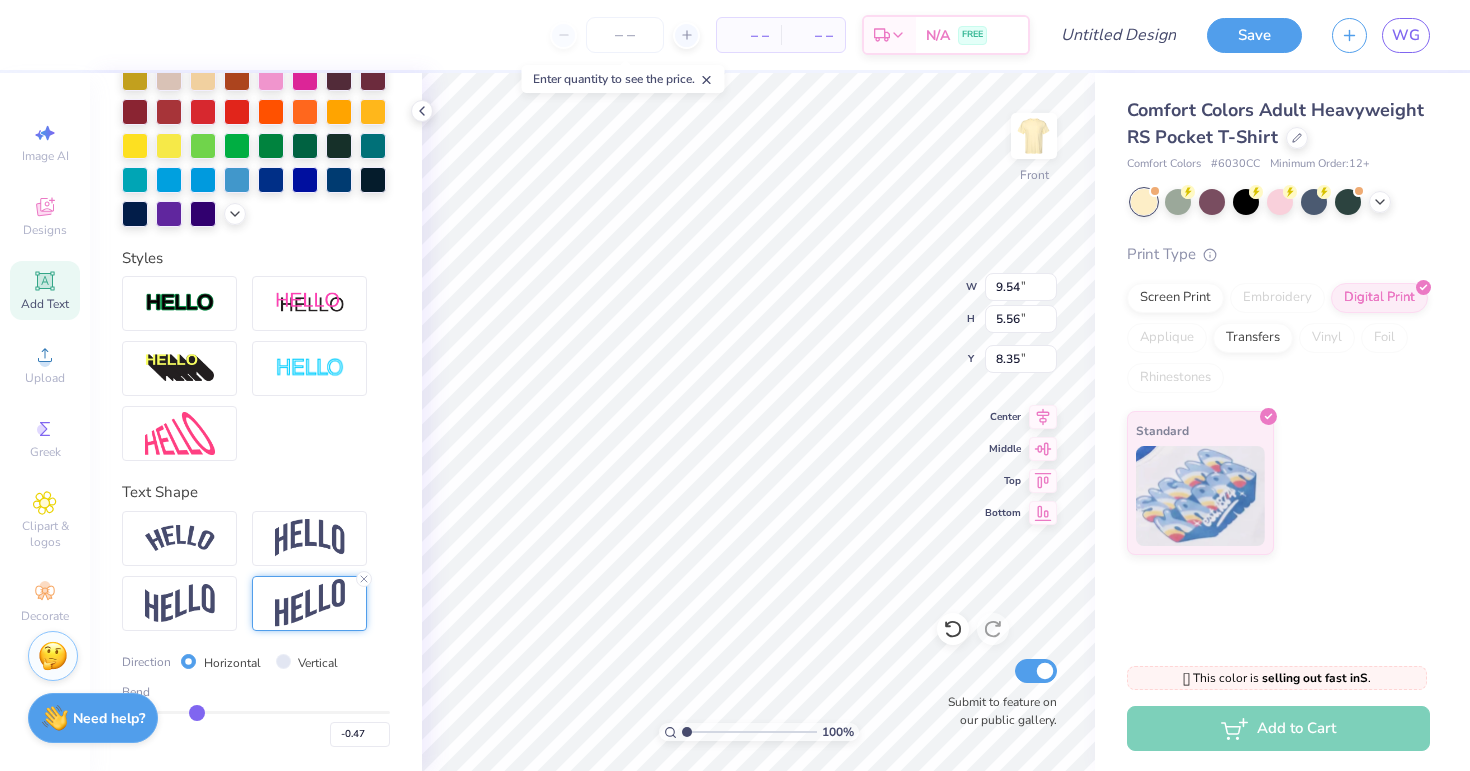 type on "-0.46" 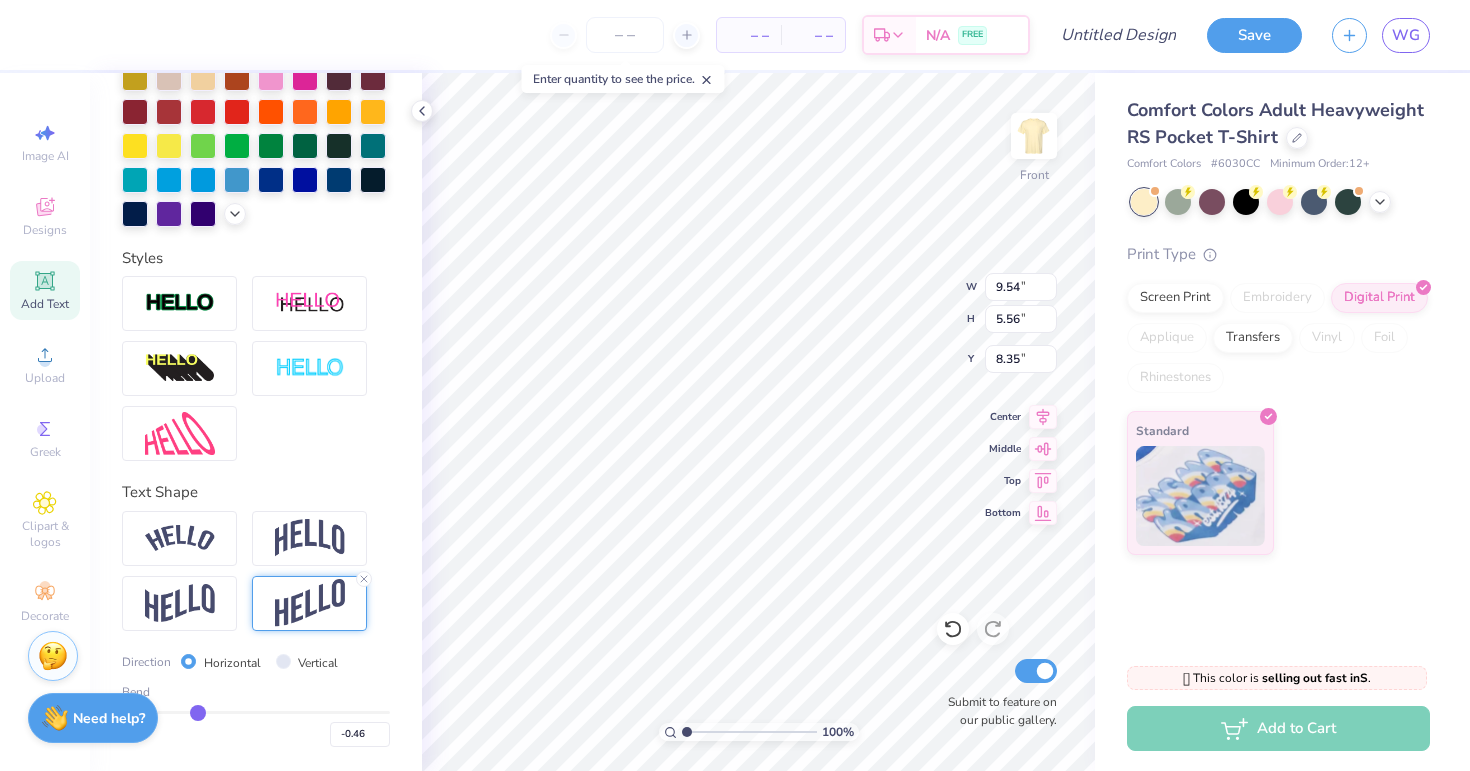 type on "-0.45" 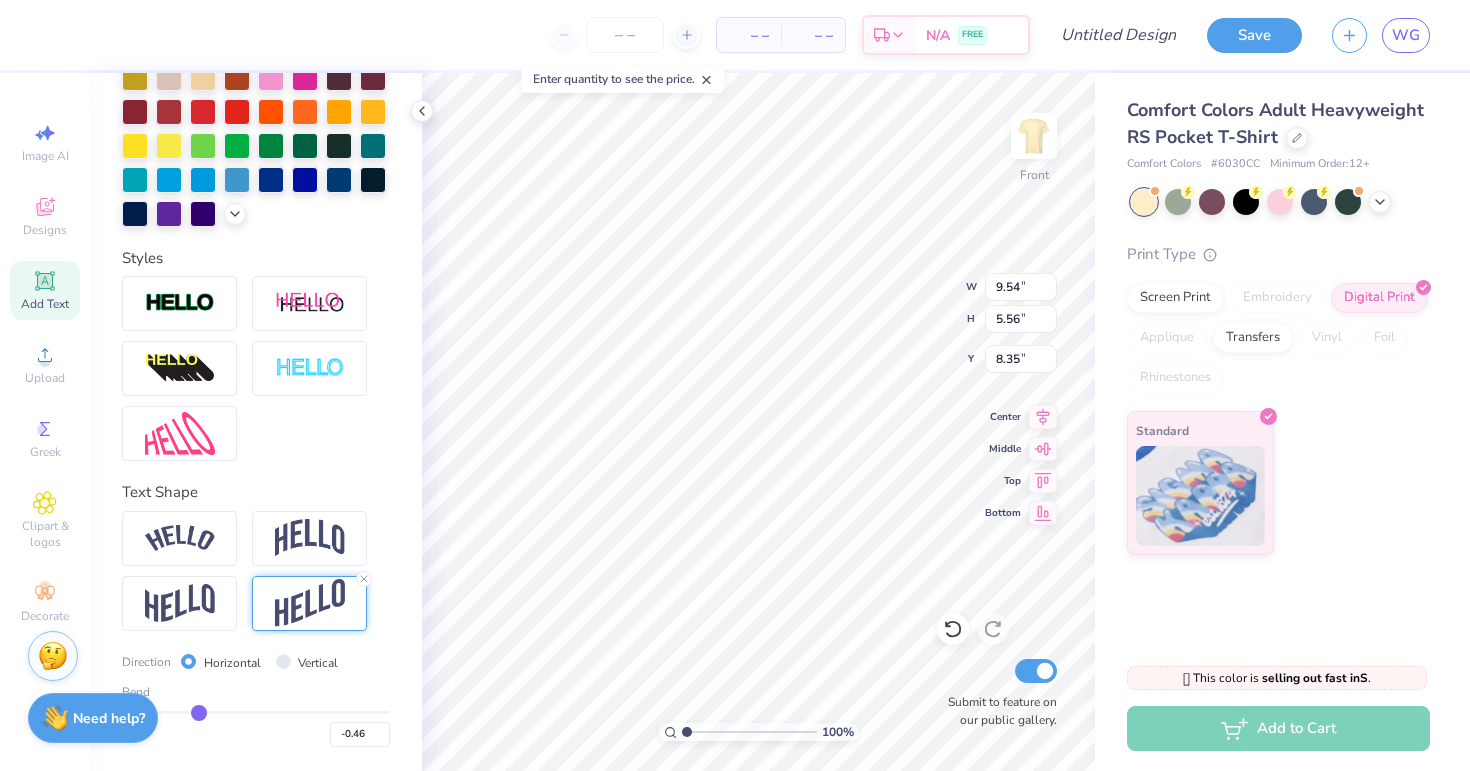 type on "-0.45" 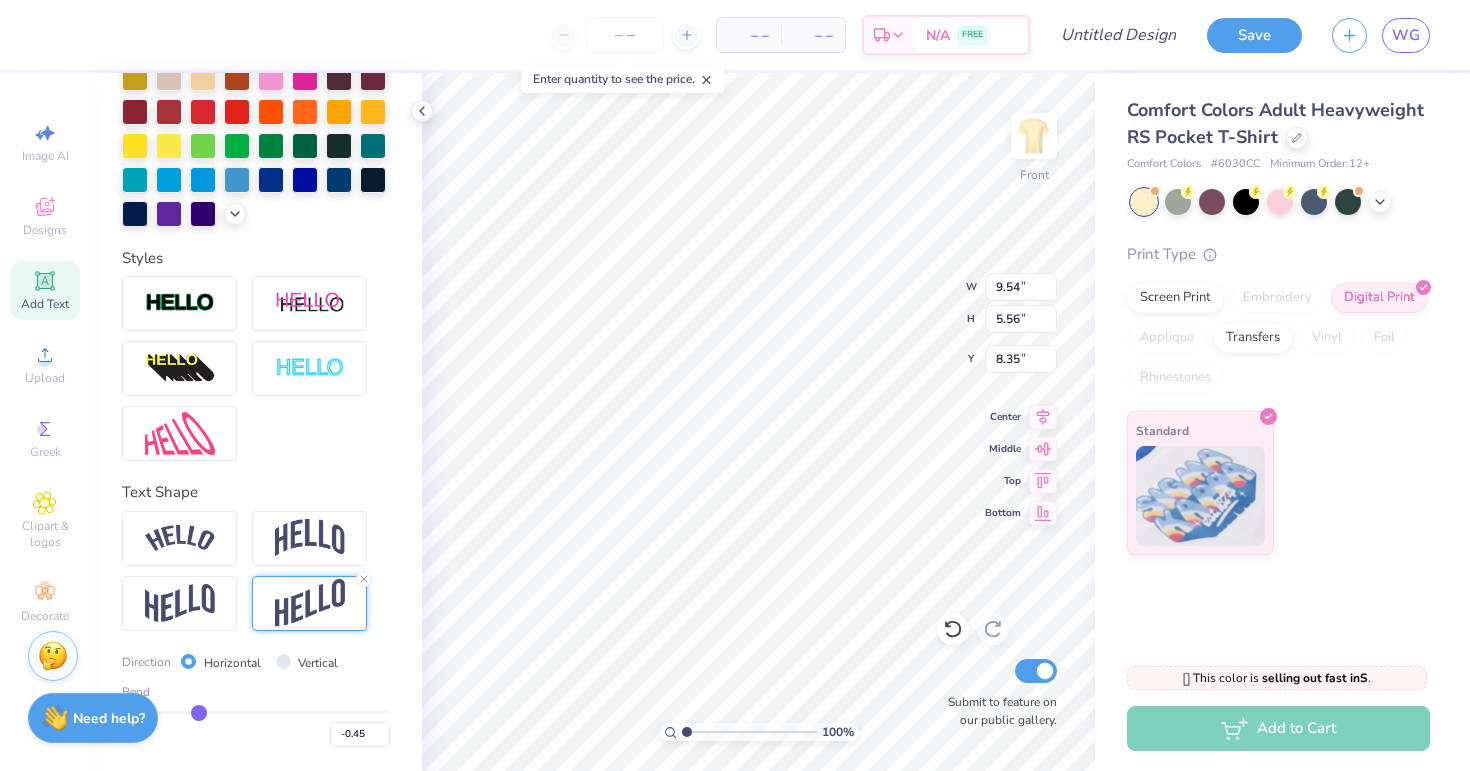 type on "-0.44" 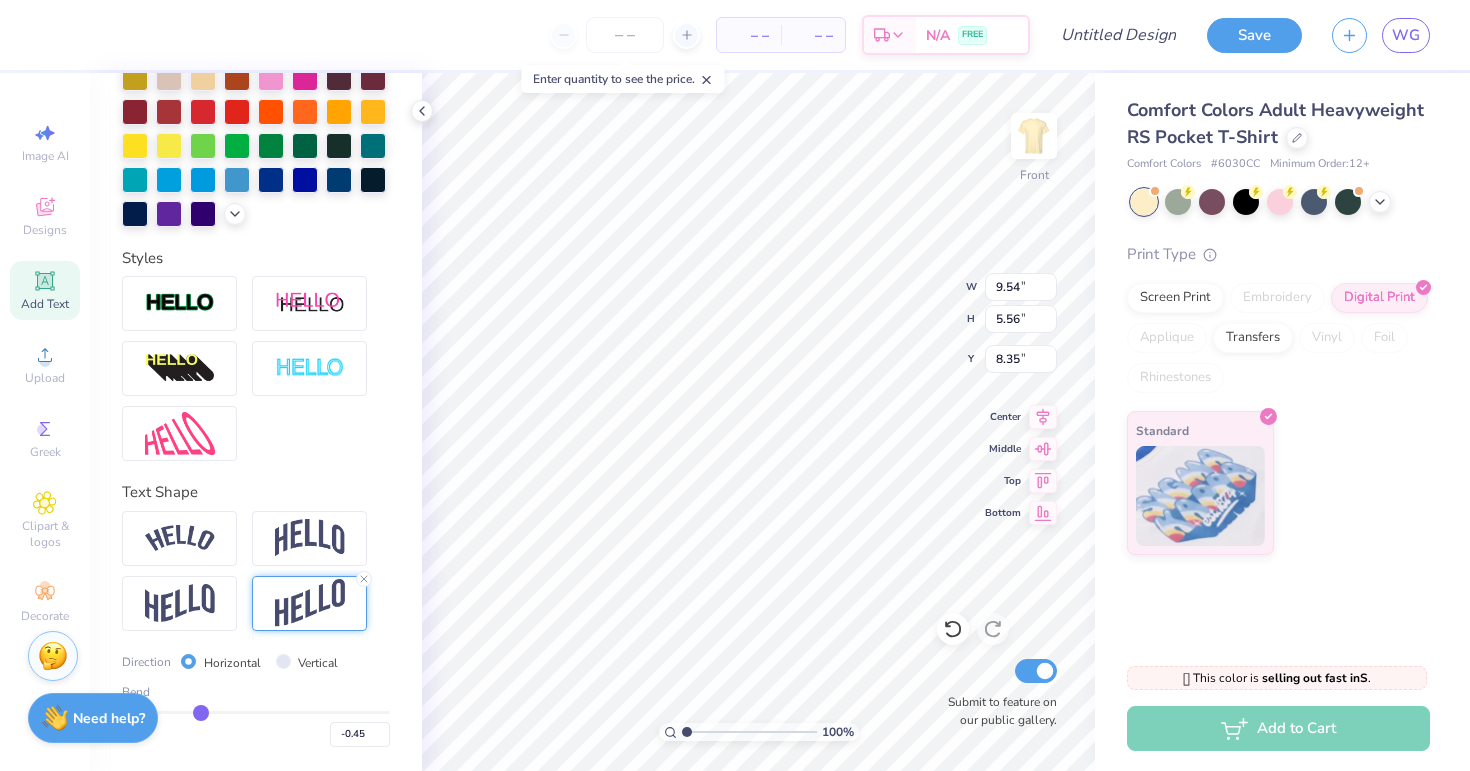 type on "-0.44" 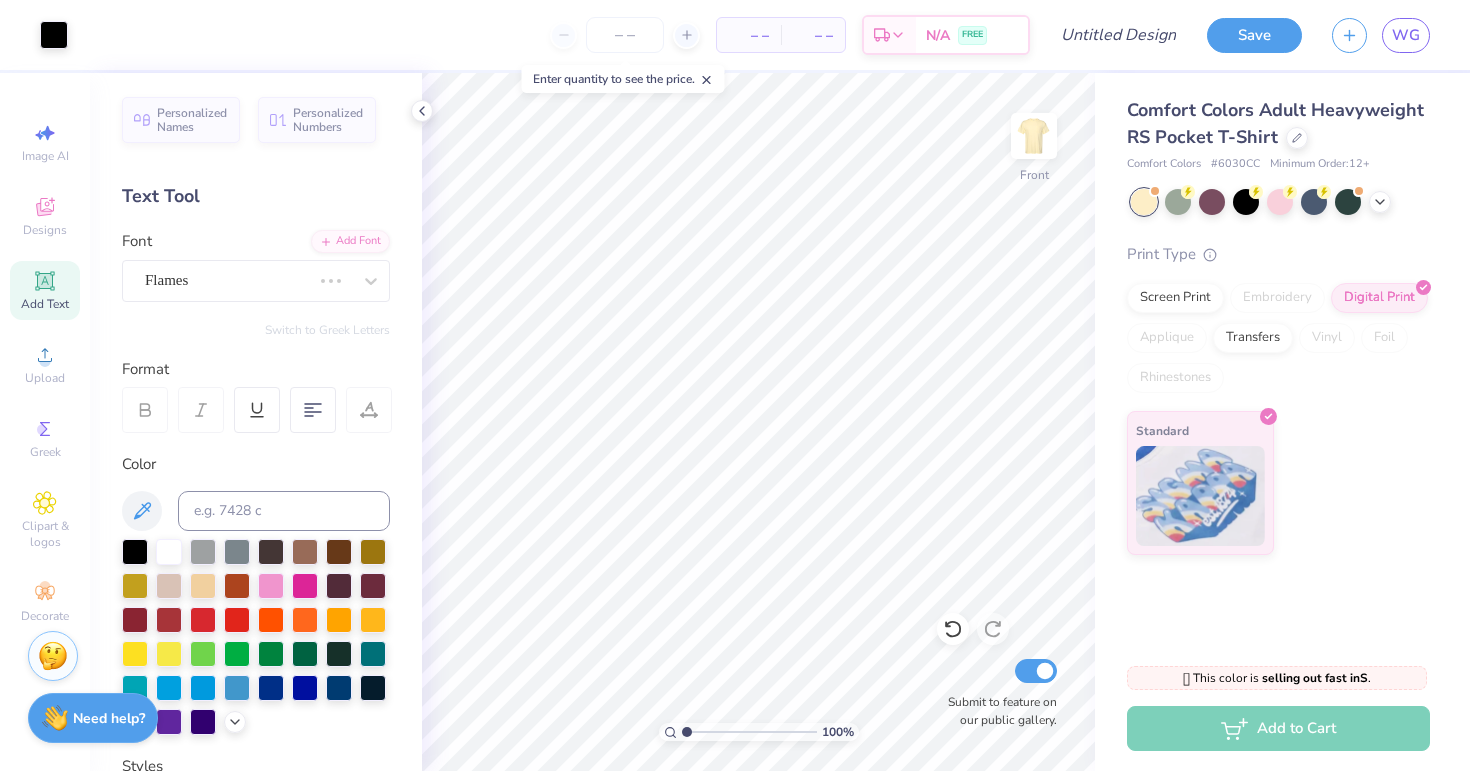 scroll, scrollTop: 0, scrollLeft: 0, axis: both 